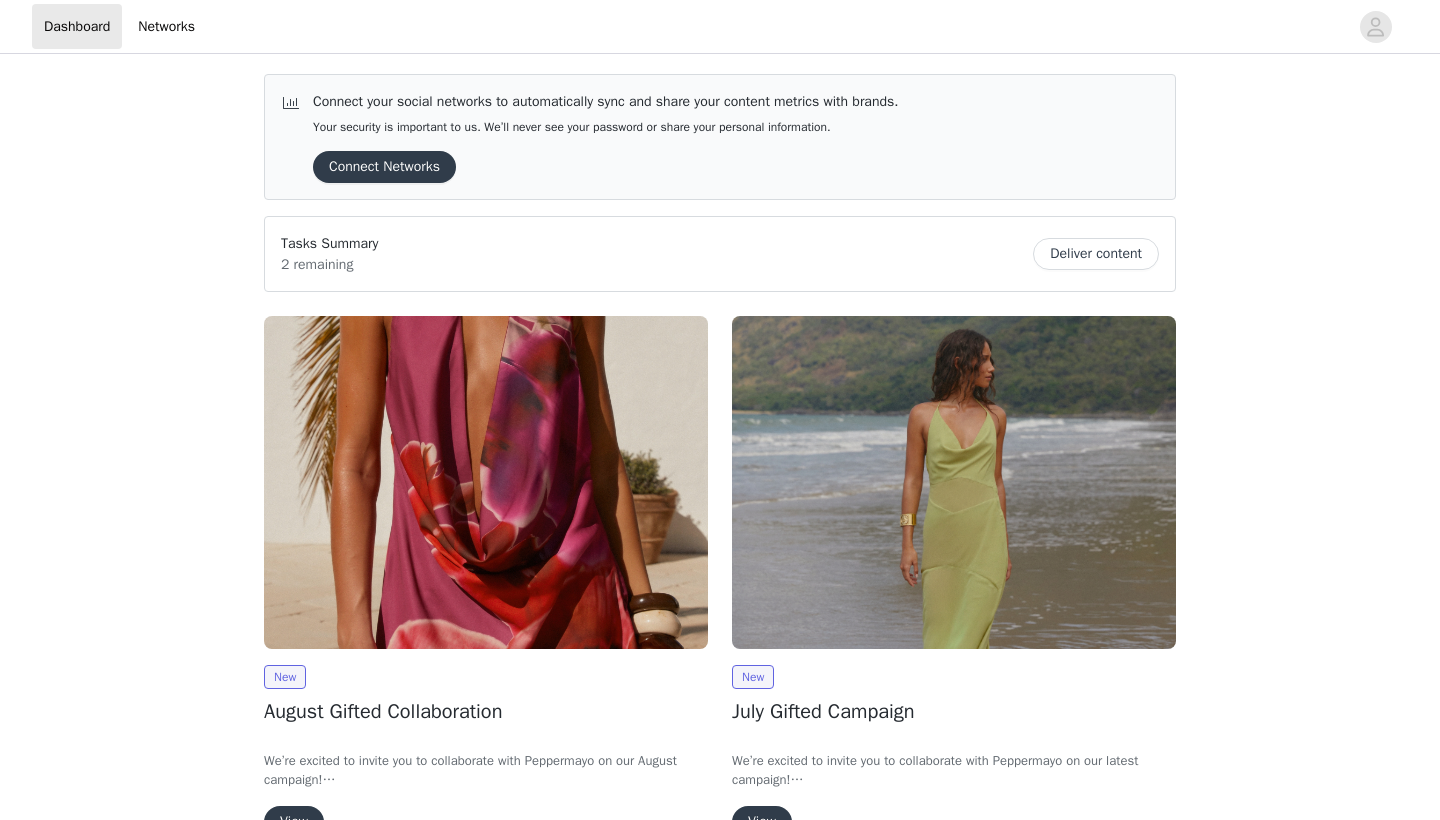 scroll, scrollTop: 0, scrollLeft: 0, axis: both 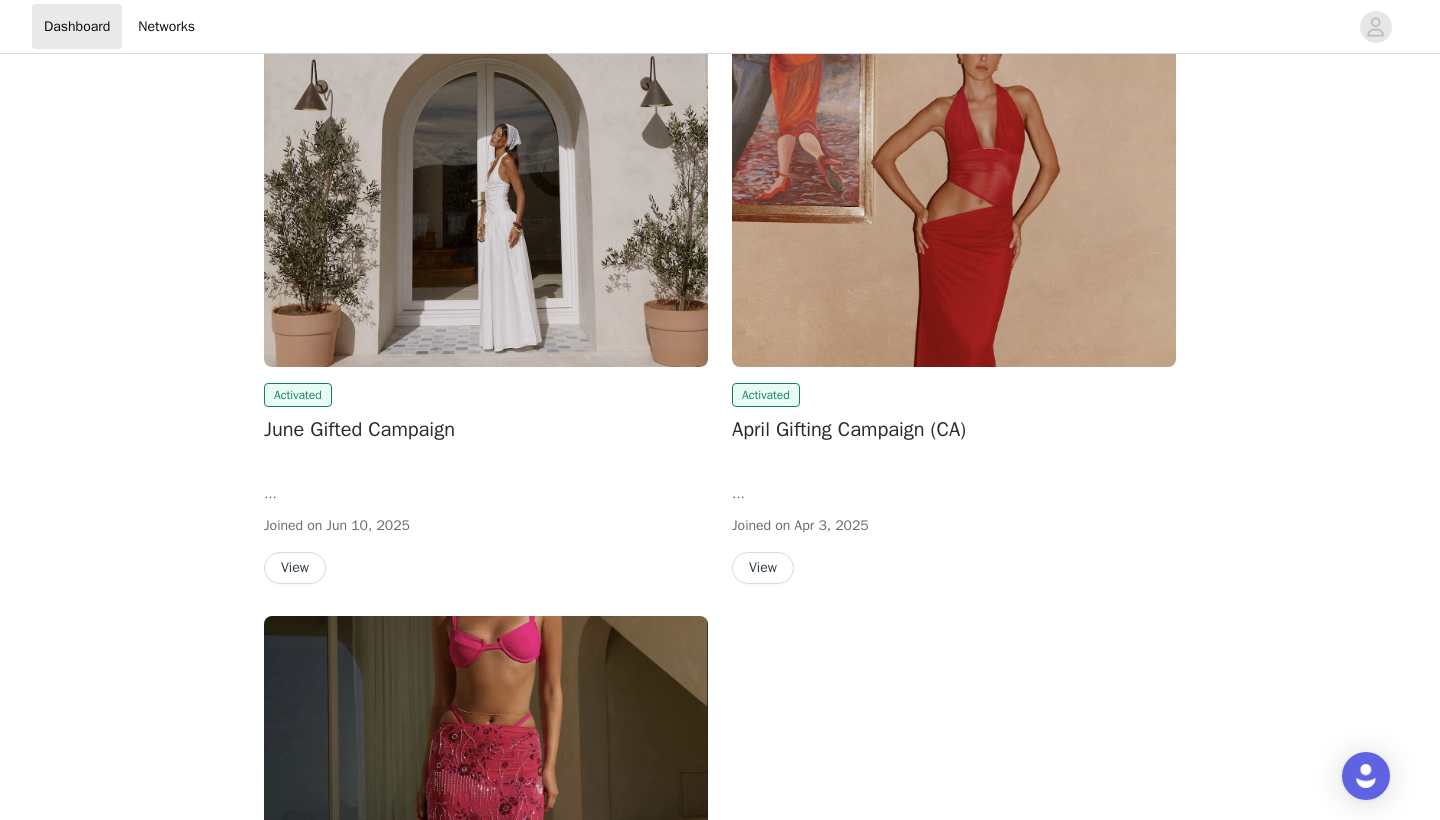 click at bounding box center [486, 200] 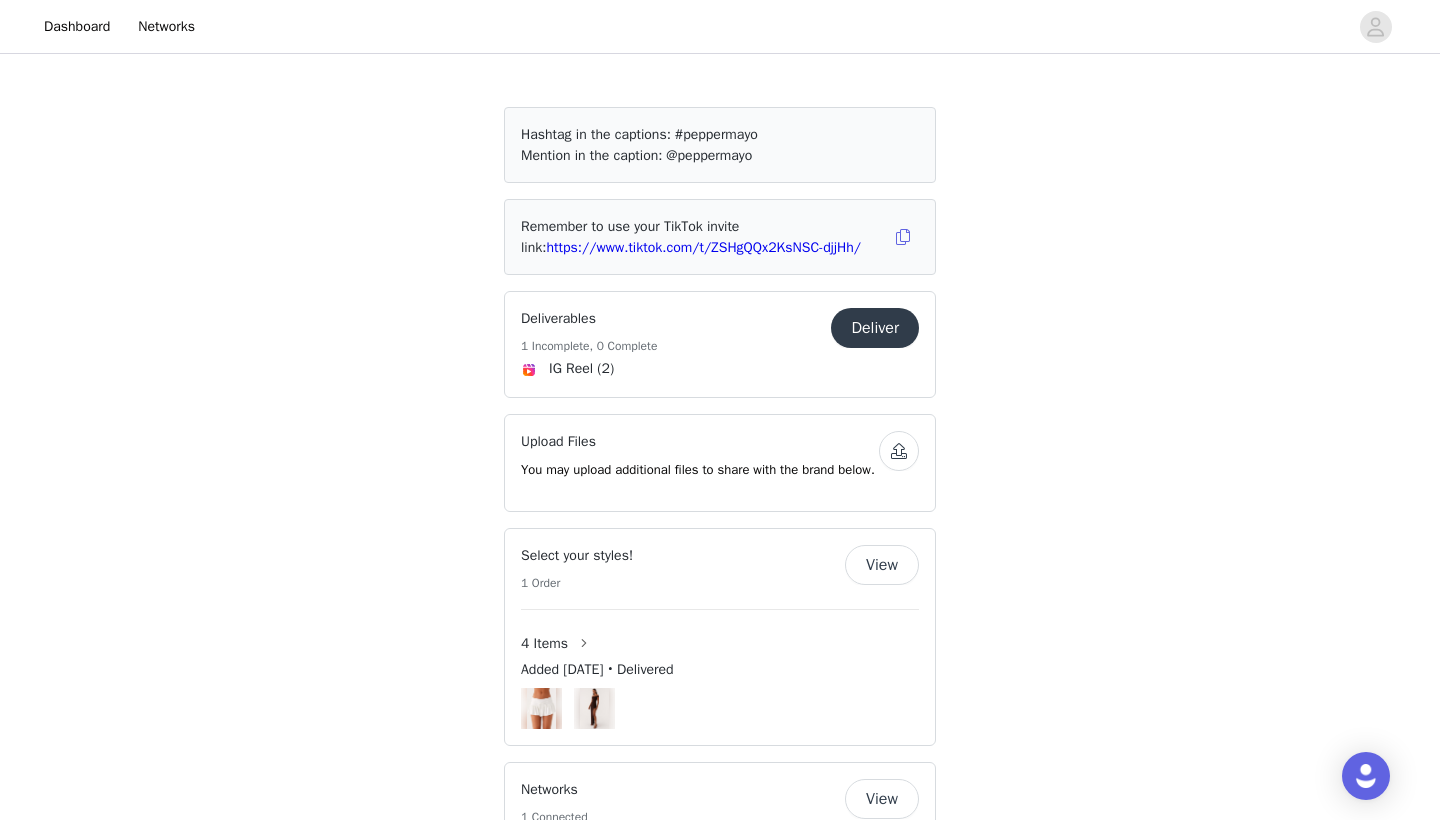 scroll, scrollTop: 498, scrollLeft: 0, axis: vertical 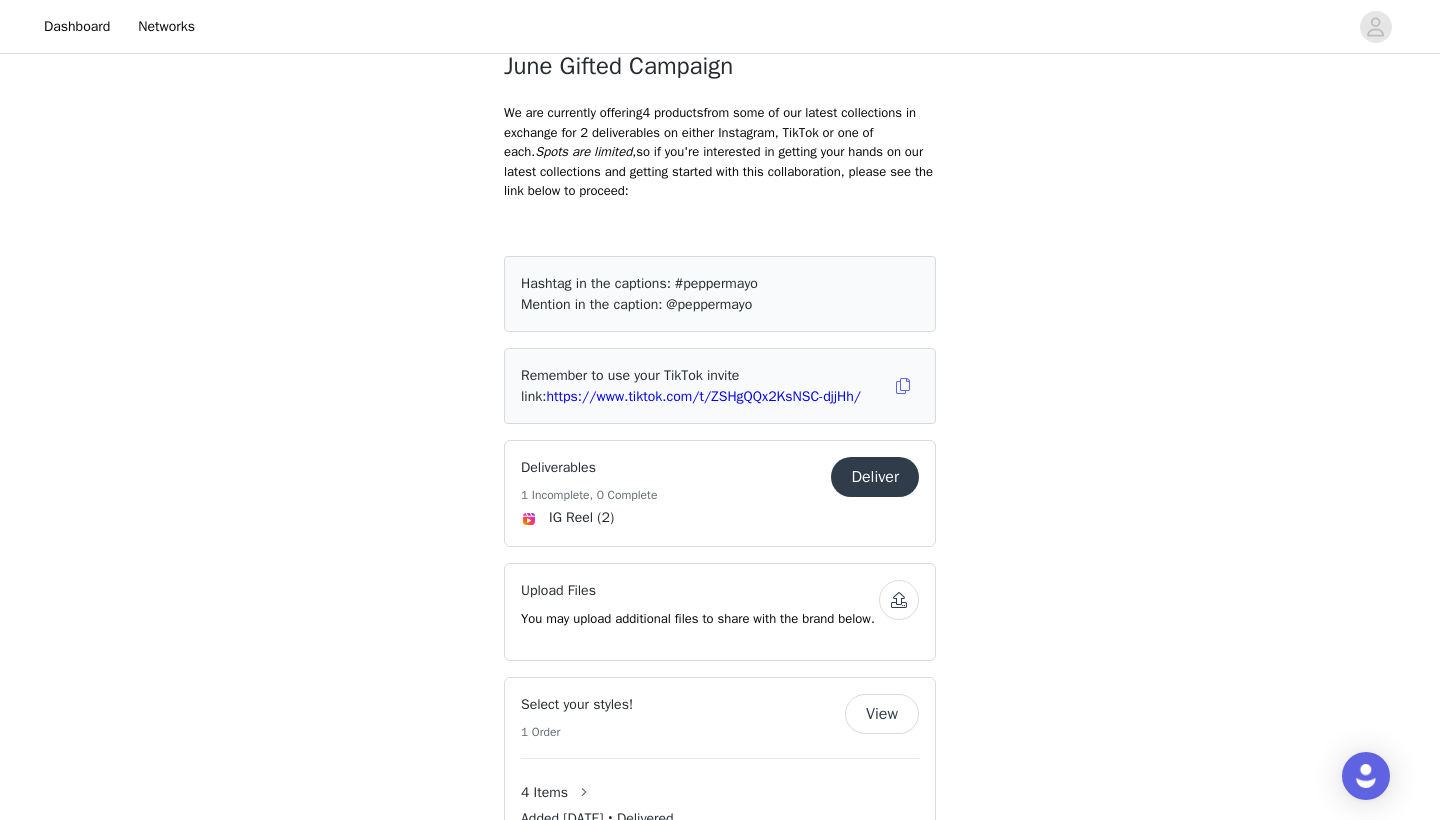 click on "Deliver" at bounding box center [875, 477] 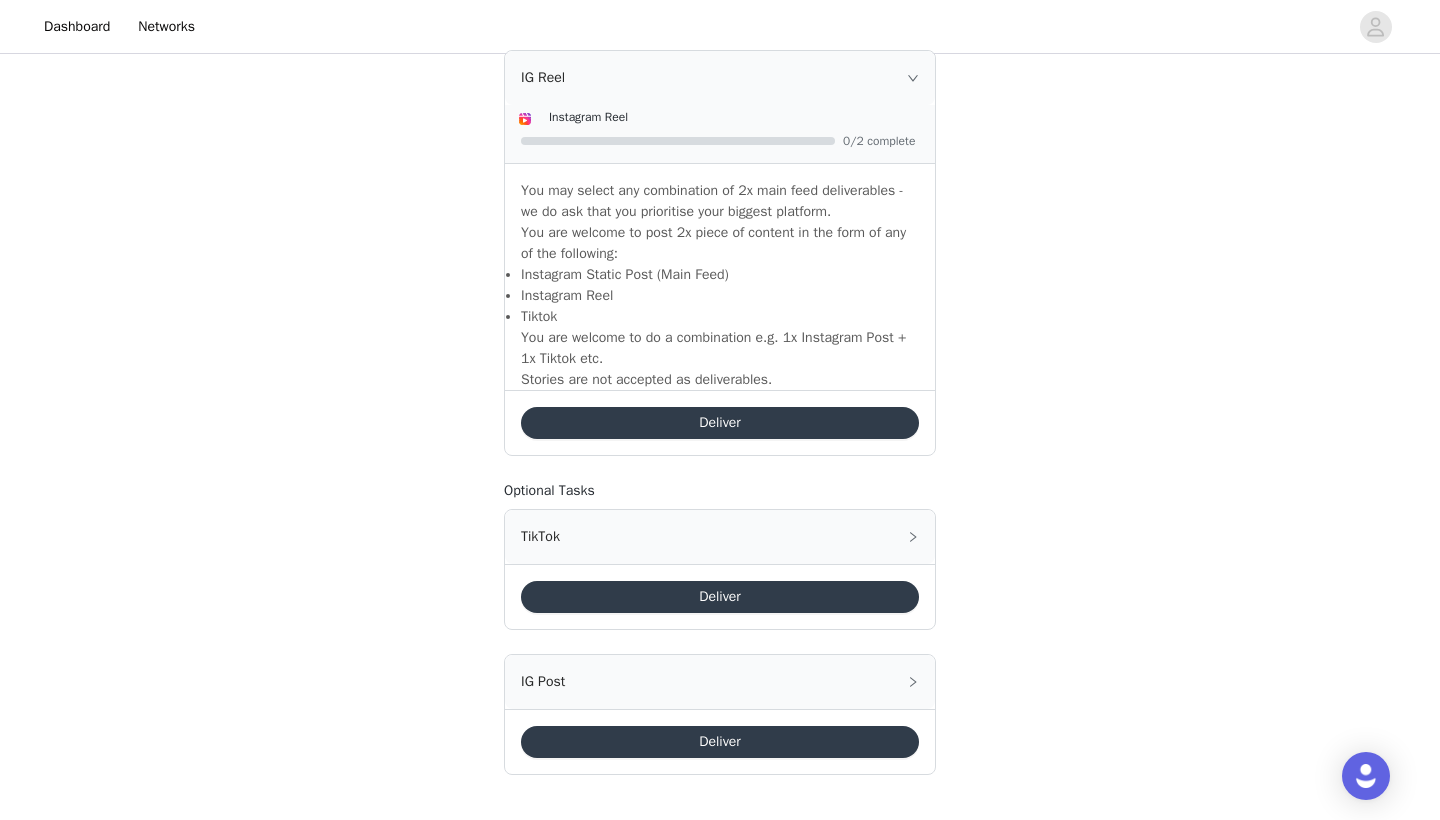 scroll, scrollTop: 1351, scrollLeft: 0, axis: vertical 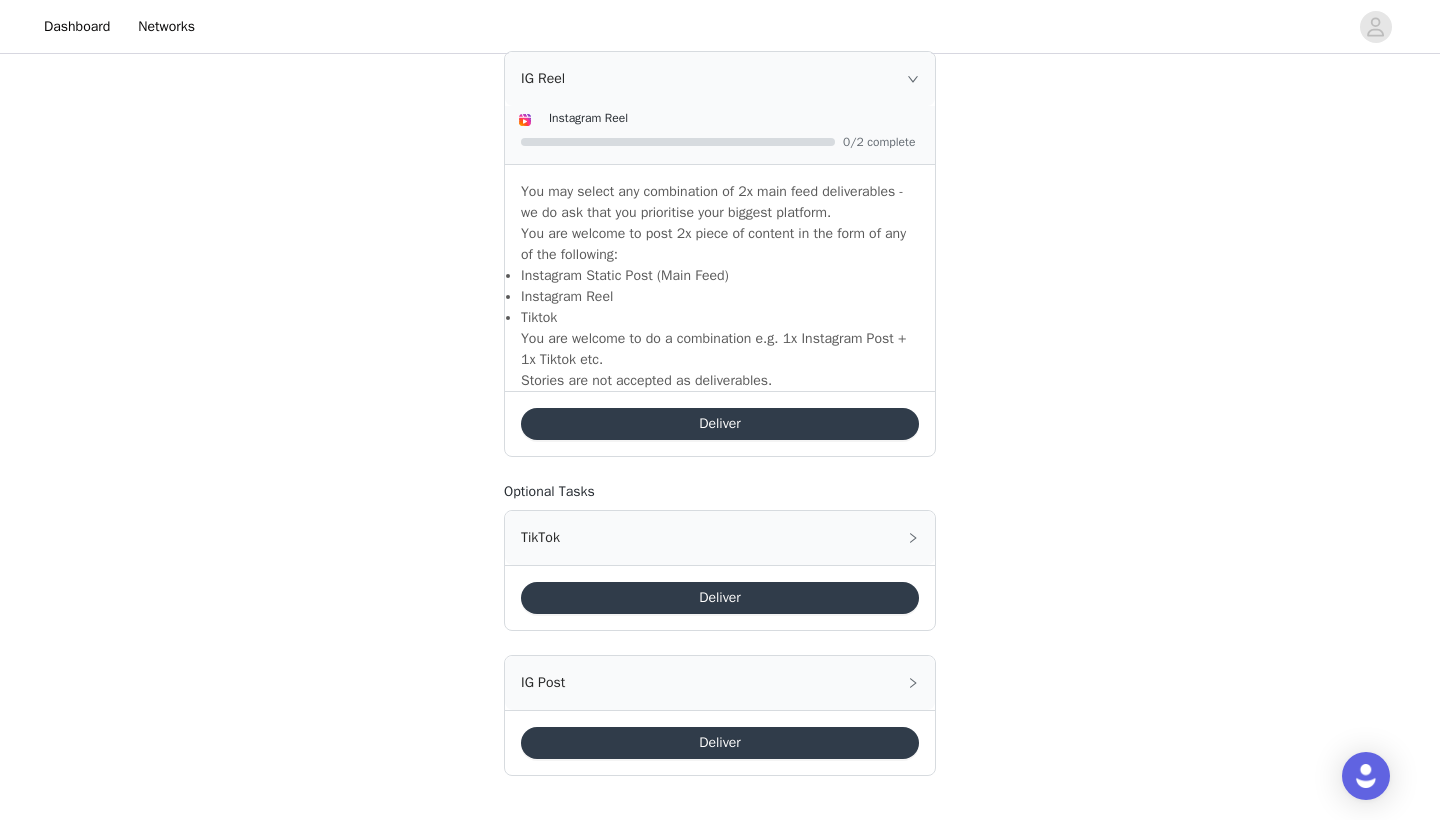 click on "Deliver" at bounding box center [720, 743] 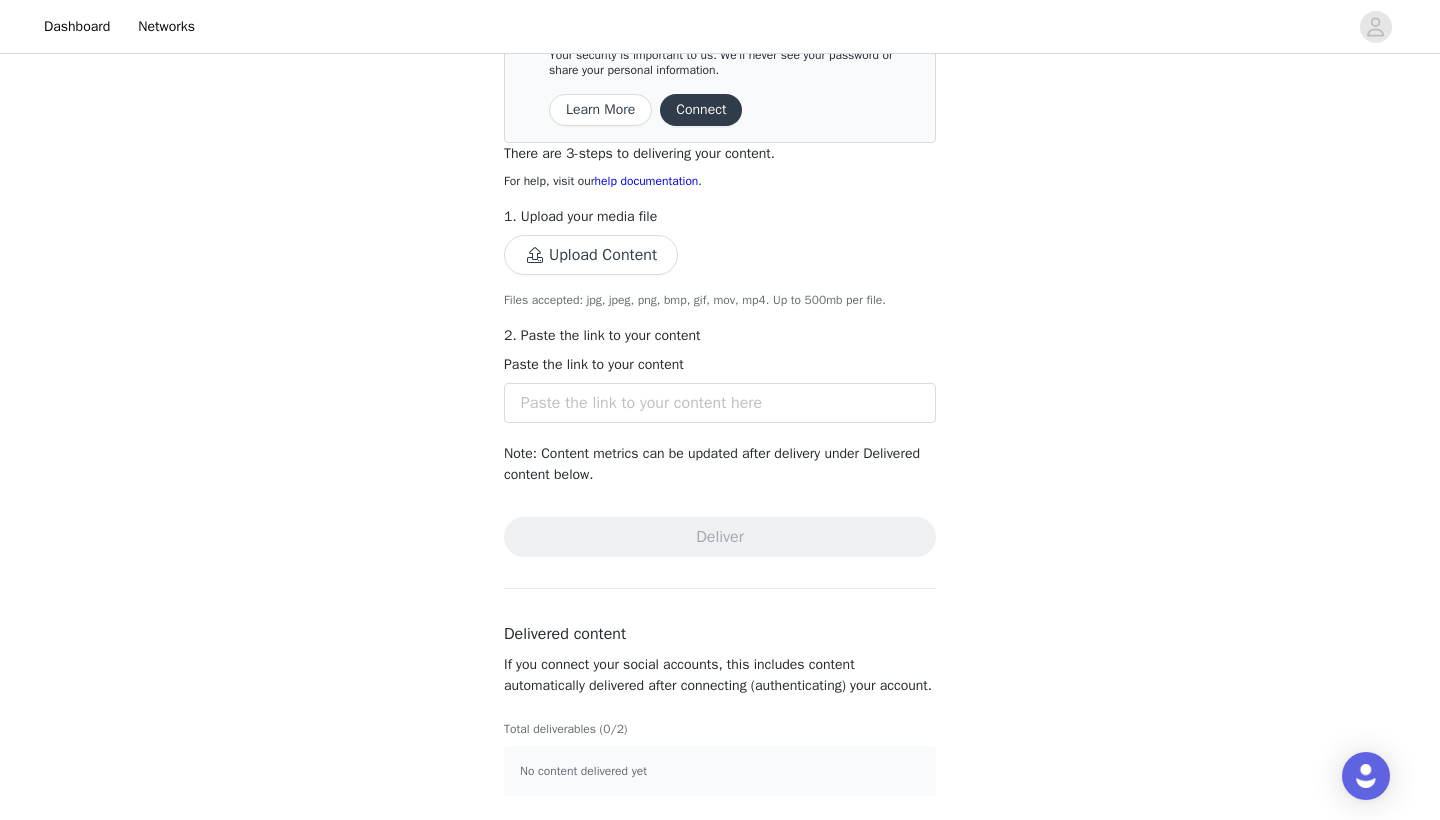scroll, scrollTop: 279, scrollLeft: 0, axis: vertical 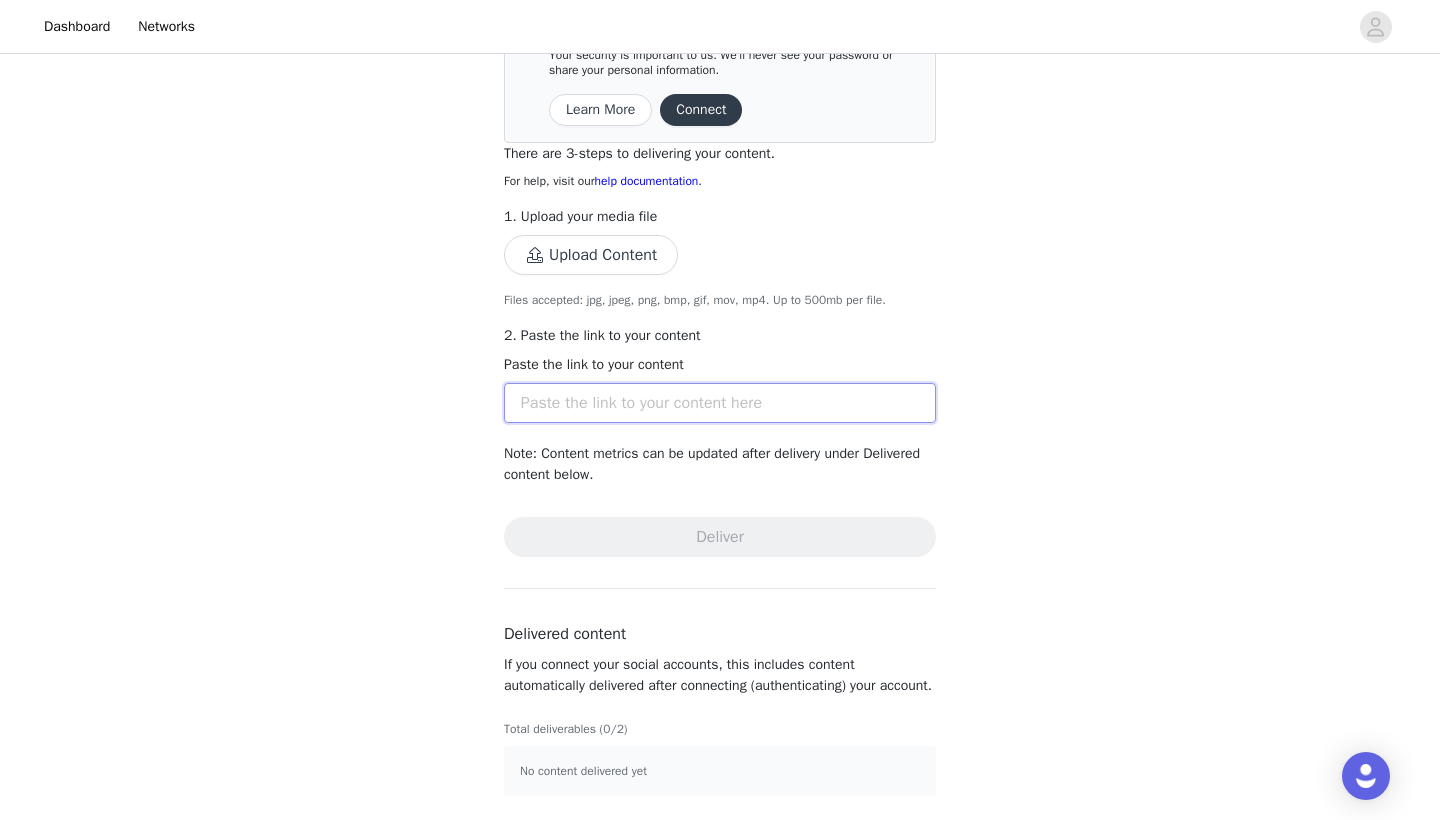 click at bounding box center (720, 403) 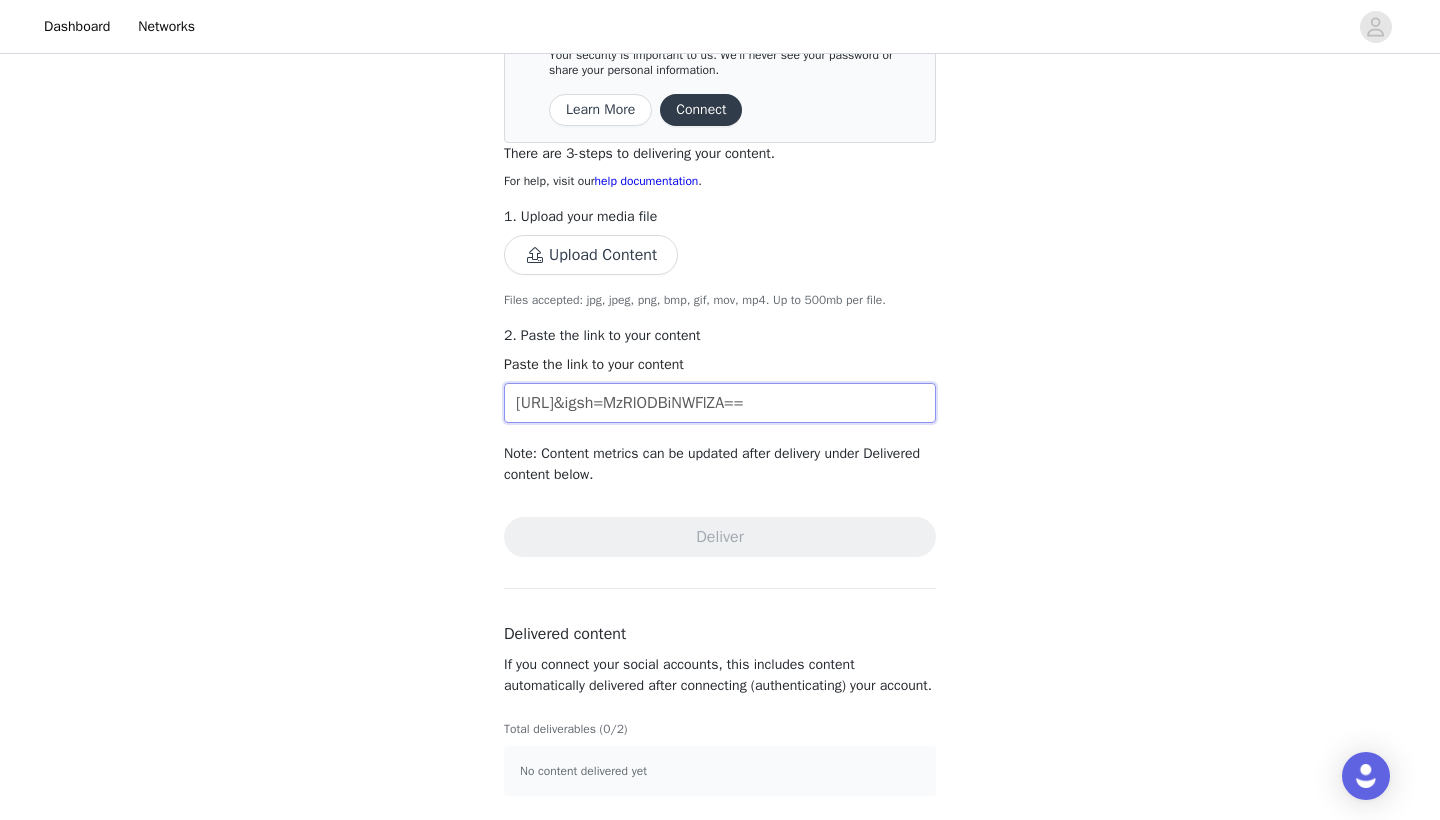 type on "[URL]&igsh=MzRlODBiNWFlZA==" 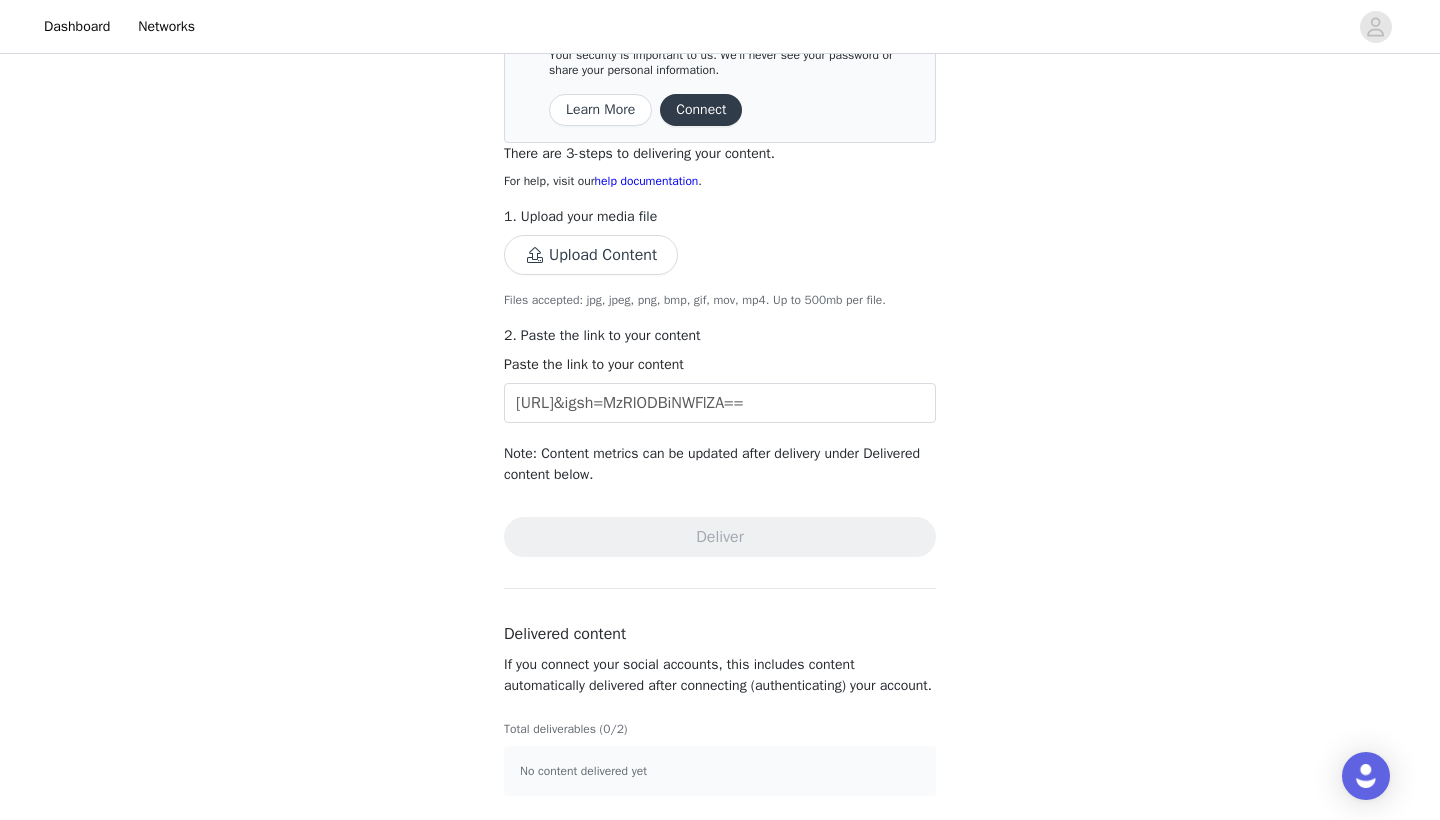 click on "Complete Task
Back
Save time by connecting your Instagram account. This automatically
syncs your content and content metrics to brands.
Your security is important to us. We’ll never see your password or share your personal information.
Learn More   Connect
There are 3-steps to delivering your content.
For help, visit our
help documentation .
1. Upload your media file    Upload Content   Files accepted: jpg, jpeg, png, bmp, gif, mov, mp4. Up to 500mb per file.   2. Paste the link to your content   Paste the link to your content [URL]&igsh=MzRlODBiNWFlZA==     Note: Content metrics can be updated after delivery under Delivered content below.   Deliver     Delivered content     Total deliverables (0/2)   No content delivered yet" at bounding box center (720, 310) 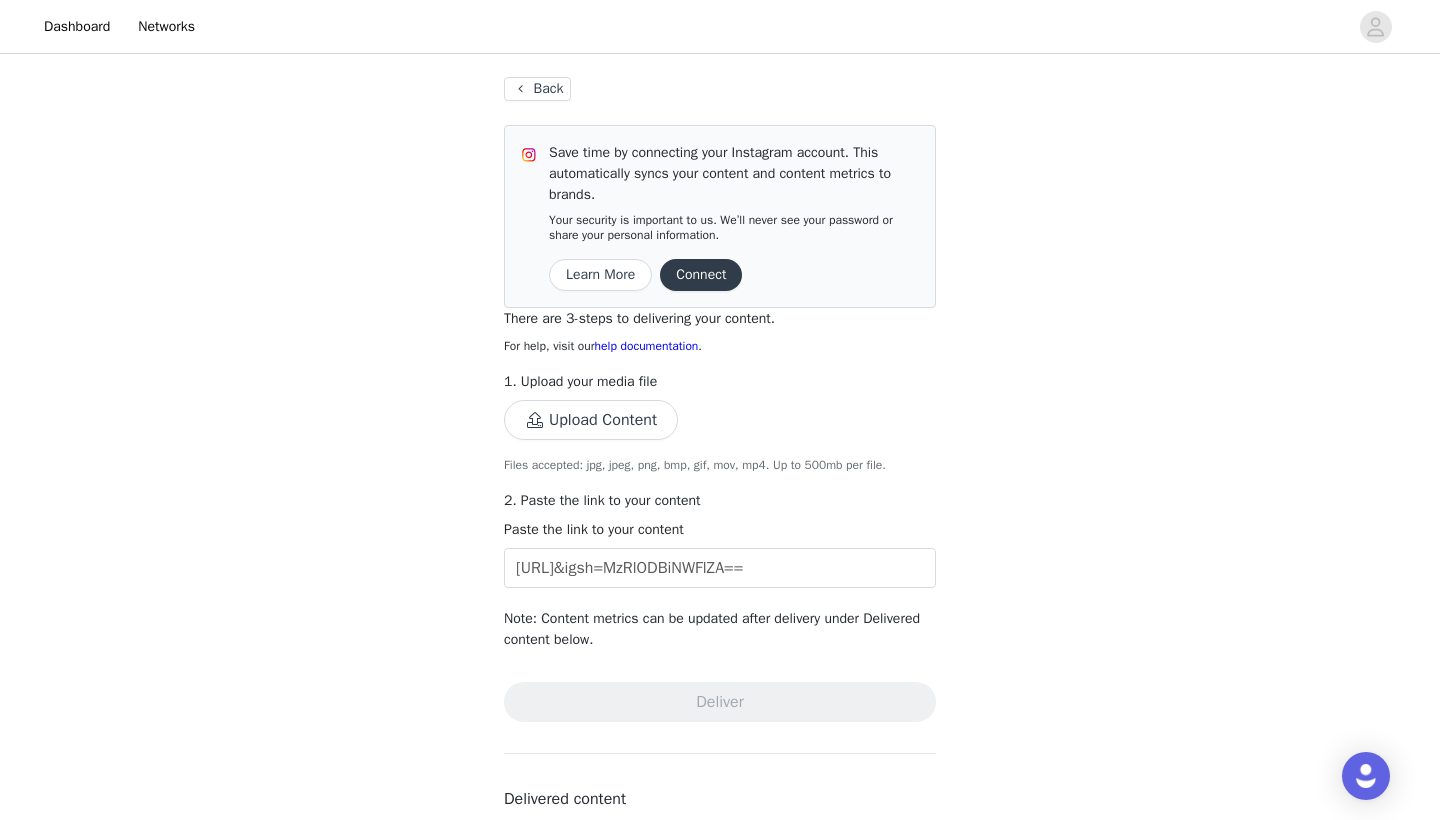 scroll, scrollTop: 97, scrollLeft: 0, axis: vertical 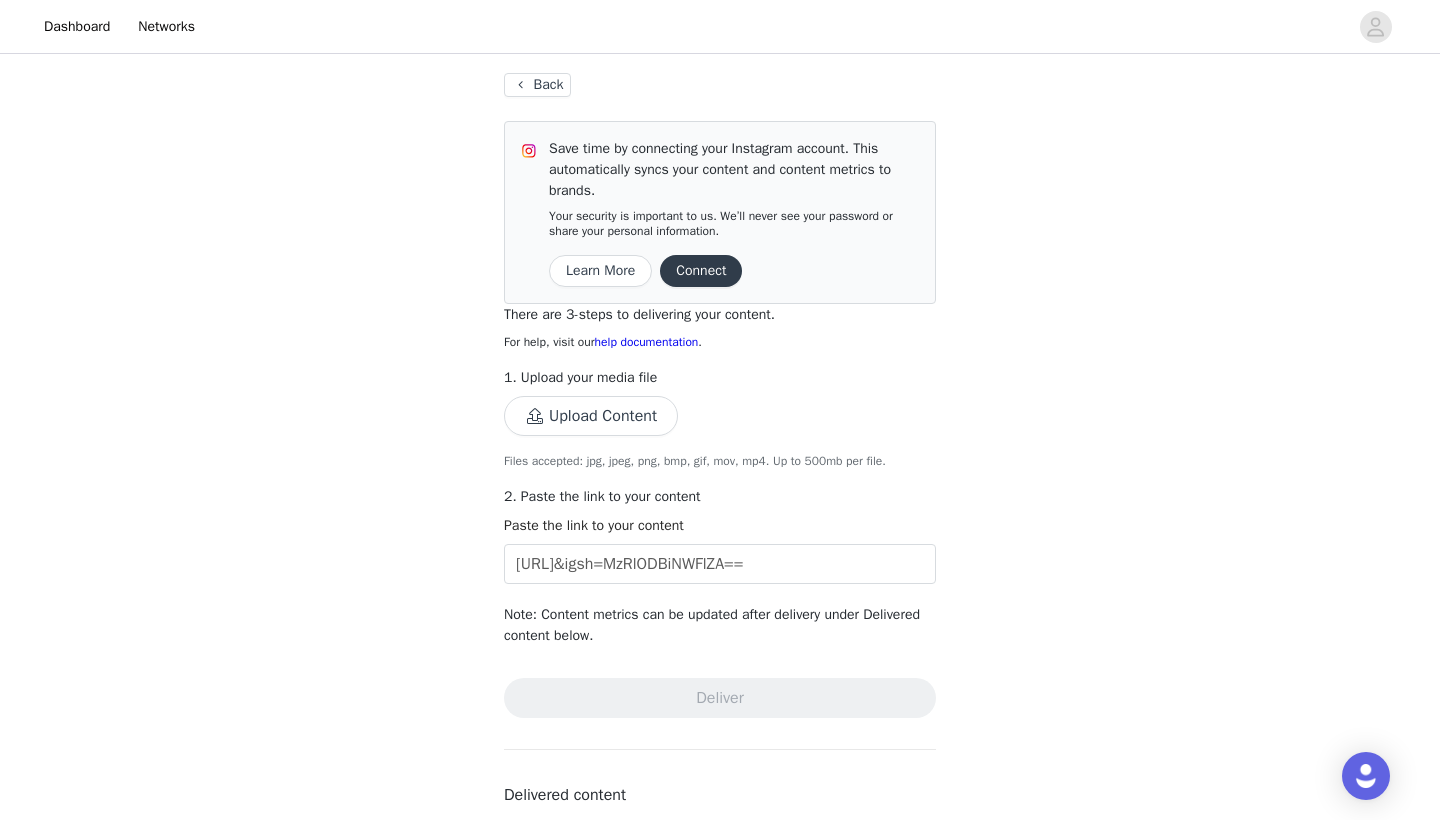 click on "Upload Content" at bounding box center (591, 416) 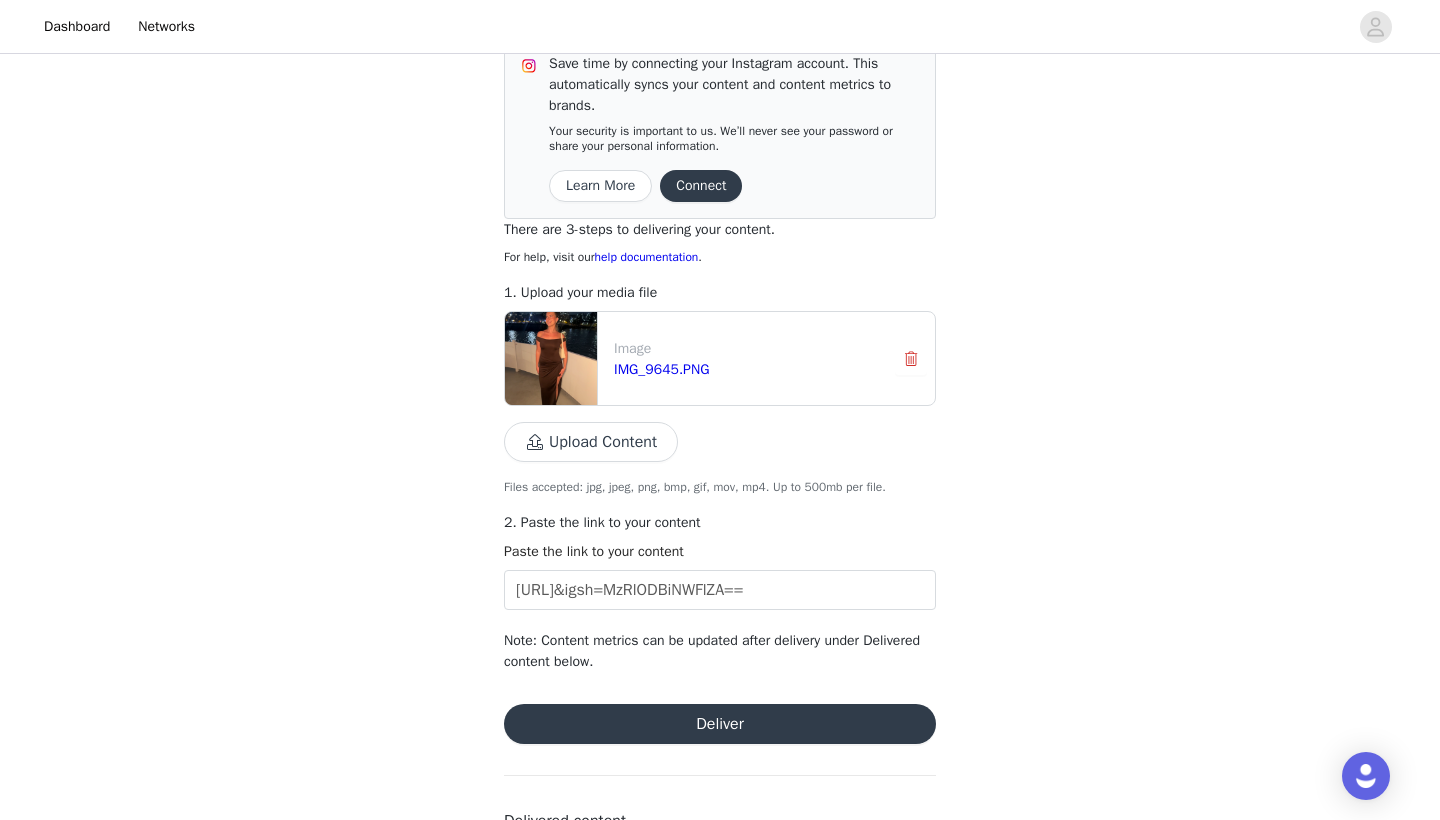 scroll, scrollTop: 295, scrollLeft: 0, axis: vertical 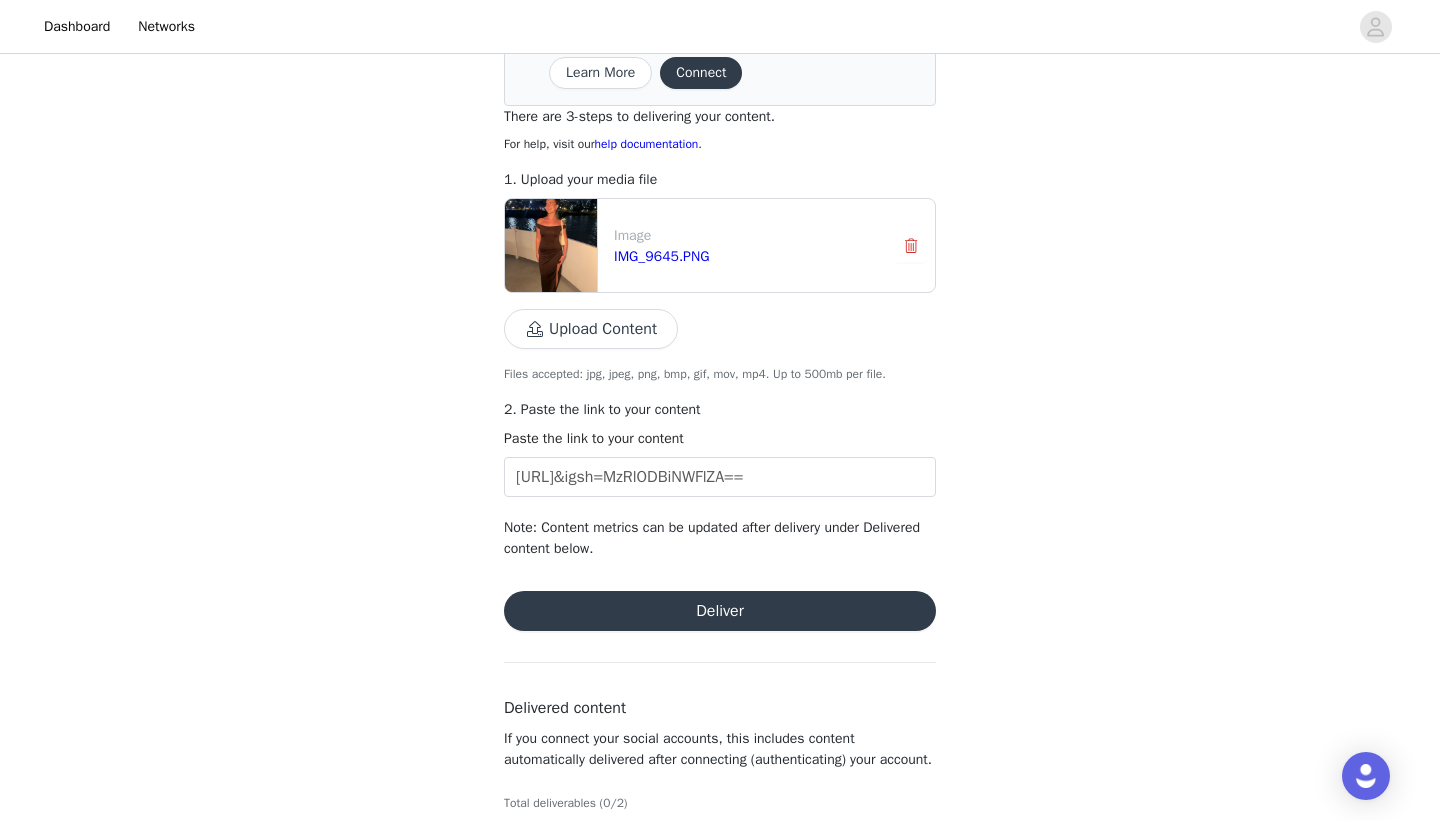 click on "Deliver" at bounding box center (720, 611) 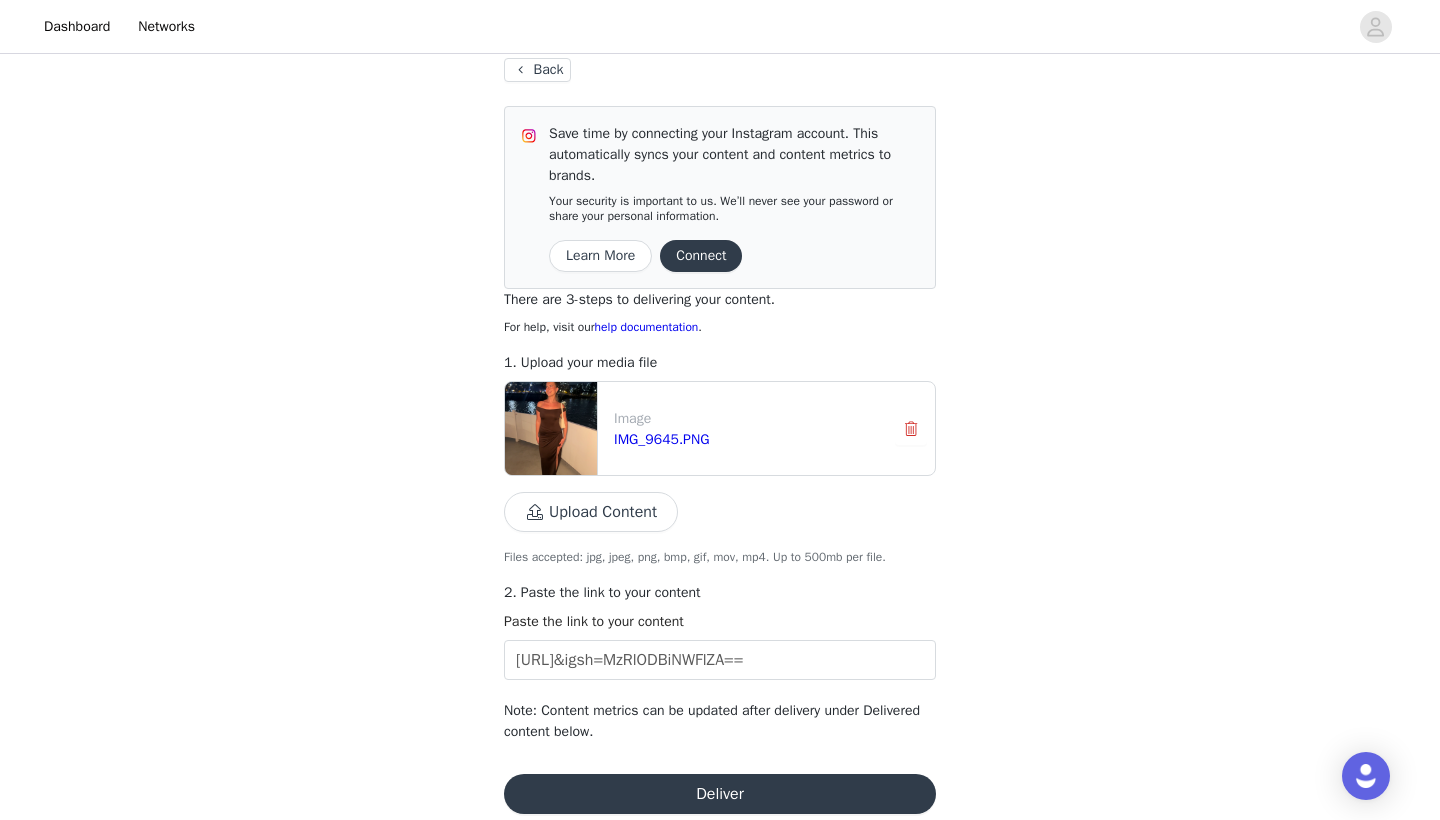 scroll, scrollTop: 115, scrollLeft: 0, axis: vertical 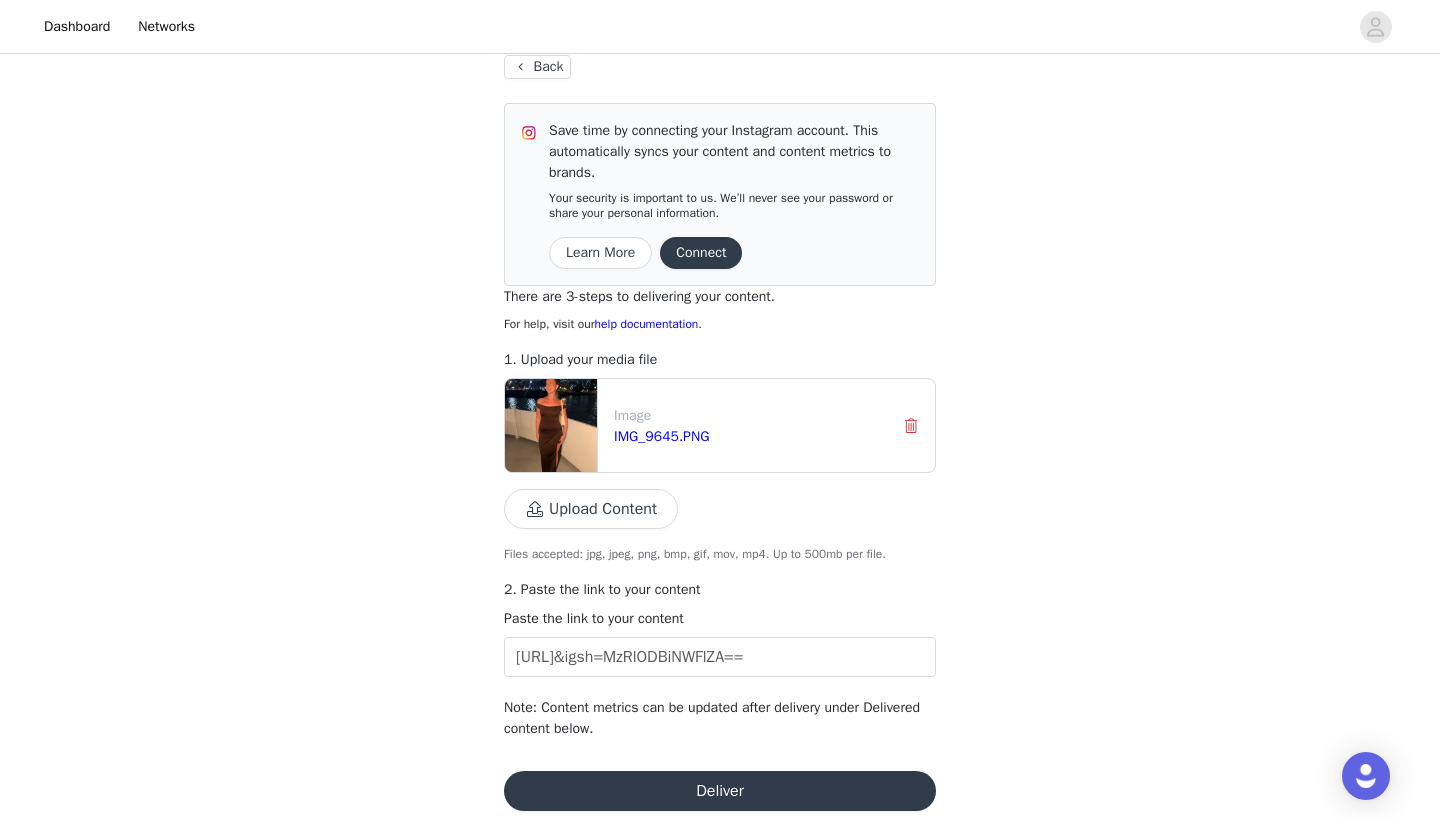 click at bounding box center [911, 426] 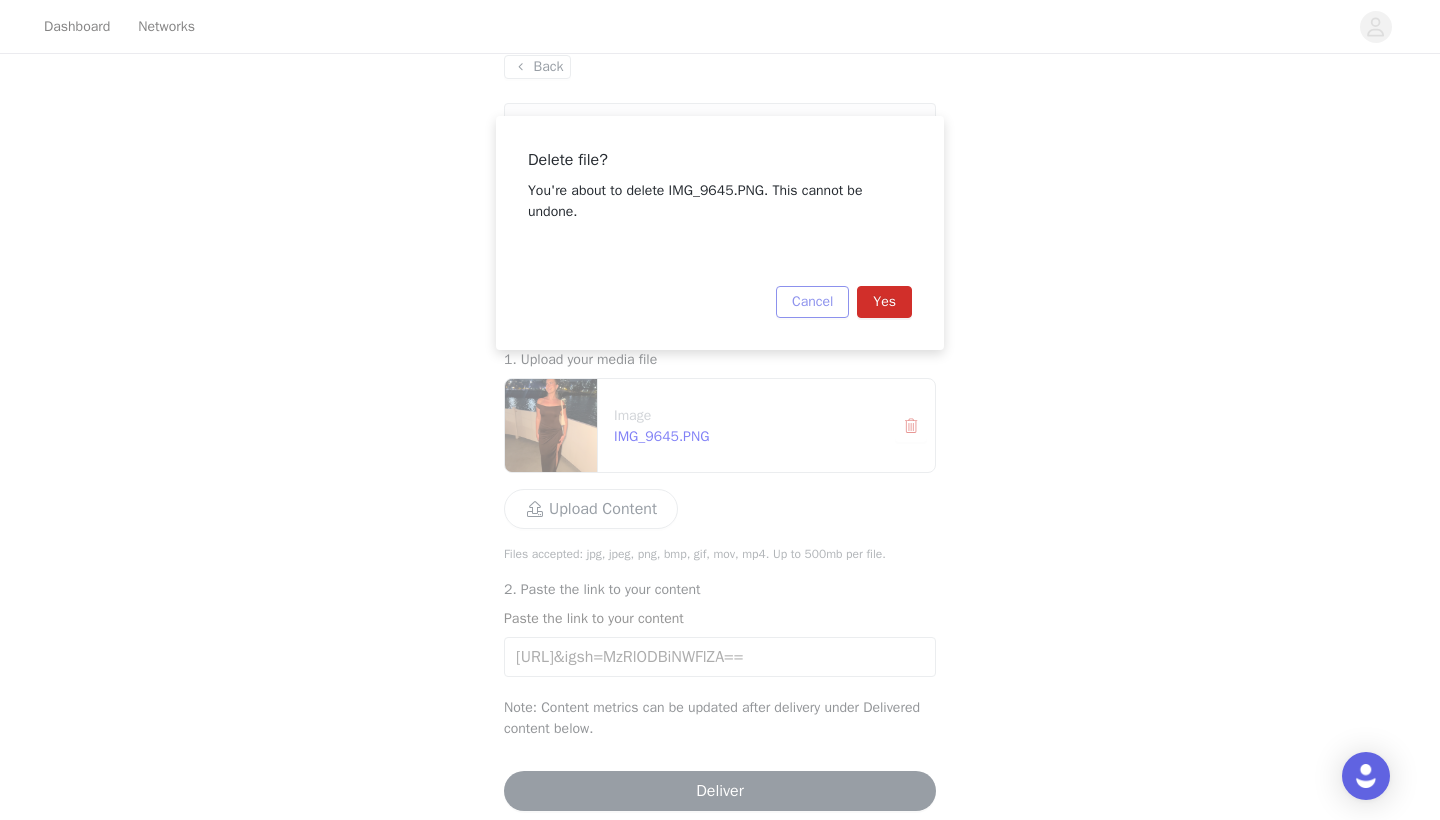 click on "Cancel" at bounding box center [812, 302] 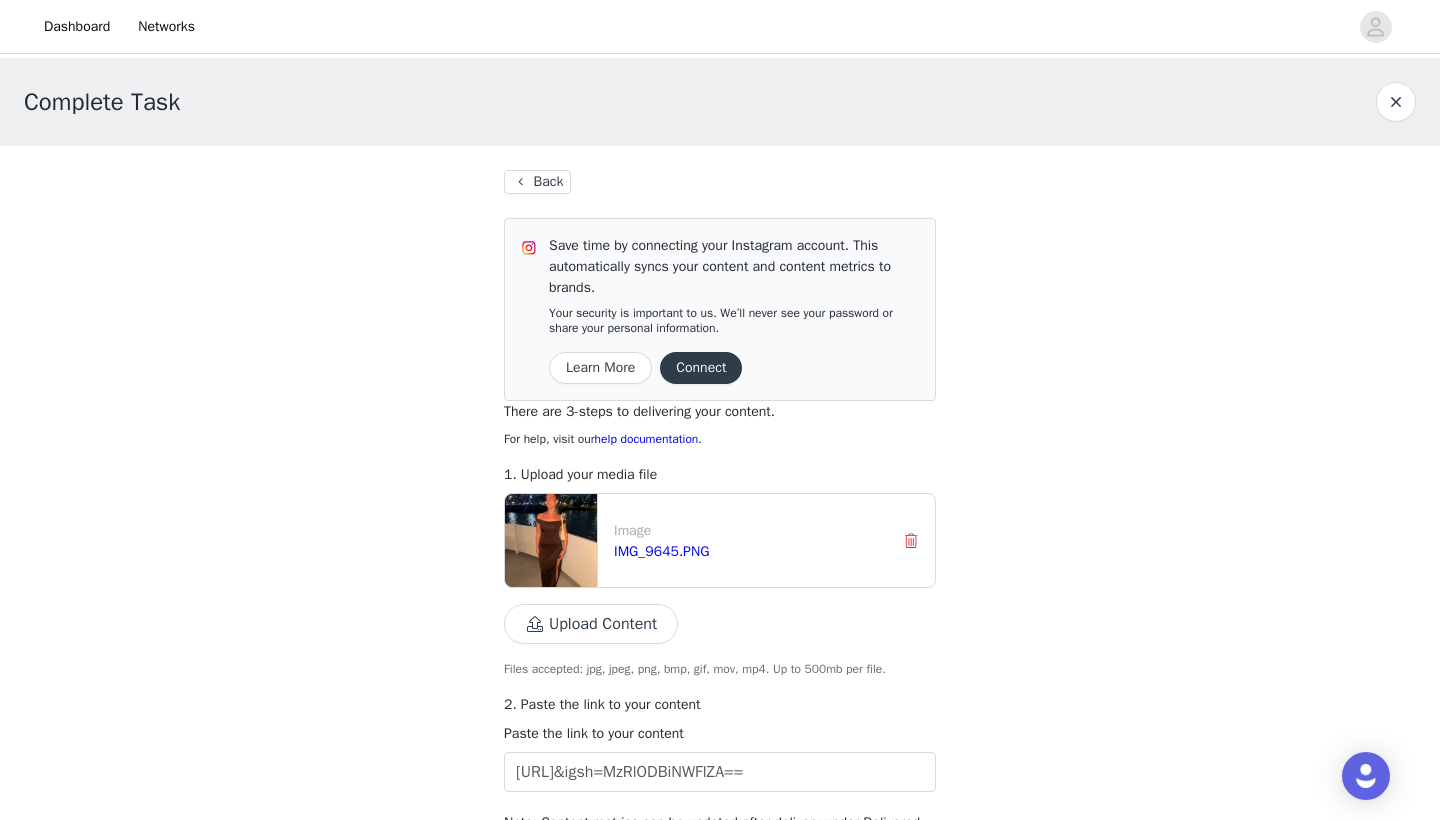scroll, scrollTop: 0, scrollLeft: 0, axis: both 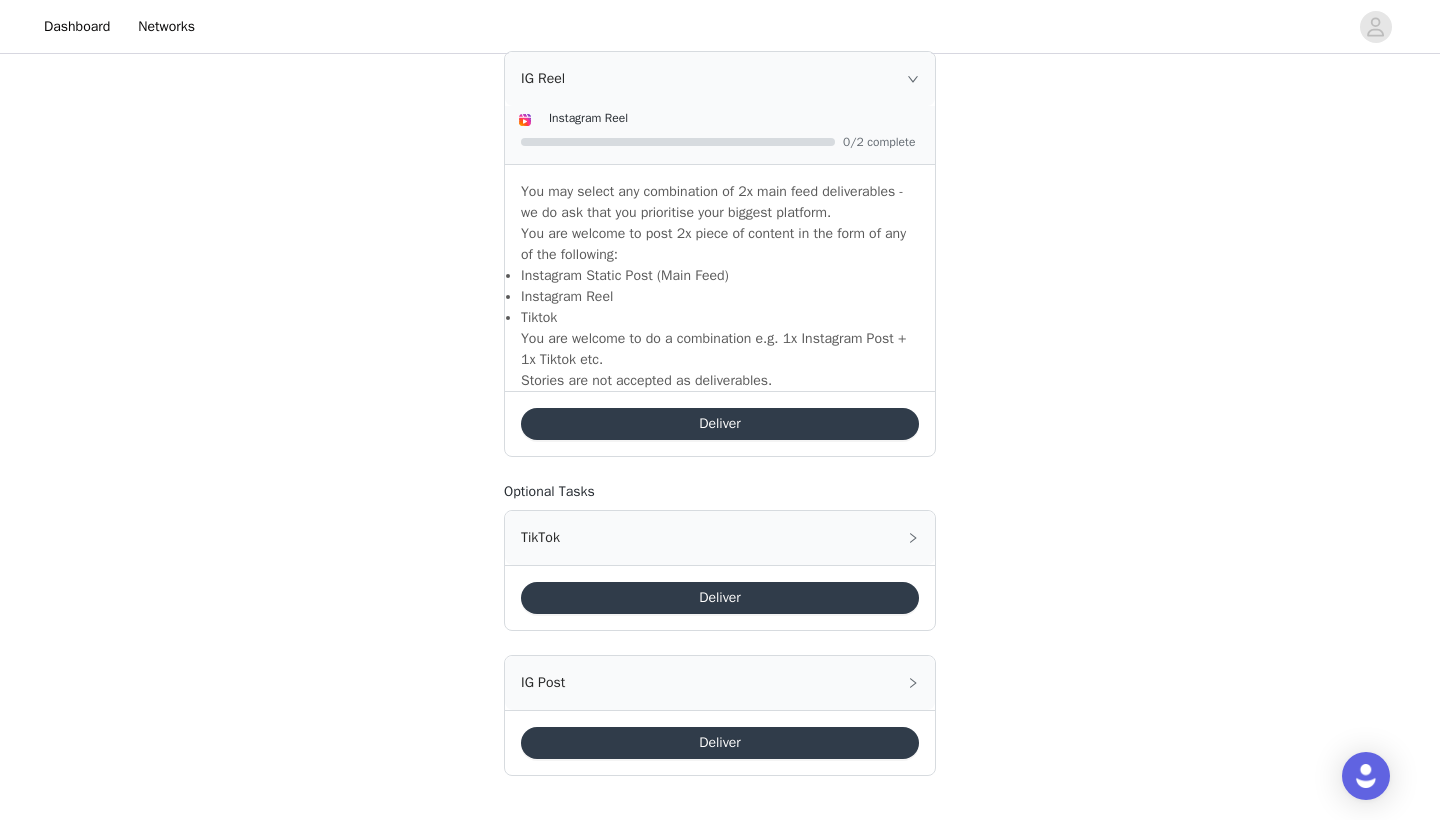 click on "IG Post" at bounding box center [720, 683] 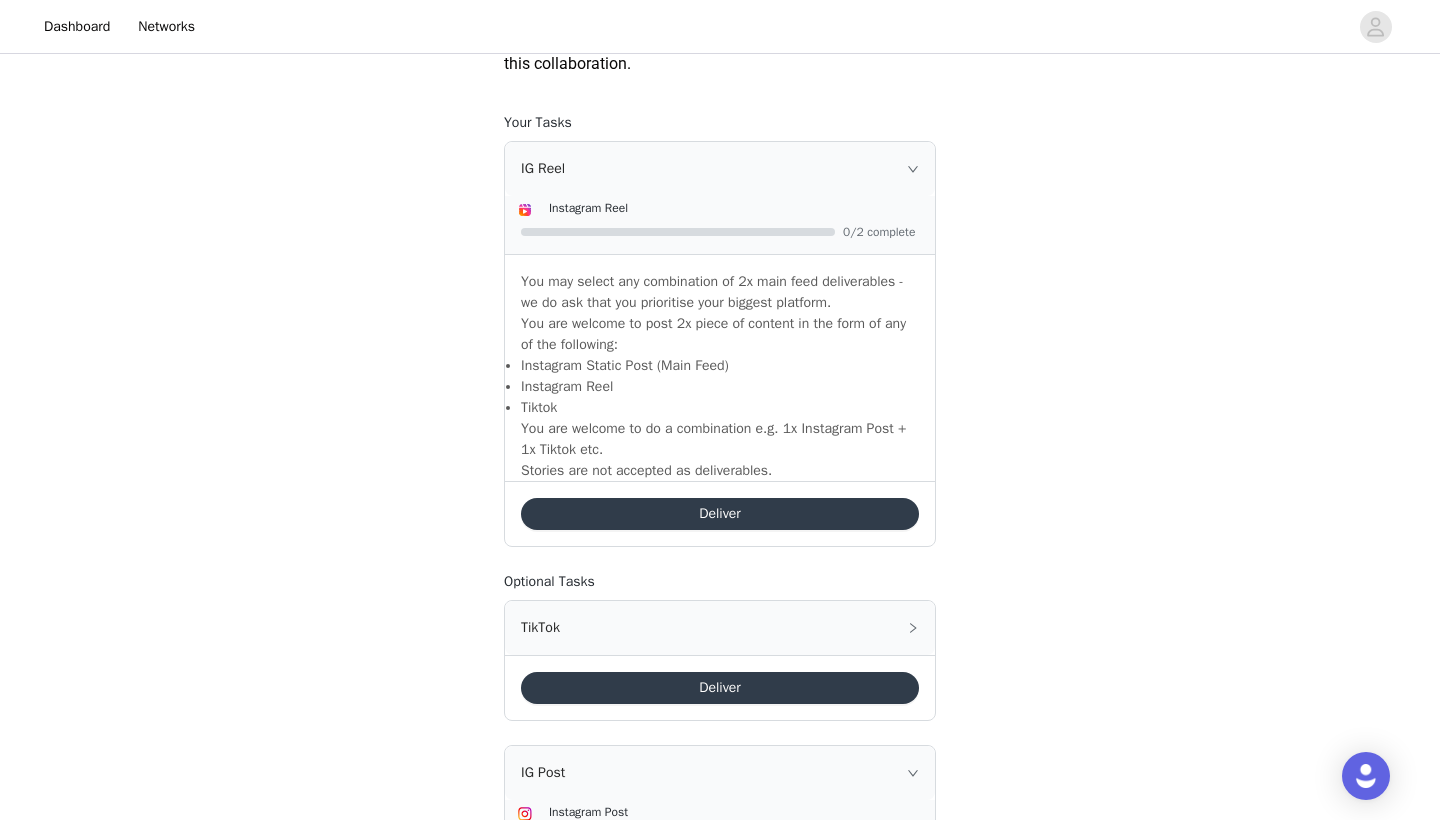scroll, scrollTop: 1263, scrollLeft: 0, axis: vertical 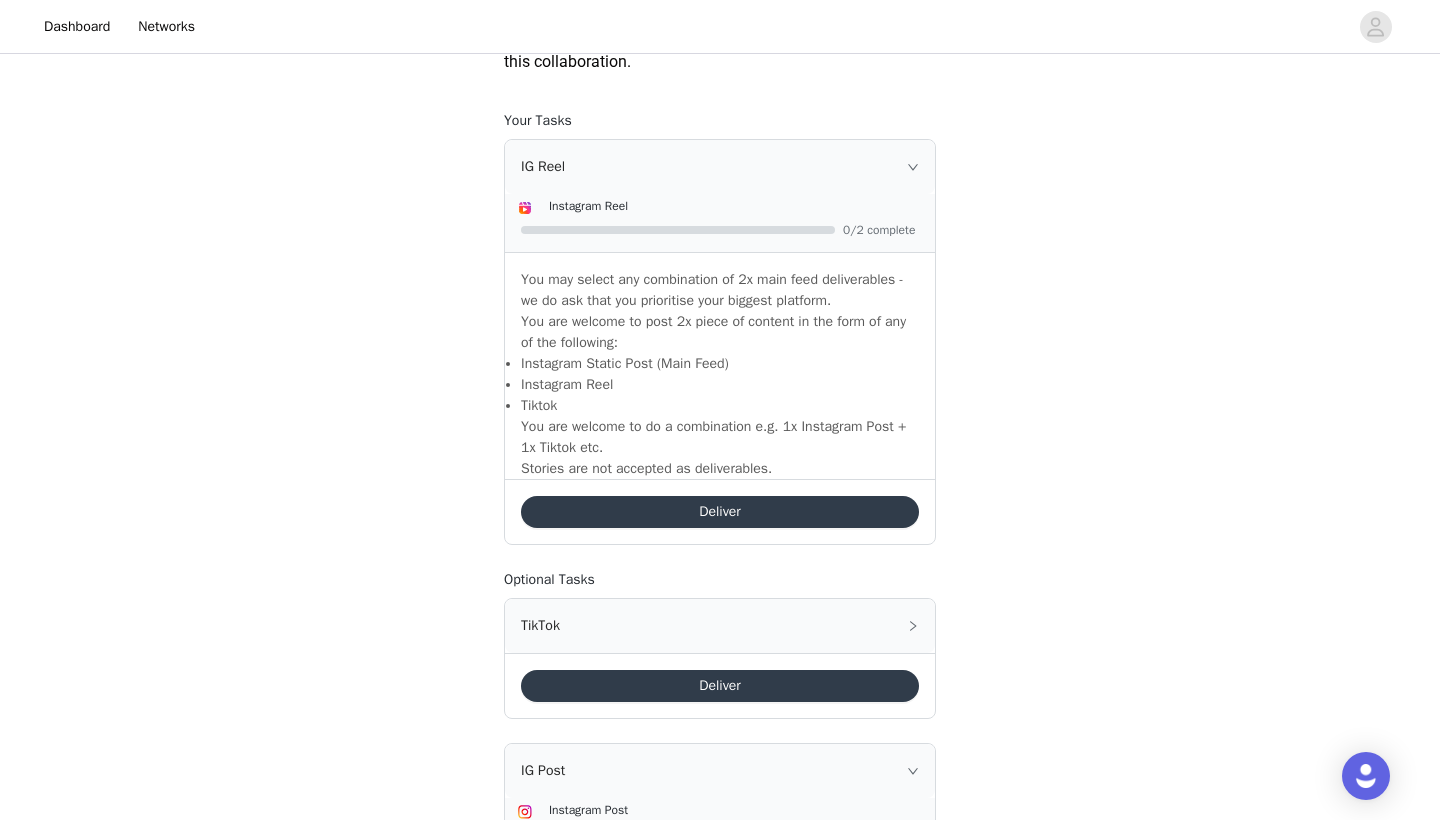 click on "TikTok" at bounding box center [720, 626] 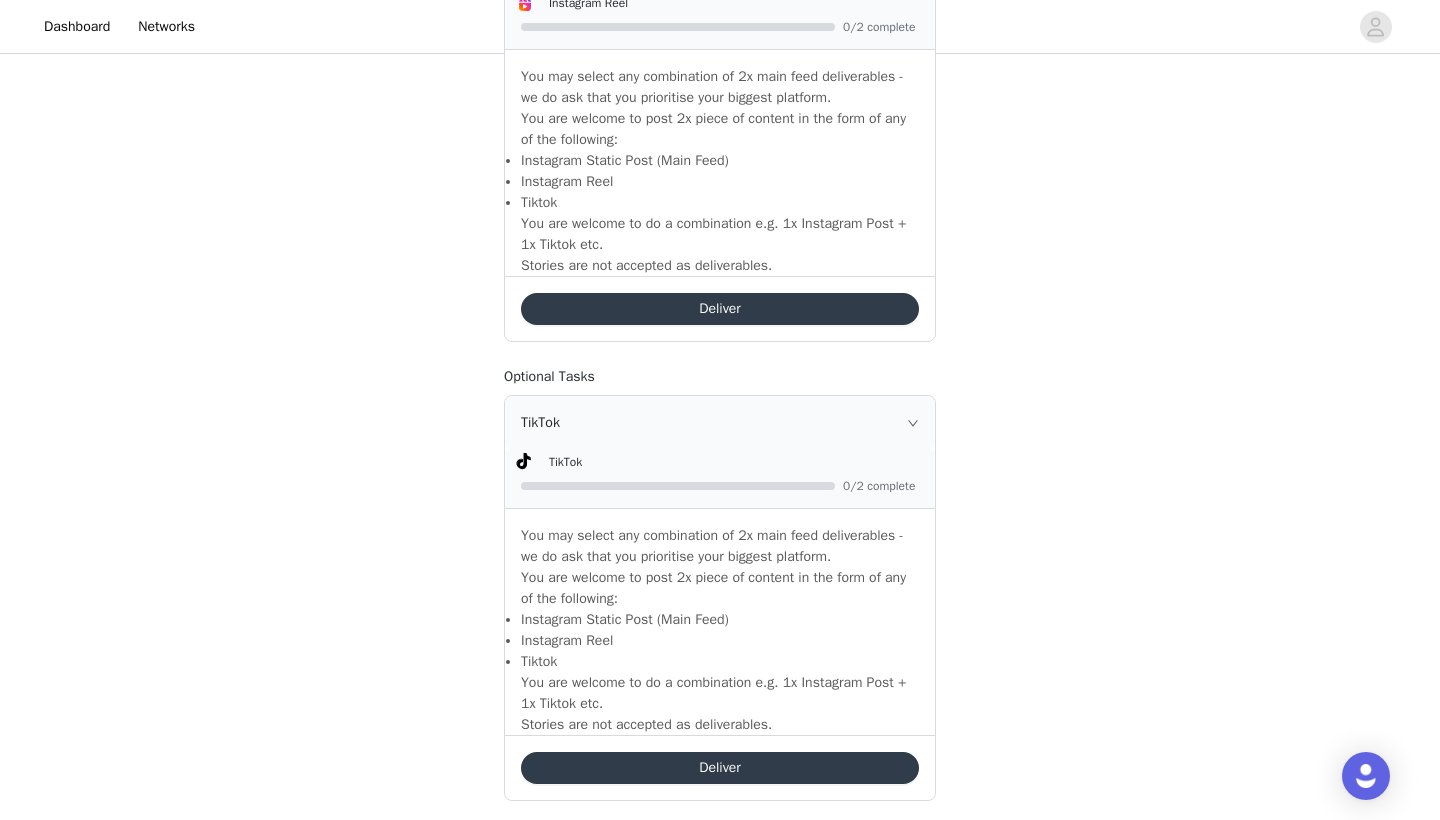 scroll, scrollTop: 1623, scrollLeft: 0, axis: vertical 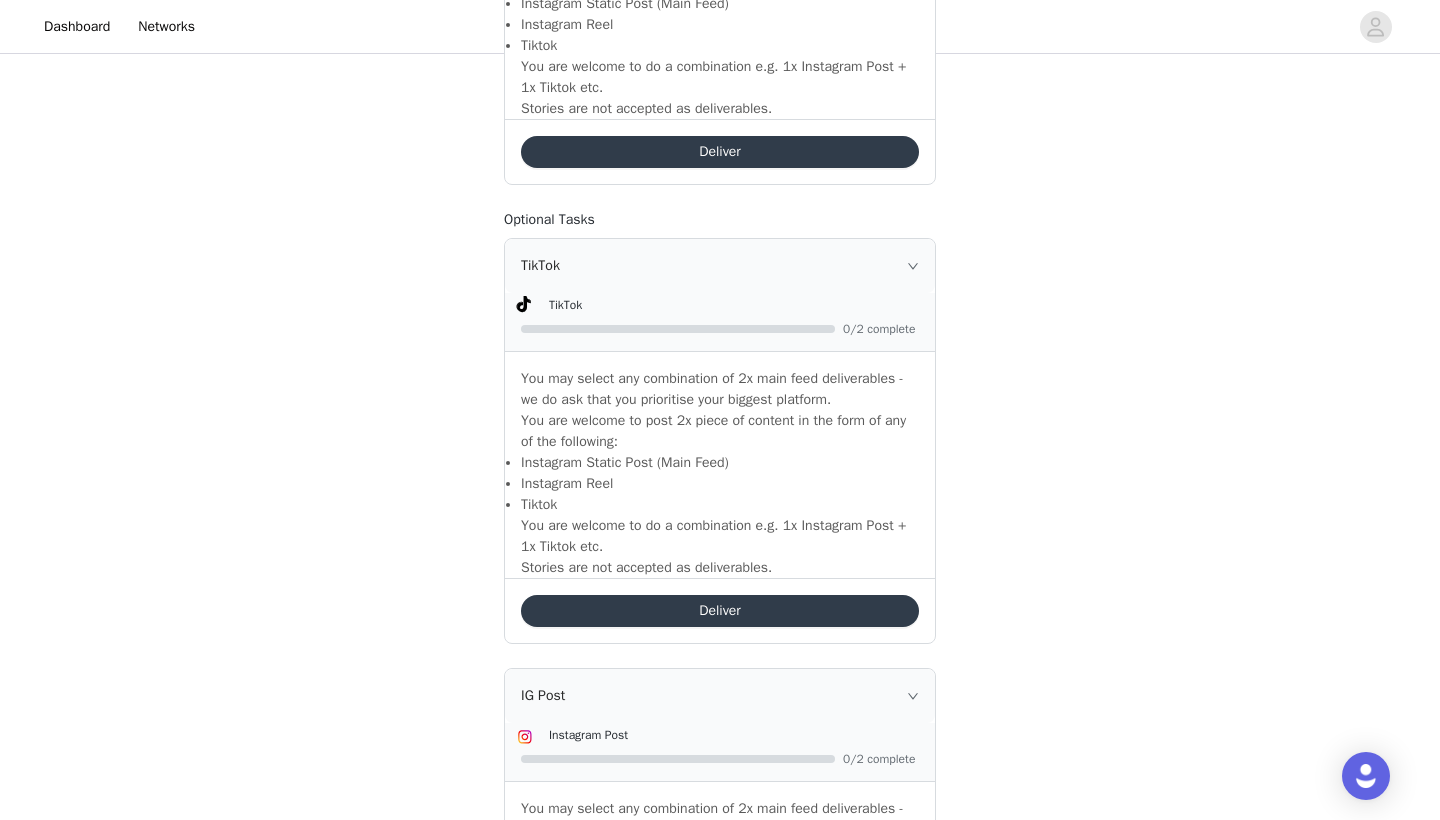 click on "Deliver" at bounding box center [720, 611] 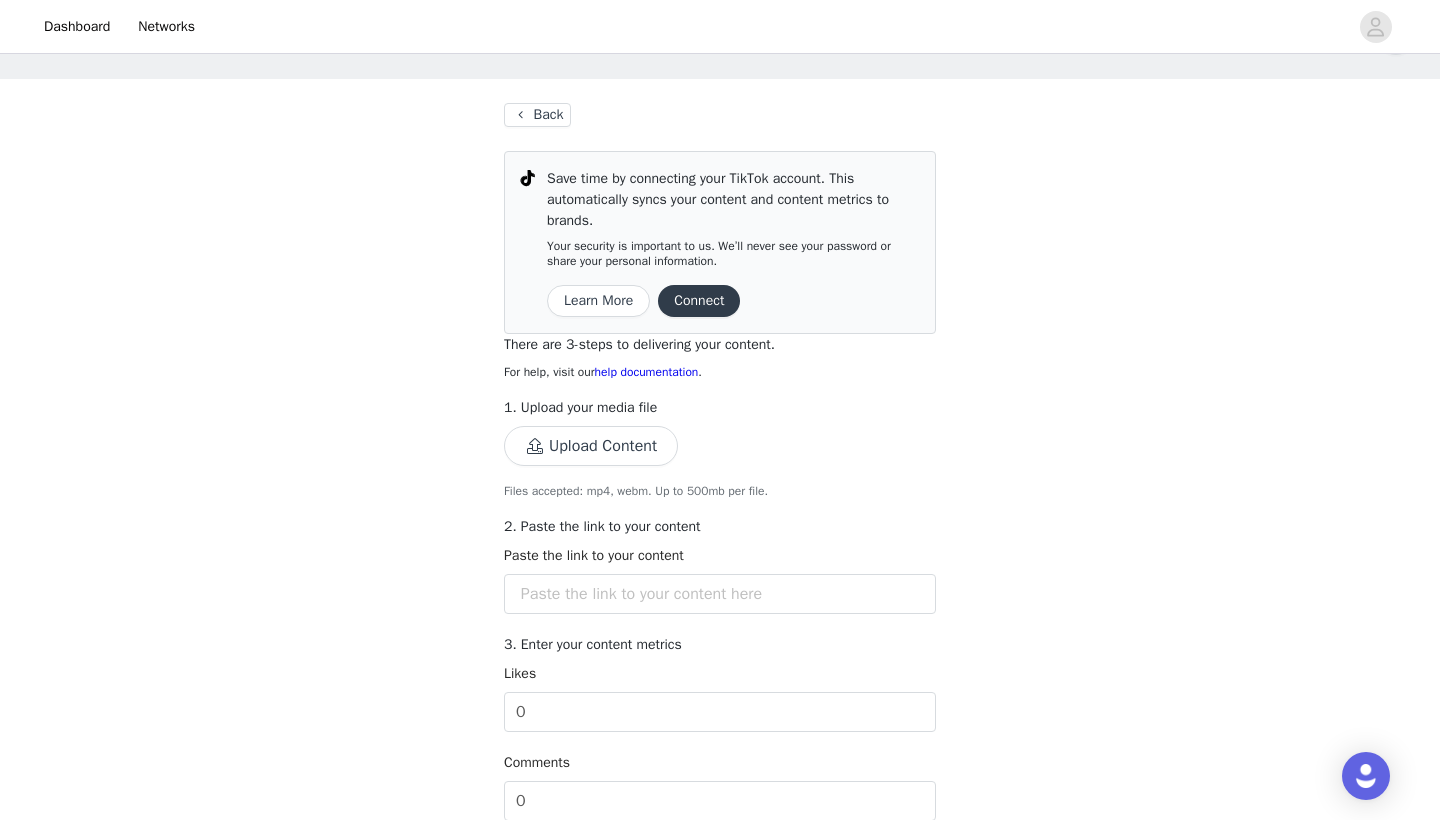 scroll, scrollTop: 67, scrollLeft: 0, axis: vertical 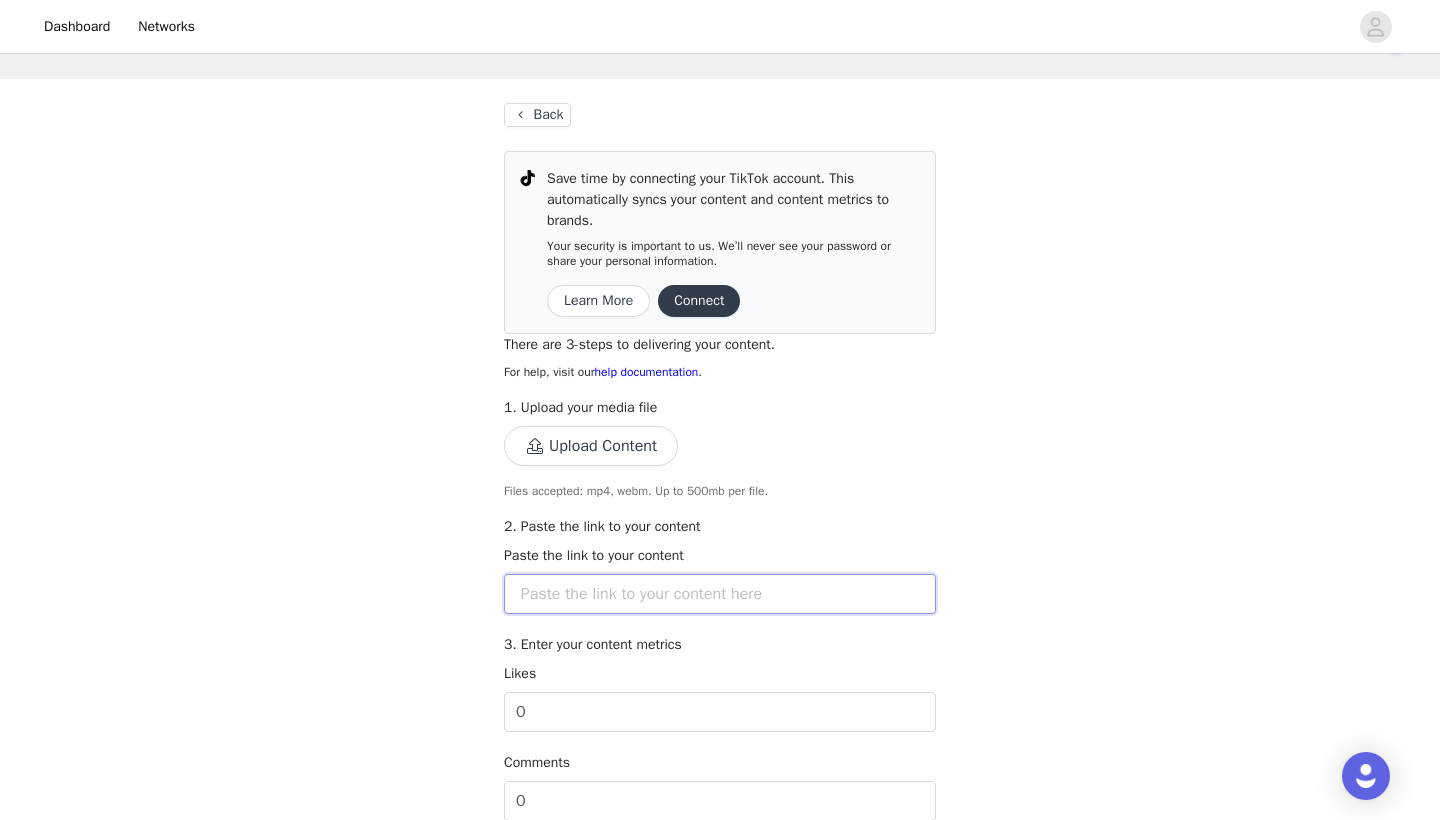 click at bounding box center (720, 594) 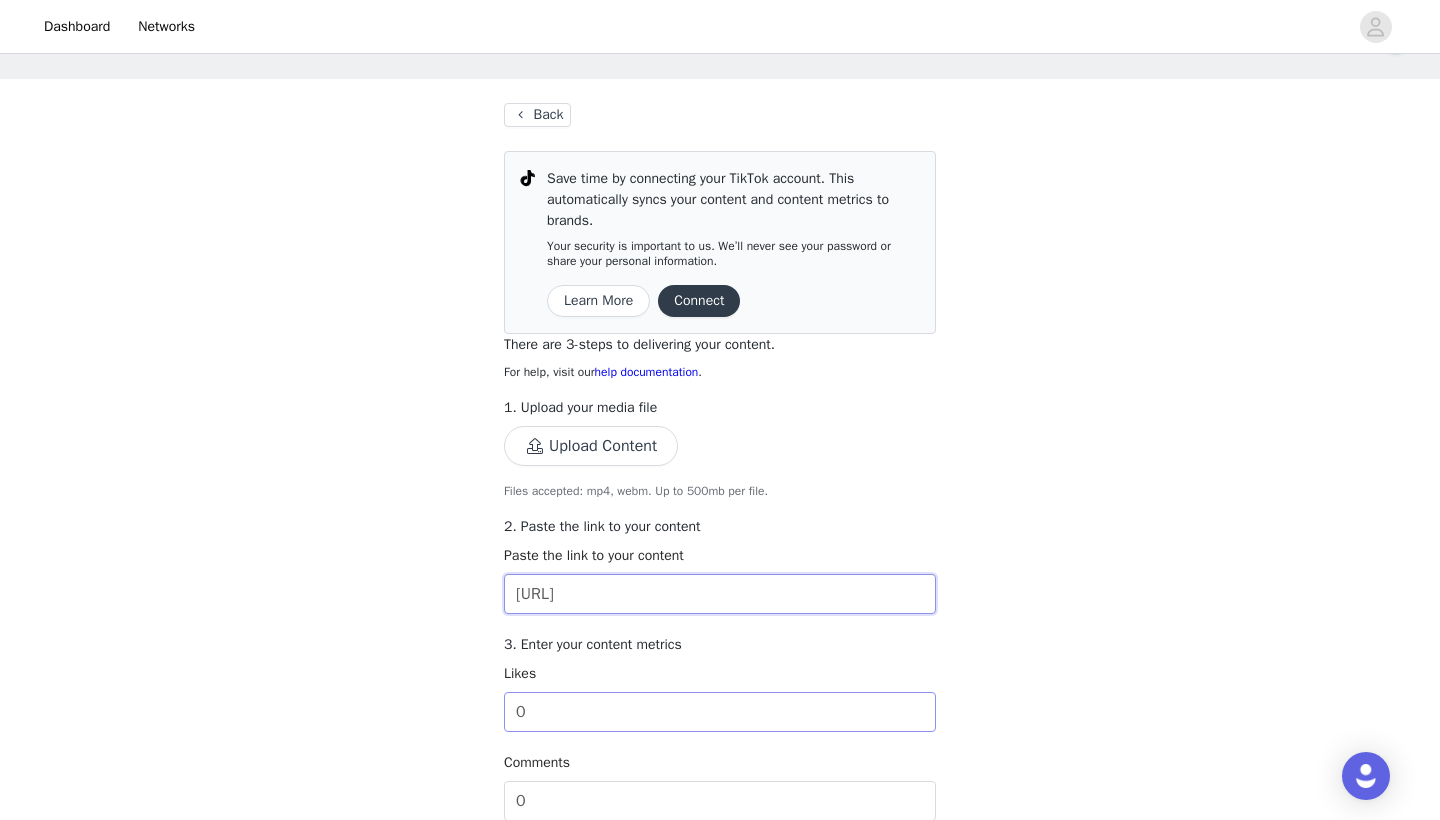type on "[URL]" 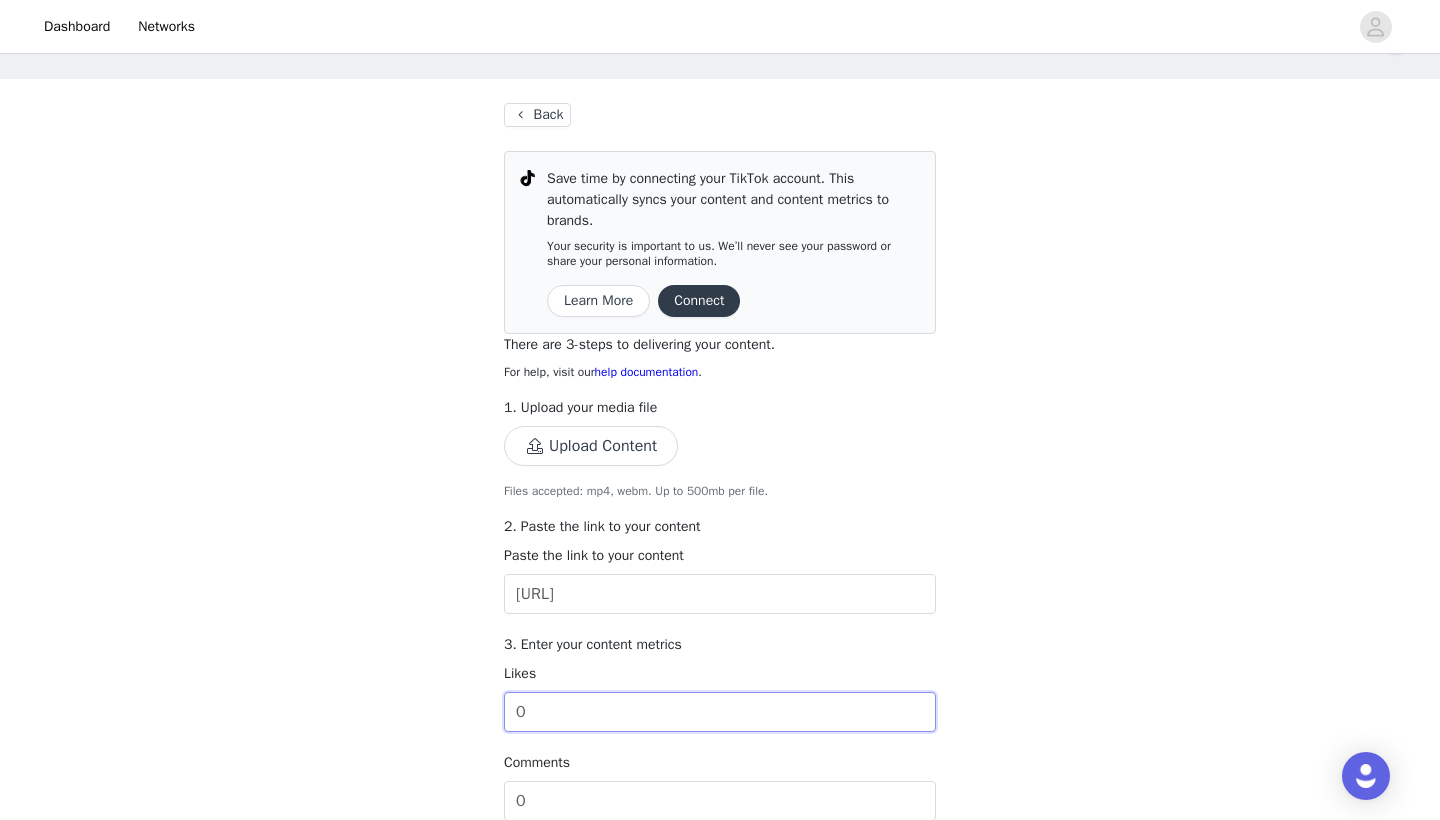click on "0" at bounding box center [720, 712] 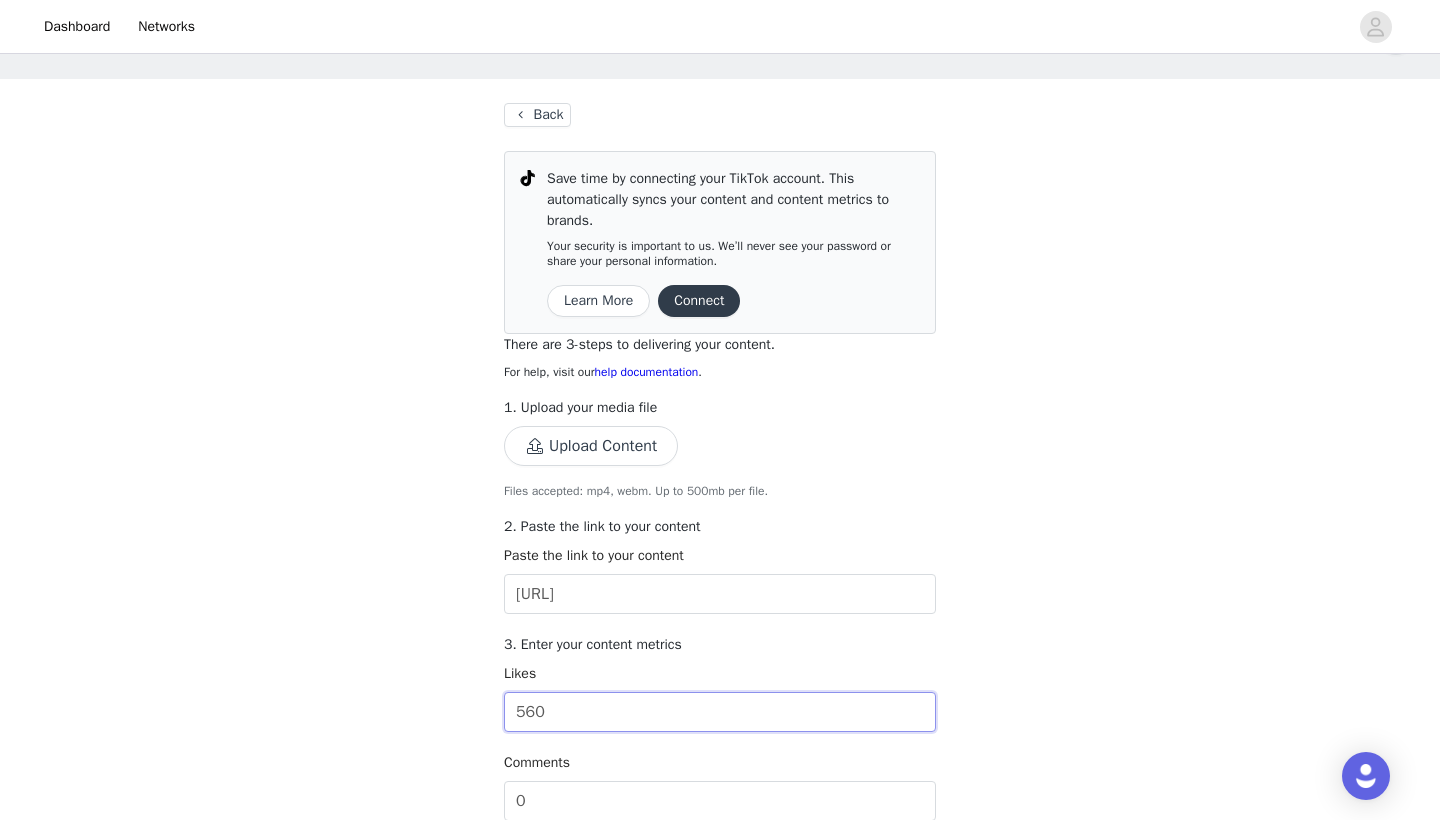 scroll, scrollTop: 147, scrollLeft: 0, axis: vertical 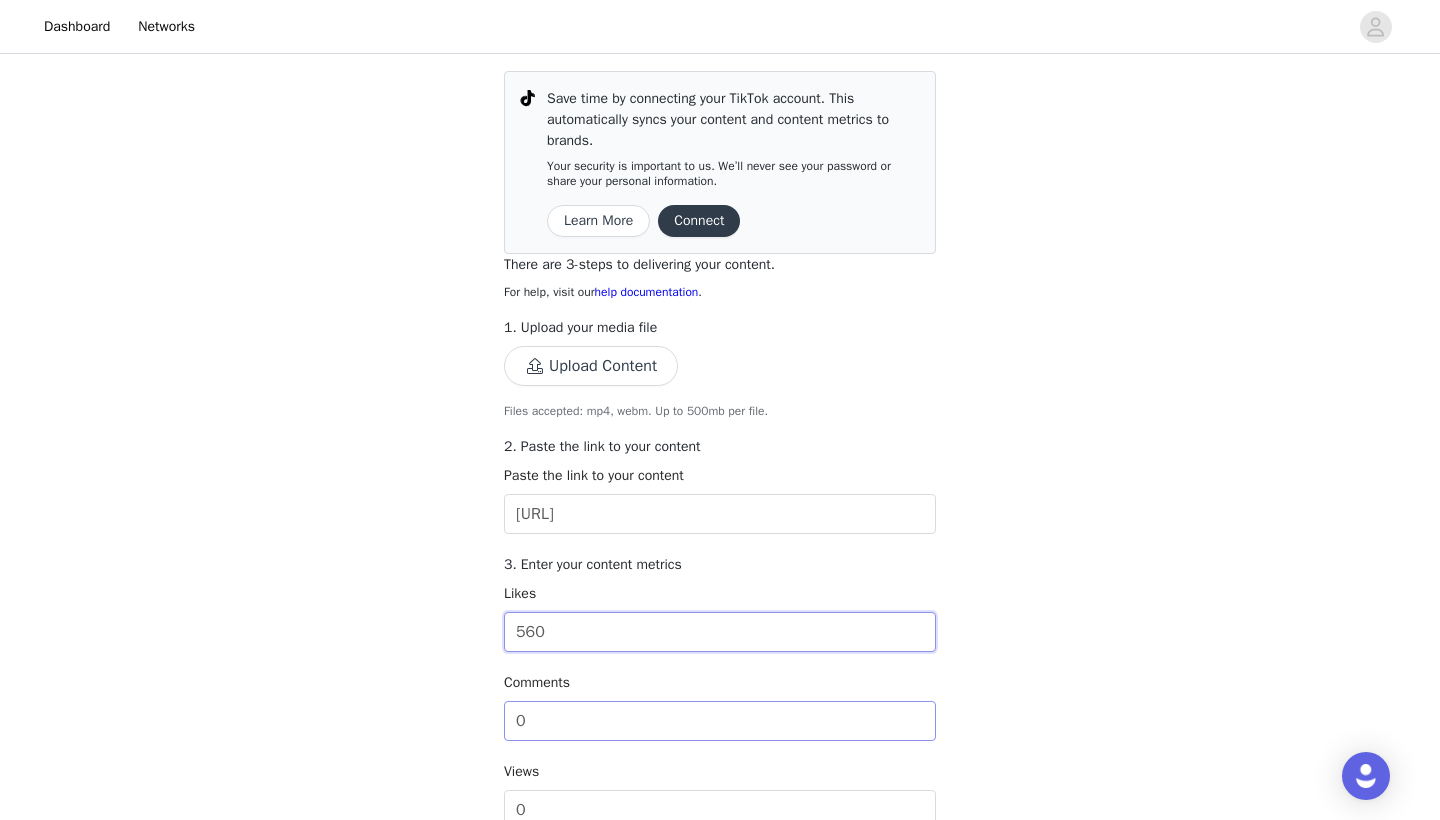 type on "560" 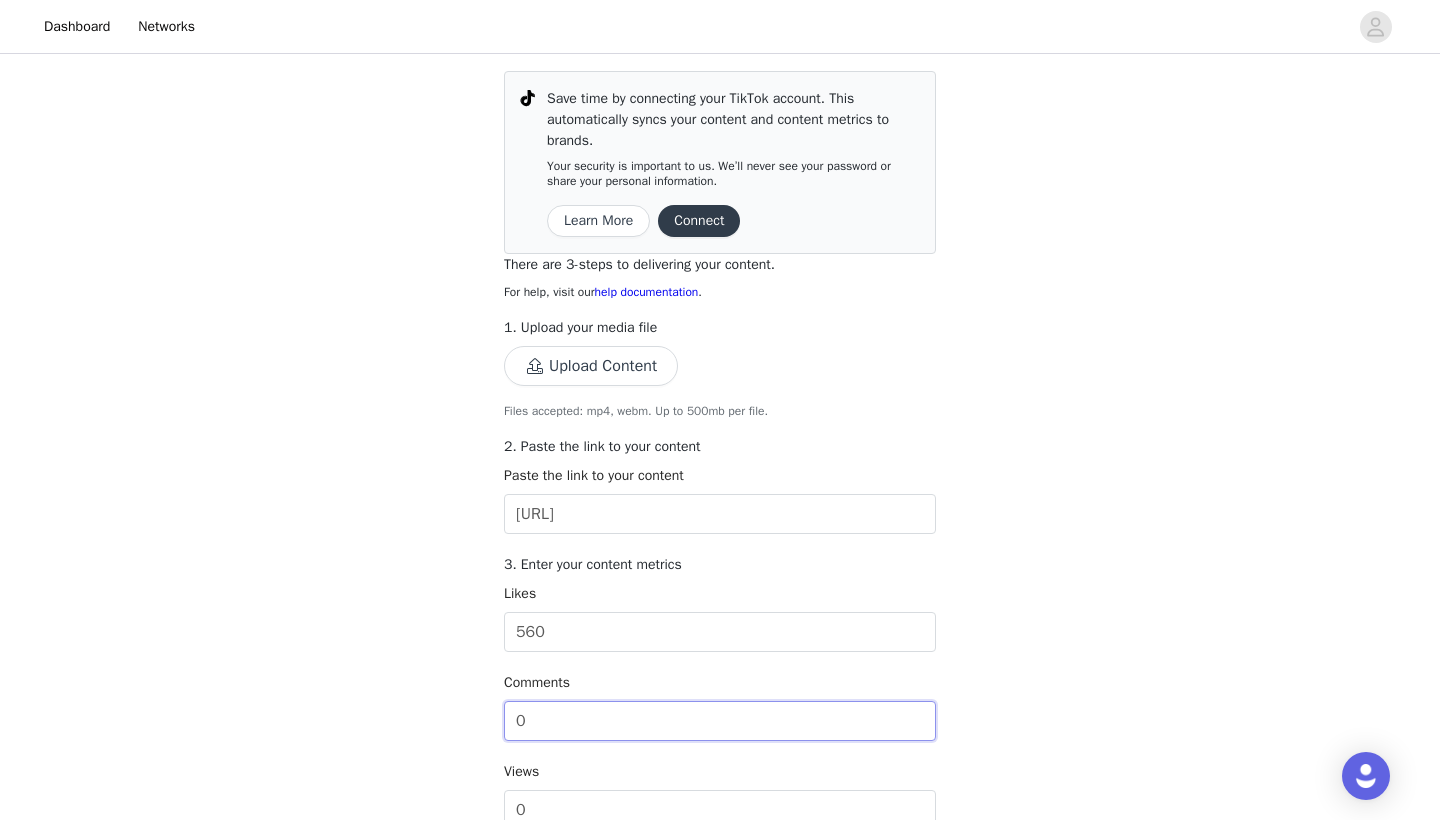 click on "0" at bounding box center (720, 721) 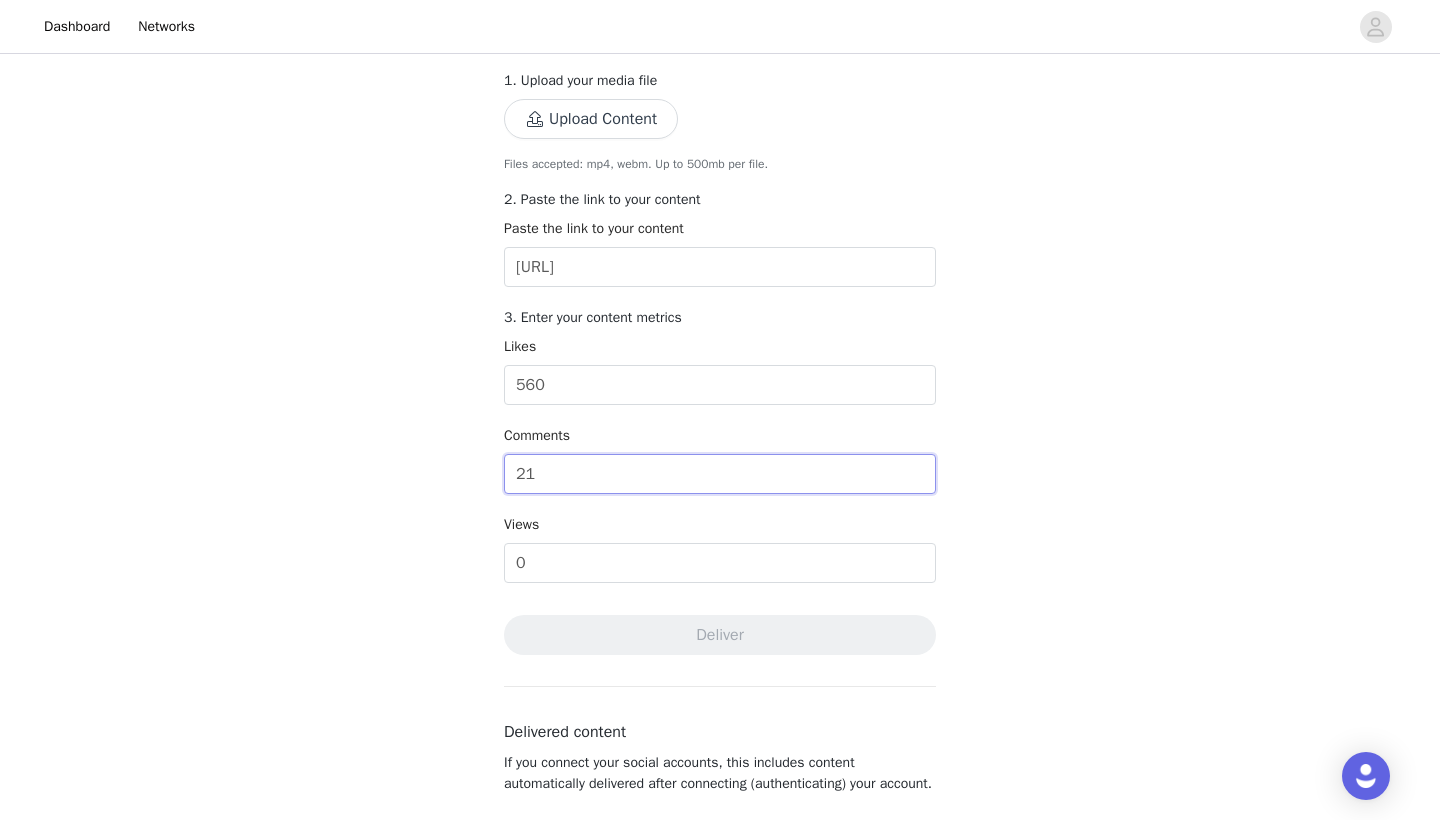 scroll, scrollTop: 412, scrollLeft: 0, axis: vertical 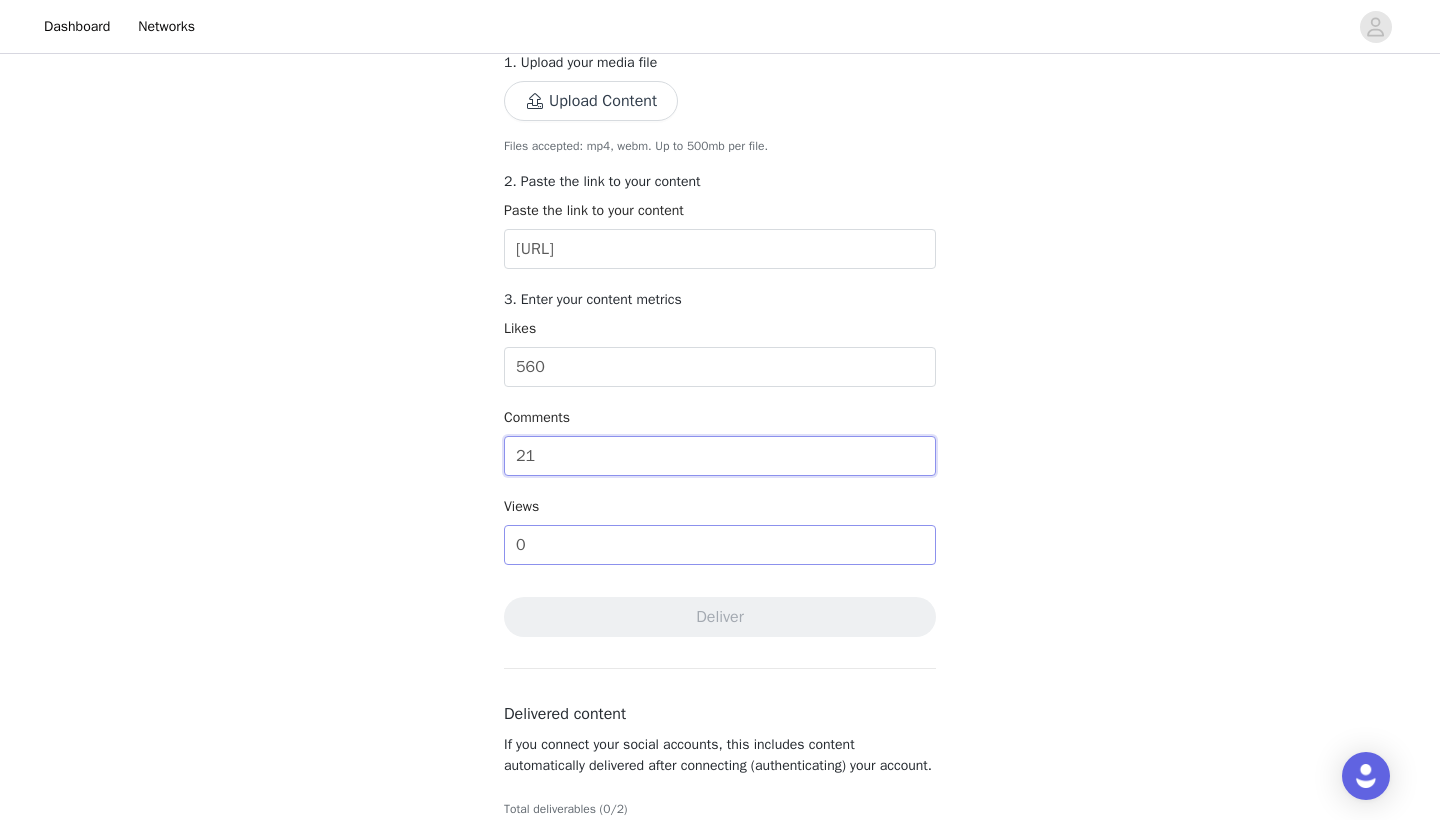 type on "21" 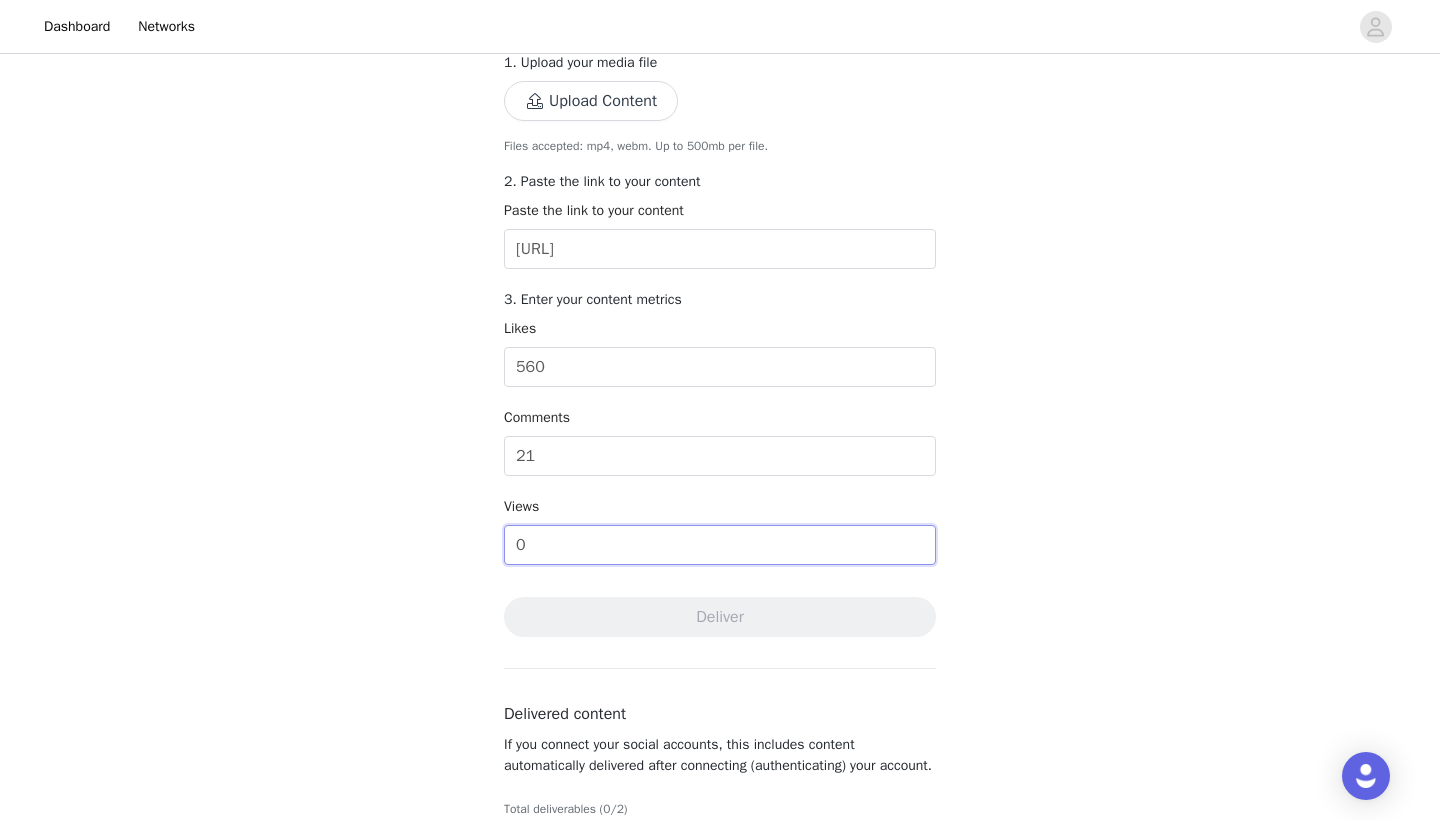 click on "0" at bounding box center (720, 545) 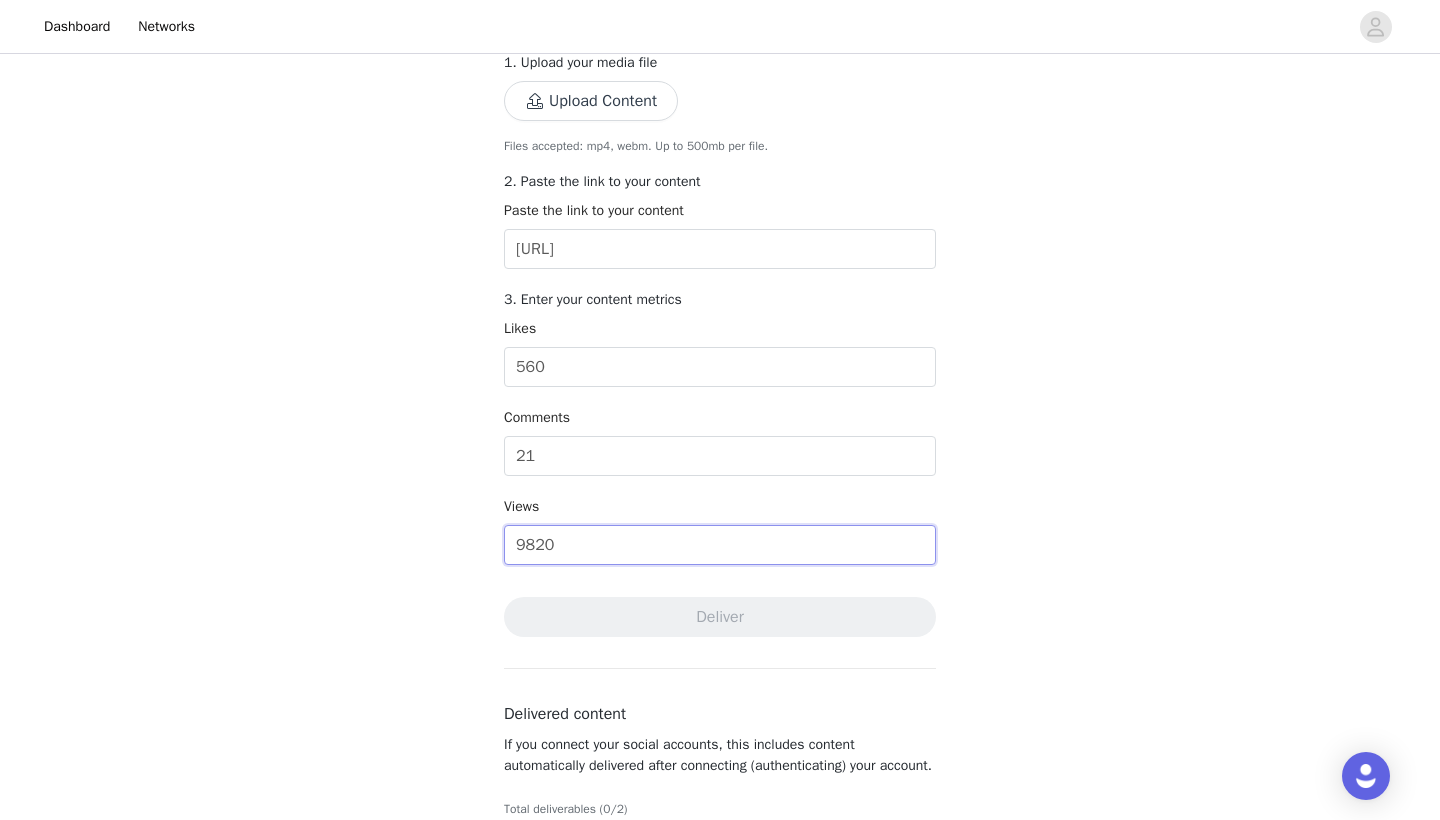 type on "9820" 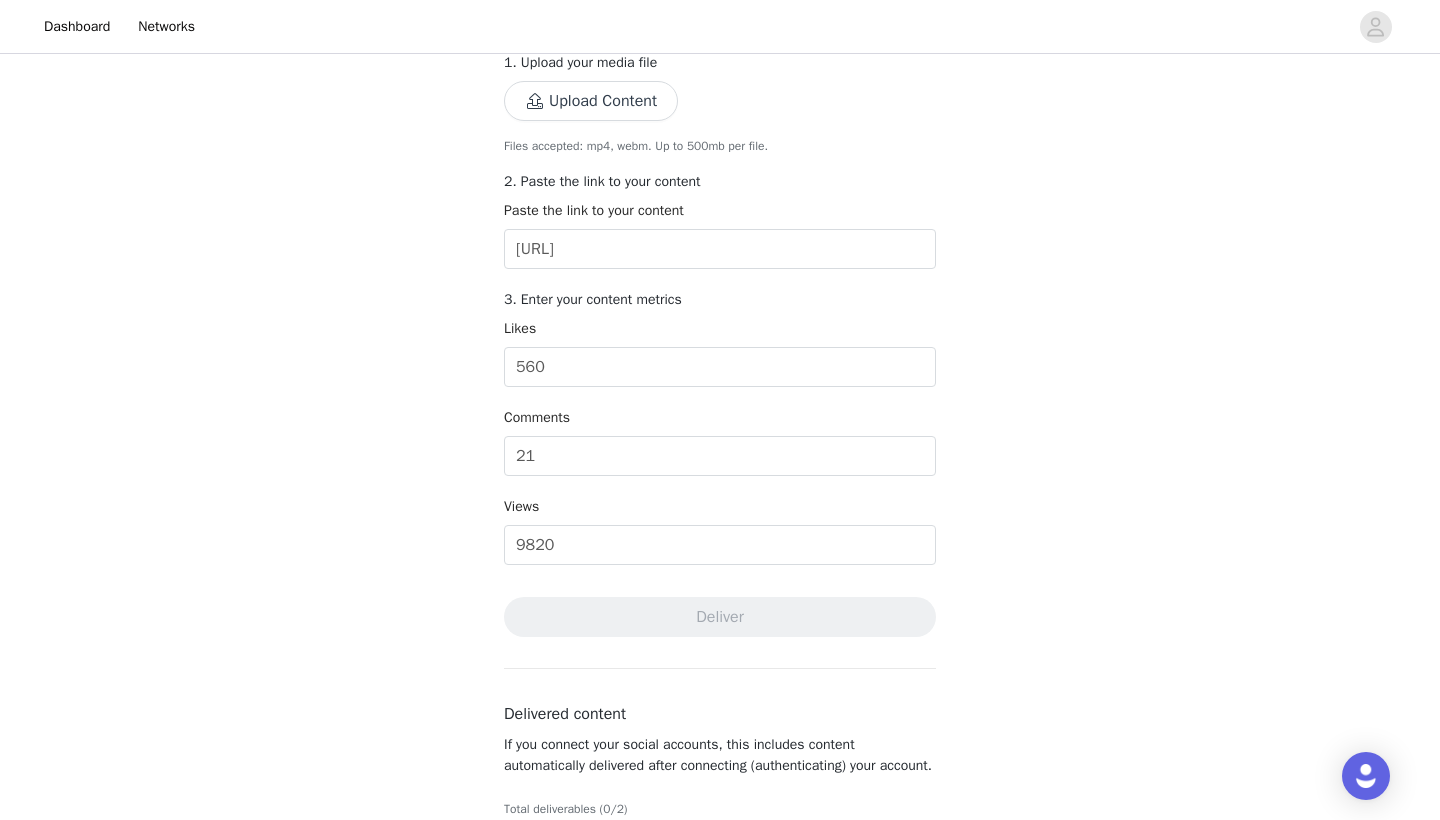 click on "Complete Task
Back
Save time by connecting your TikTok account. This automatically
syncs your content and content metrics to brands.
Your security is important to us. We’ll never see your password or share your personal information.
Learn More   Connect
There are 3-steps to delivering your content.
For help, visit our
help documentation .
1. Upload your media file    Upload Content    Files accepted: mp4, webm. Up to 500mb per file.    2. Paste the link to your content   Paste the link to your content [URL]     3. Enter your content metrics     Likes 560   Comments 21   Views 9820   Deliver     Delivered content     Total deliverables (0/2)   No content delivered yet" at bounding box center (720, 273) 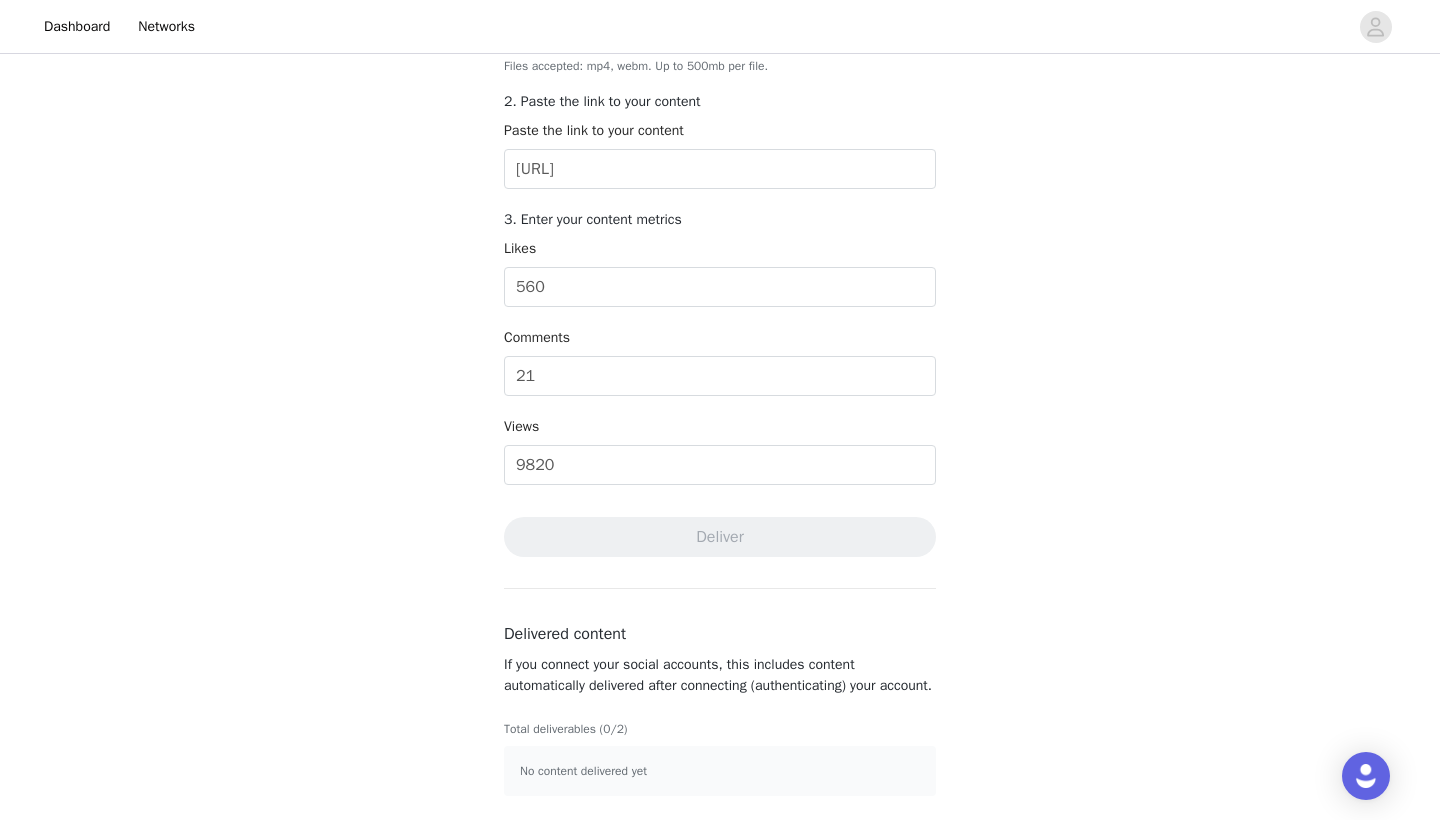 scroll, scrollTop: 513, scrollLeft: 0, axis: vertical 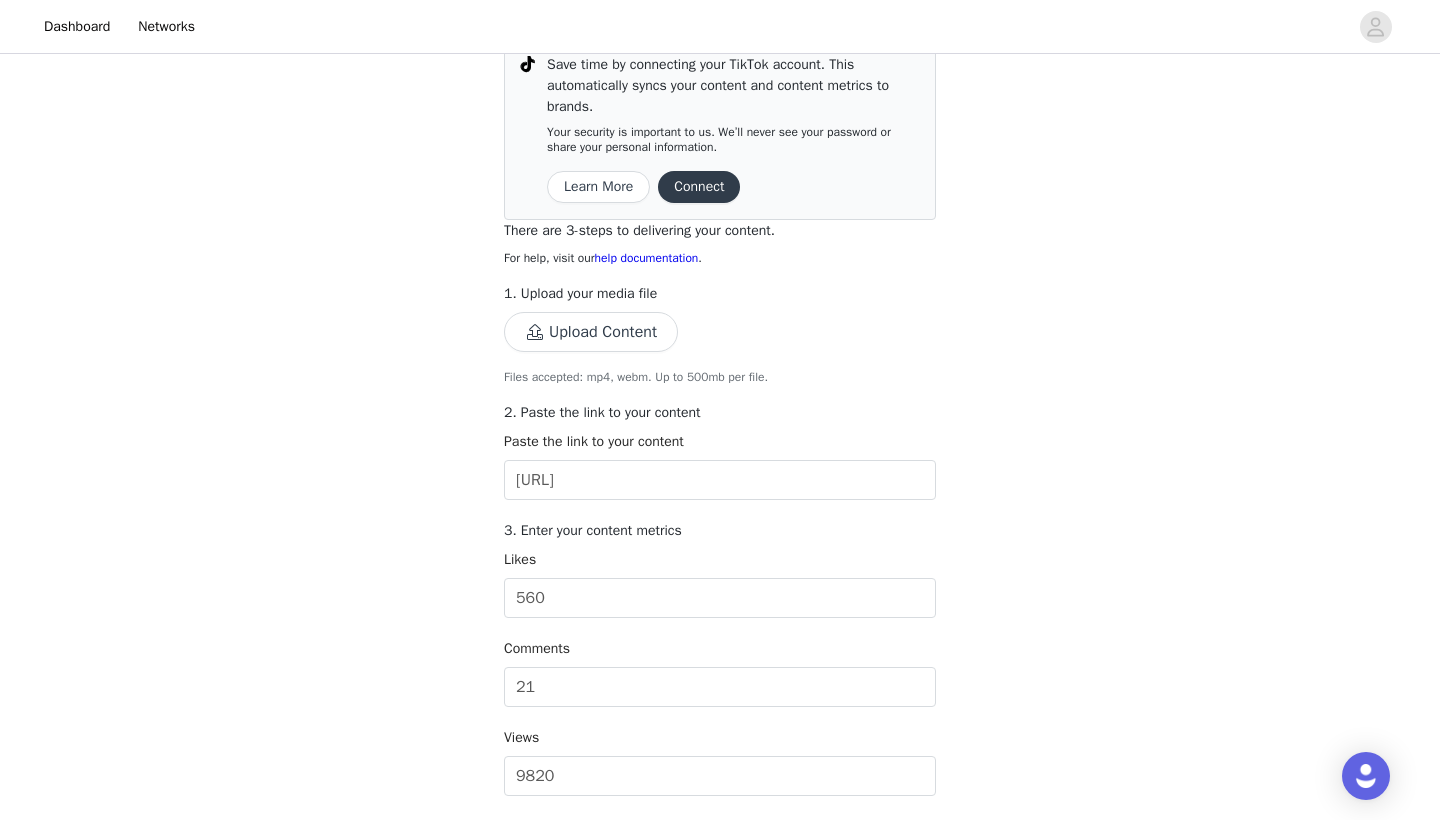 click on "Upload Content" at bounding box center [591, 332] 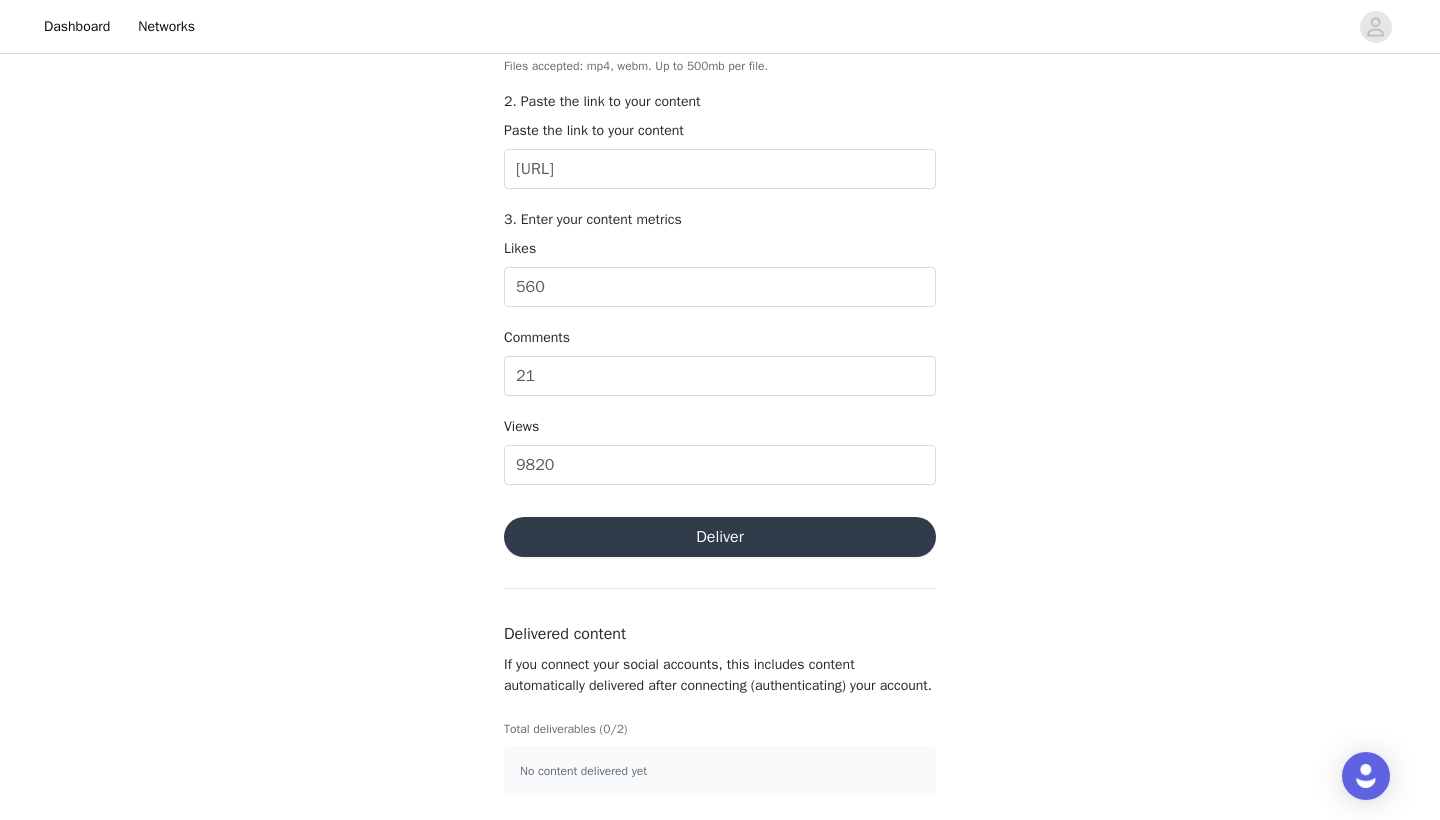 scroll, scrollTop: 624, scrollLeft: 0, axis: vertical 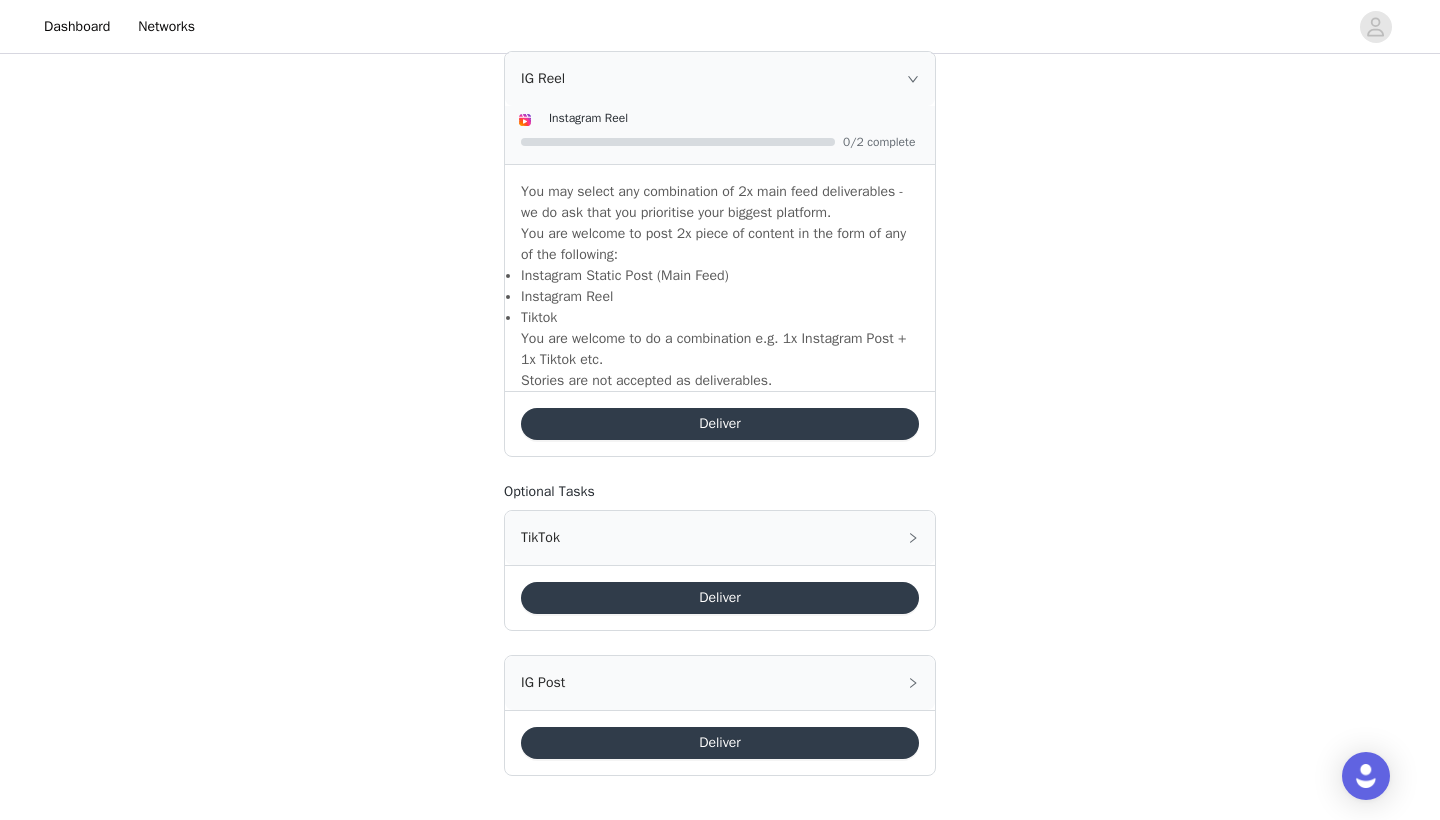 click on "TikTok" at bounding box center [720, 538] 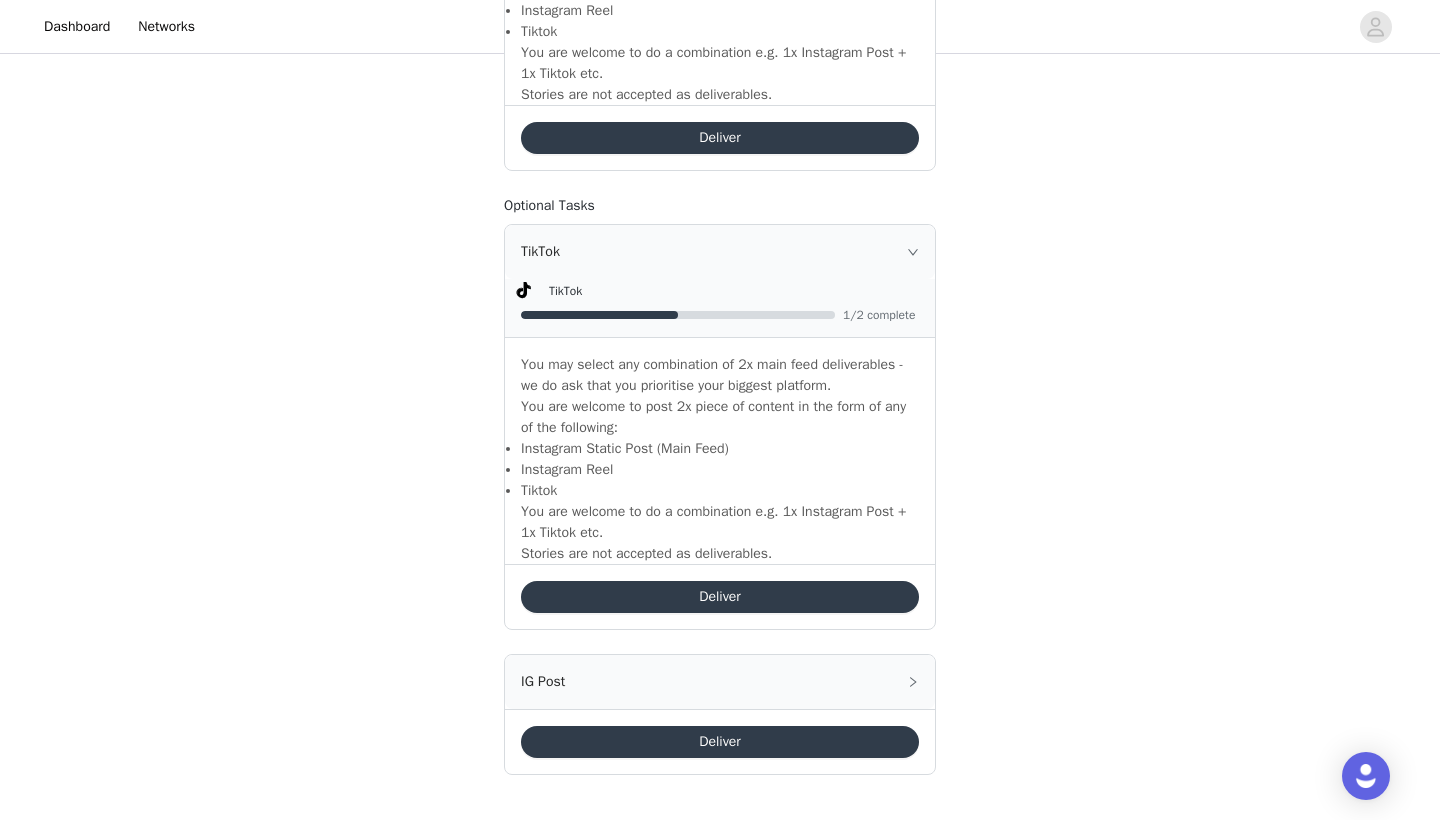 scroll, scrollTop: 1636, scrollLeft: 0, axis: vertical 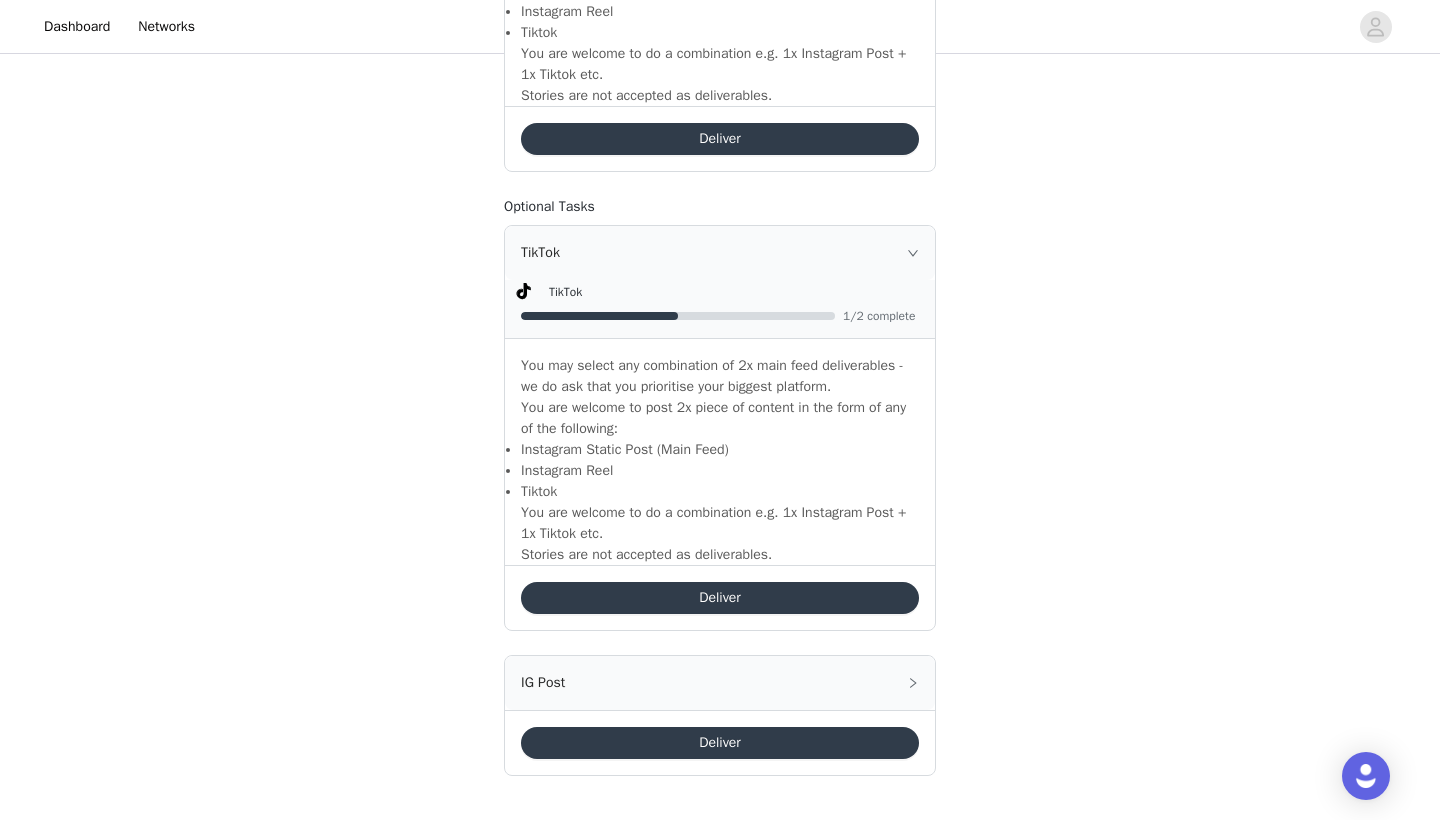 click on "IG Post" at bounding box center (720, 683) 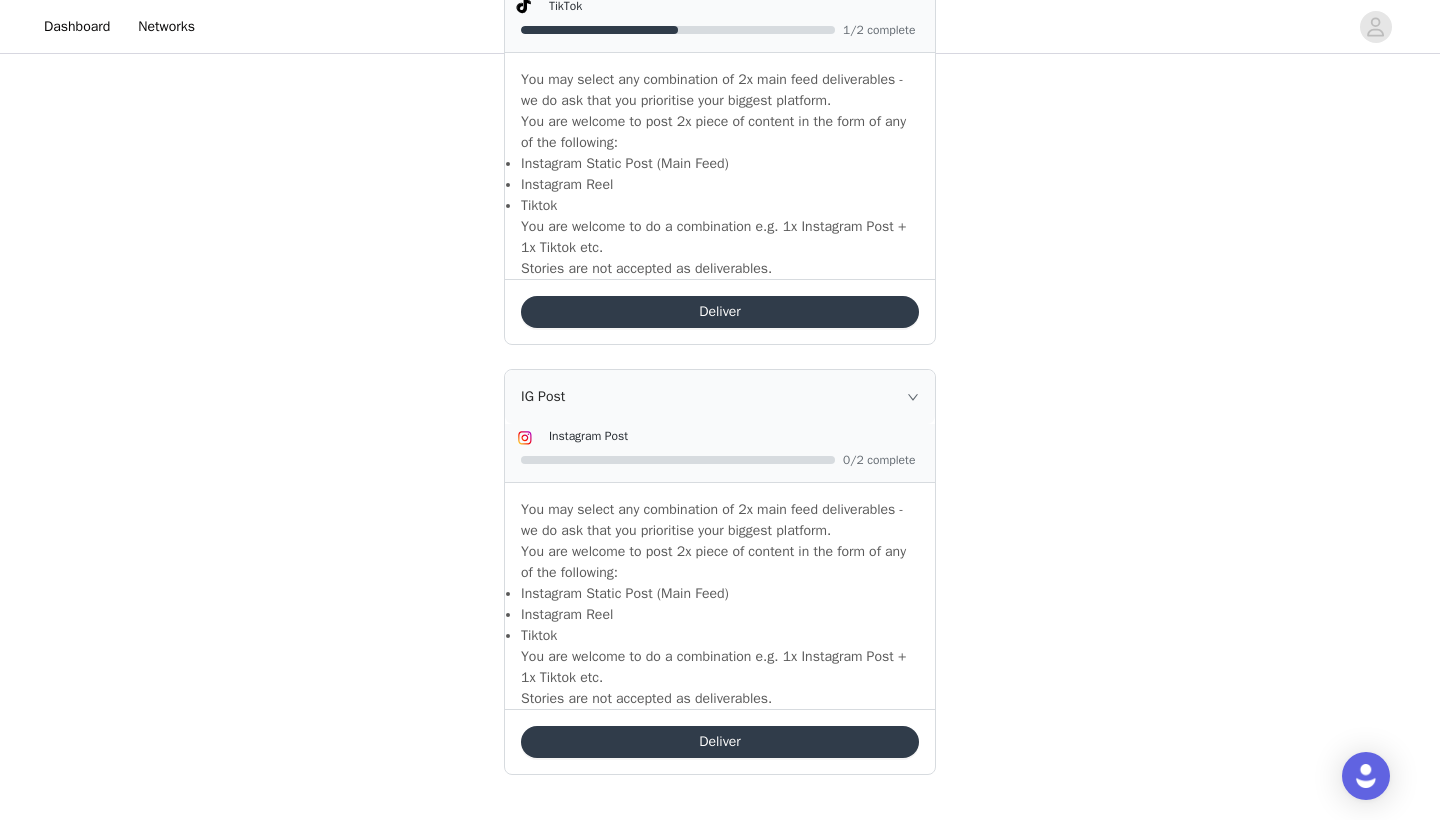 scroll, scrollTop: 1921, scrollLeft: 0, axis: vertical 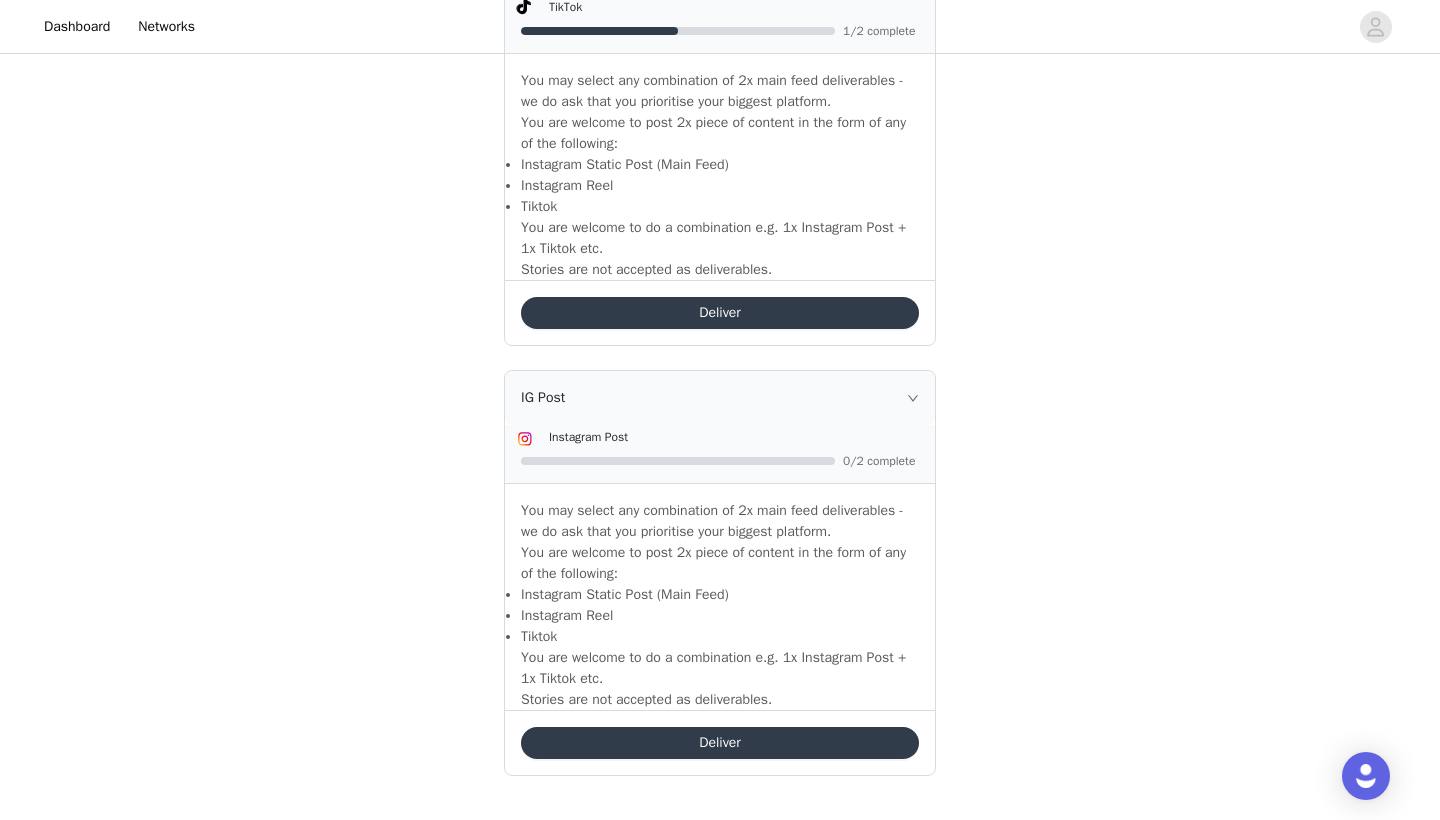 click on "Deliver" at bounding box center (720, 743) 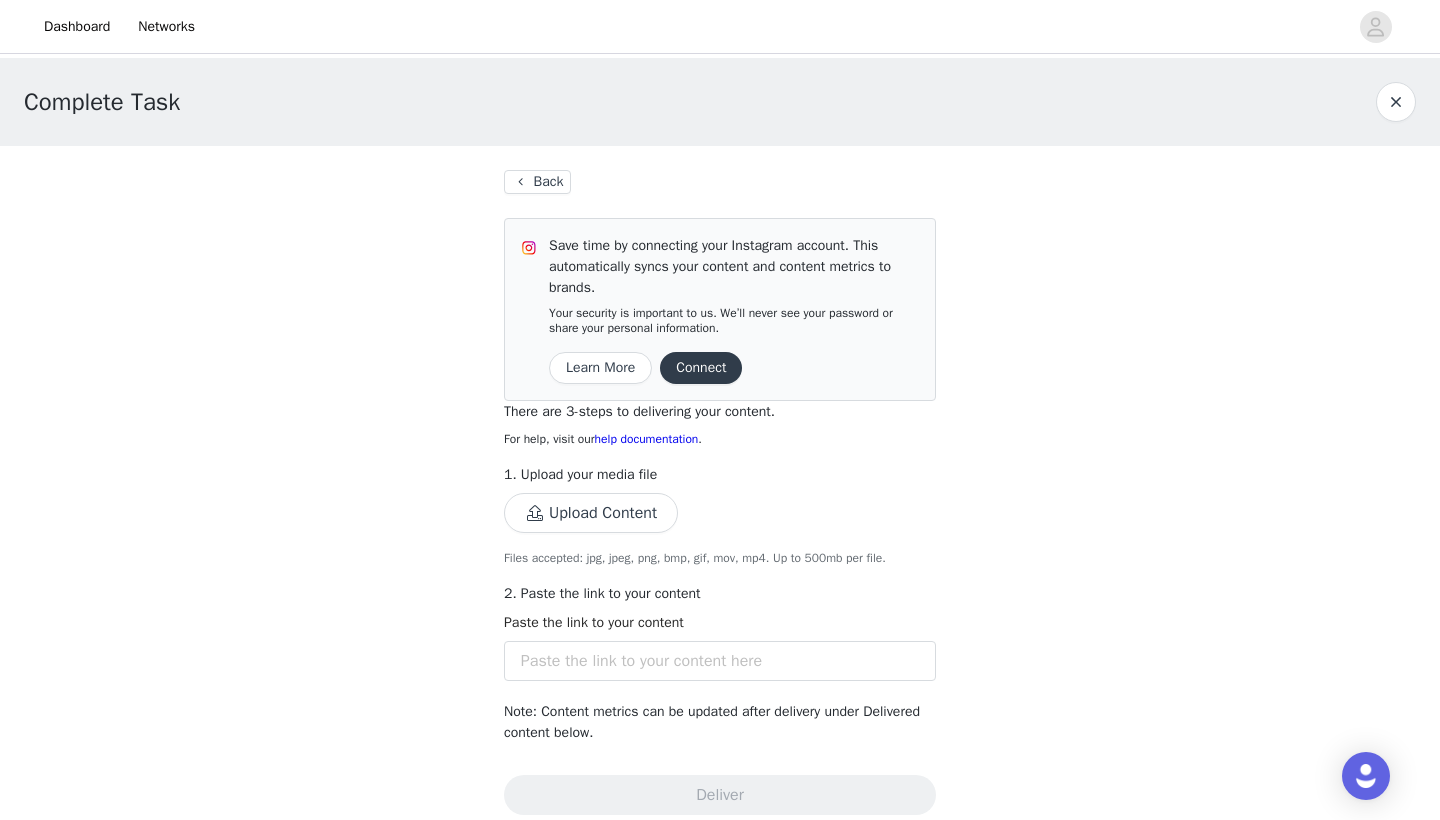 scroll, scrollTop: 0, scrollLeft: 0, axis: both 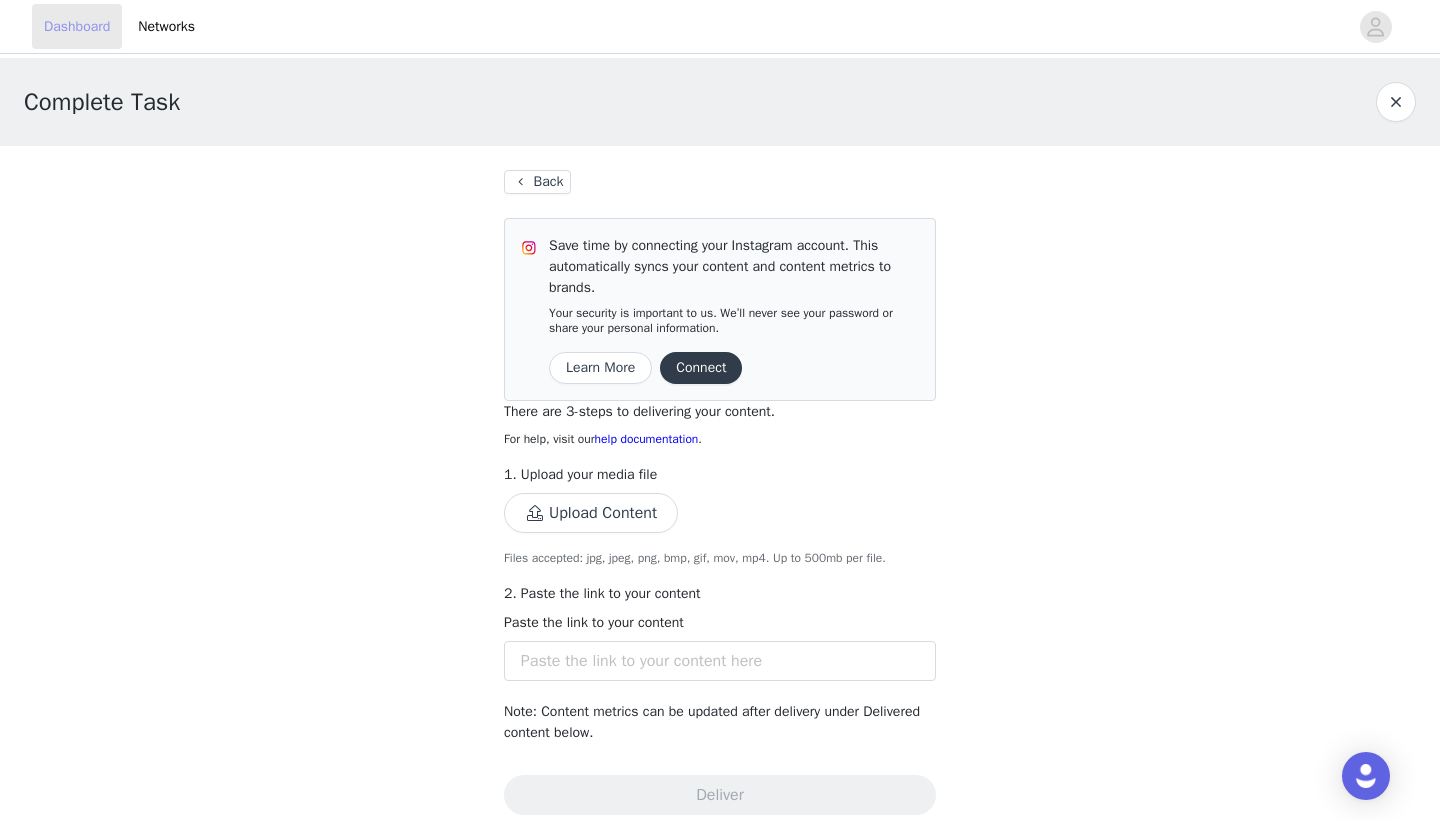 click on "Dashboard" at bounding box center (77, 26) 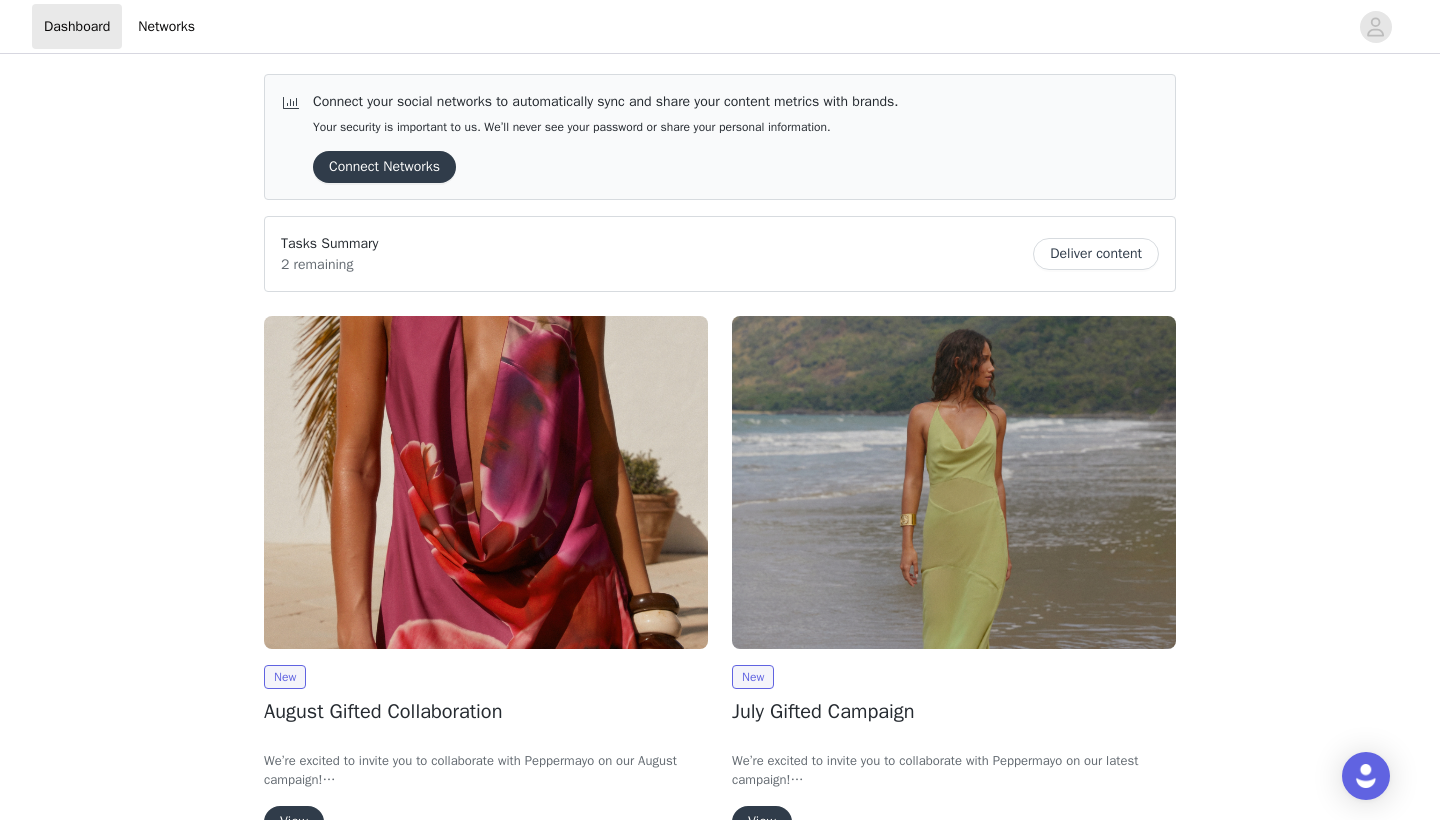 click on "Connect your social networks to automatically sync and share your content metrics with brands.
Your security is important to us. We’ll never see your password or share your personal information.
Connect Networks   Tasks Summary   2 remaining     Deliver content          New    August Gifted Collaboration
We’re excited to invite you to collaborate with Peppermayo on our August campaign!
In exchange for  1x deliverable  (TikTok or Instagram posts), you’ll be able to select up to  6  items  from a range of our latest collections, along with some of your all-time favourites.
Spots are strictly limited, so if you’d like to secure your pieces and be part of the campaign, simply complete the steps below to get started.
We can’t wait to collaborate with you!
View    New    July Gifted Campaign
We’re excited to invite you to collaborate with Peppermayo on our latest campaign!
4   items" at bounding box center [720, 1066] 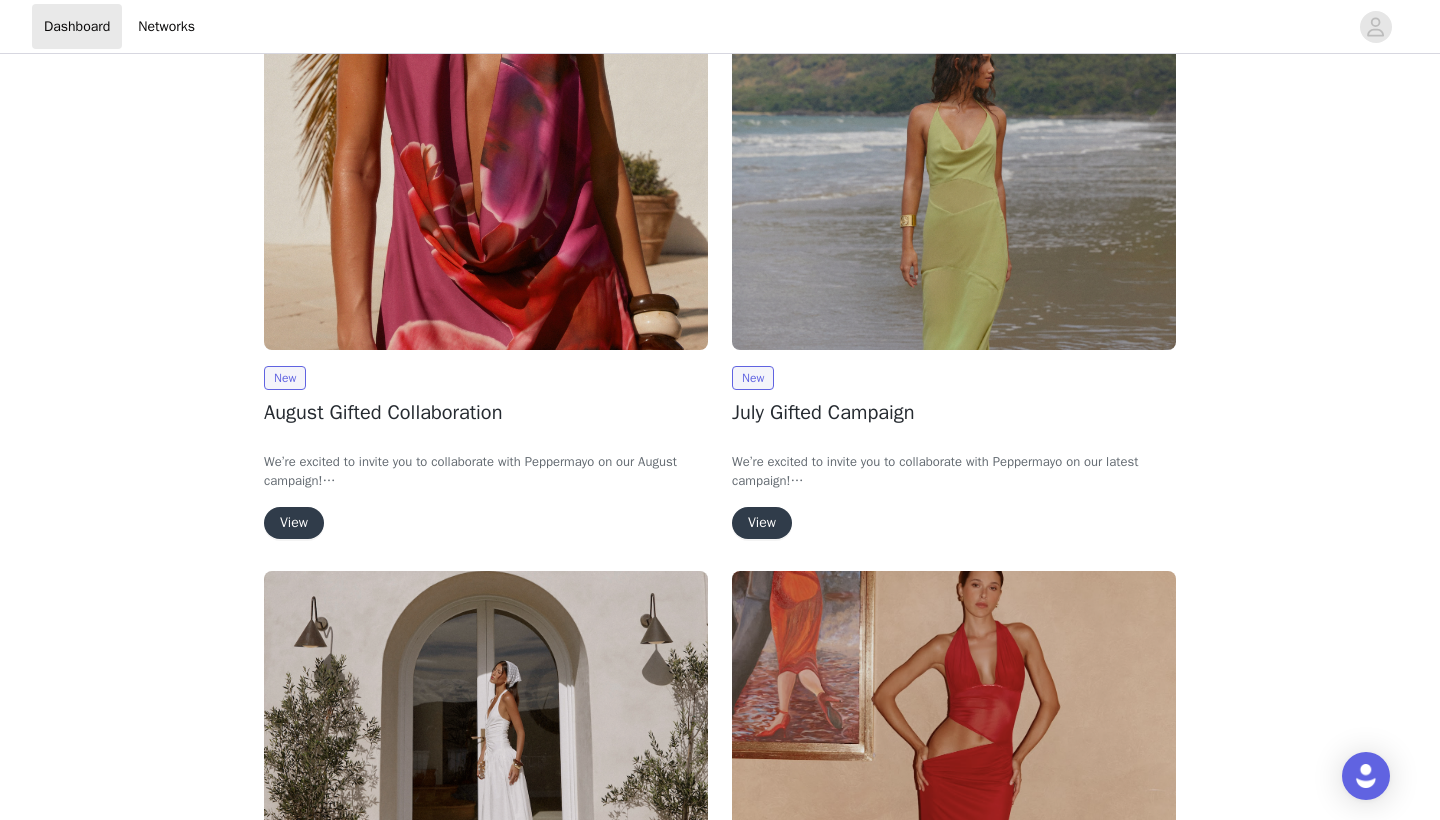 scroll, scrollTop: 387, scrollLeft: 0, axis: vertical 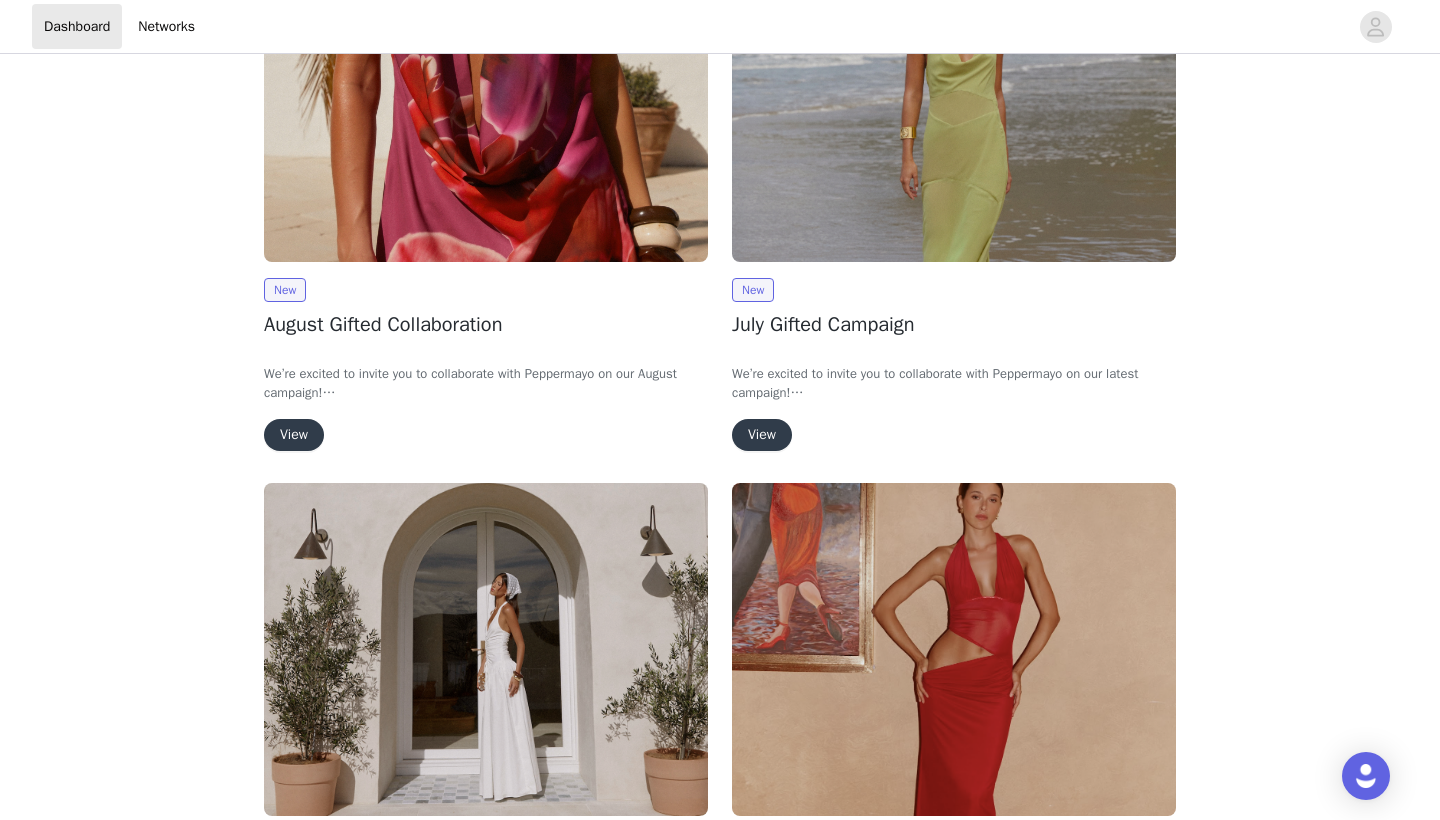 click at bounding box center (486, 95) 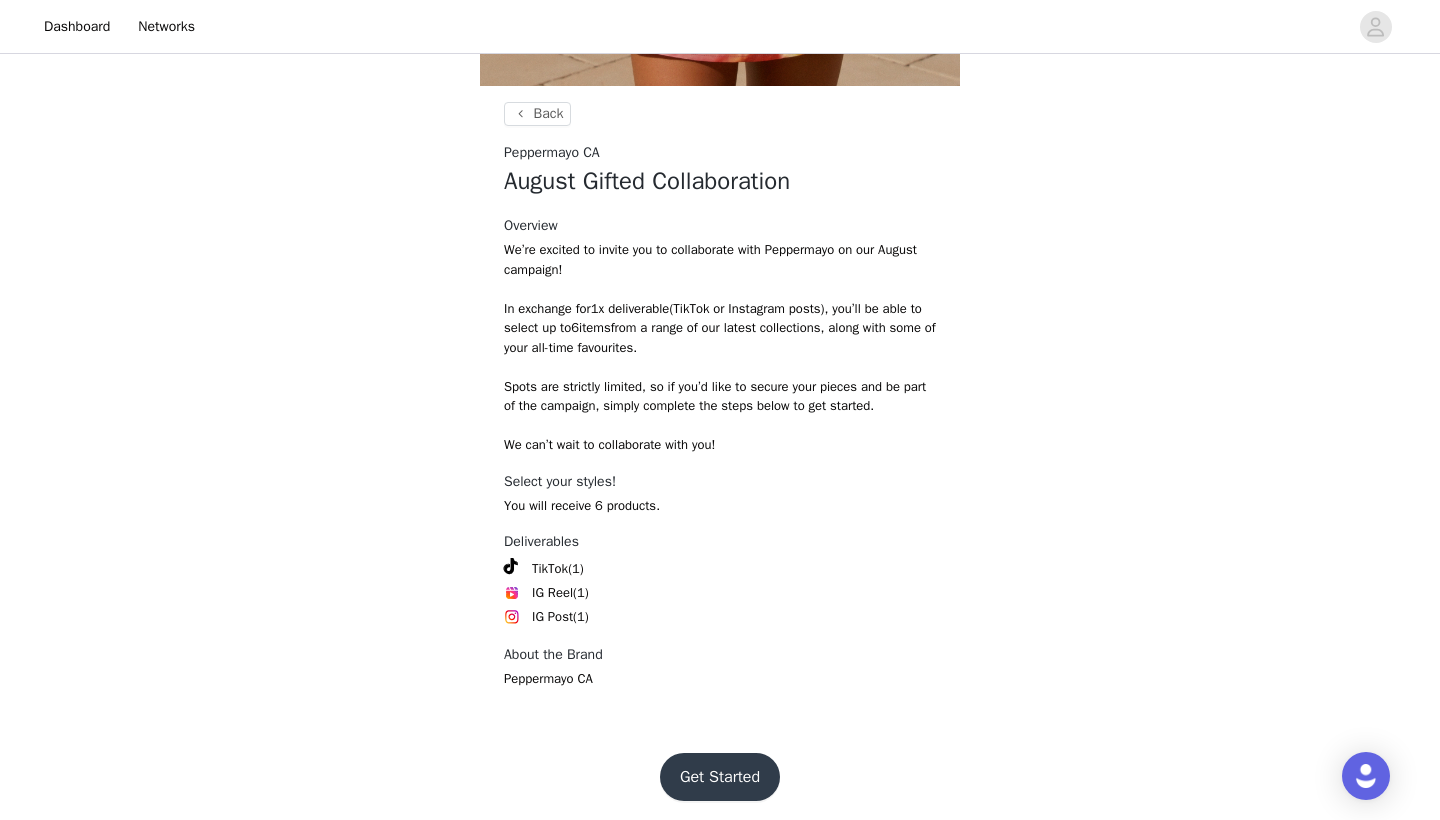 scroll, scrollTop: 631, scrollLeft: 0, axis: vertical 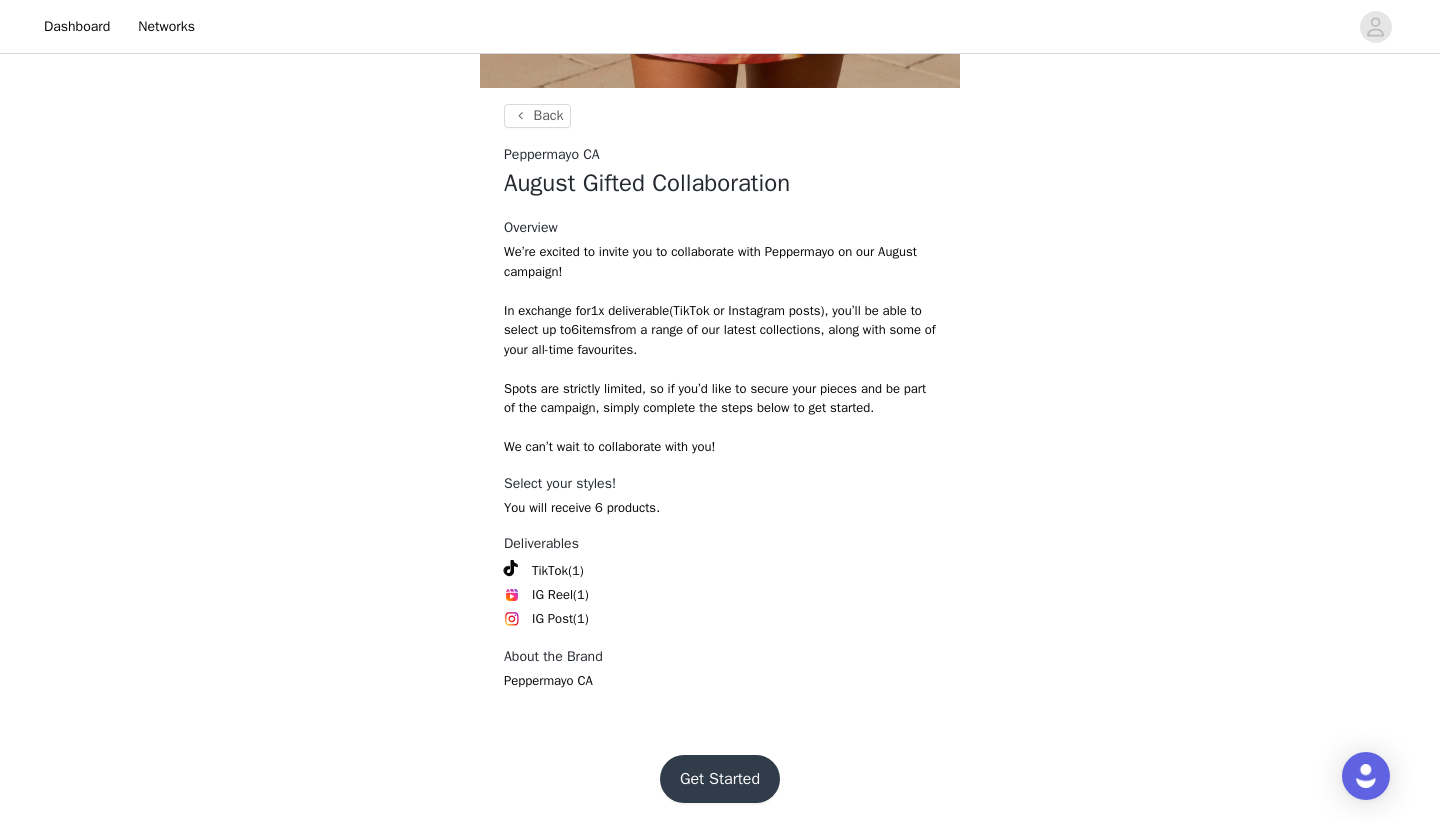 click on "Get Started" at bounding box center [720, 779] 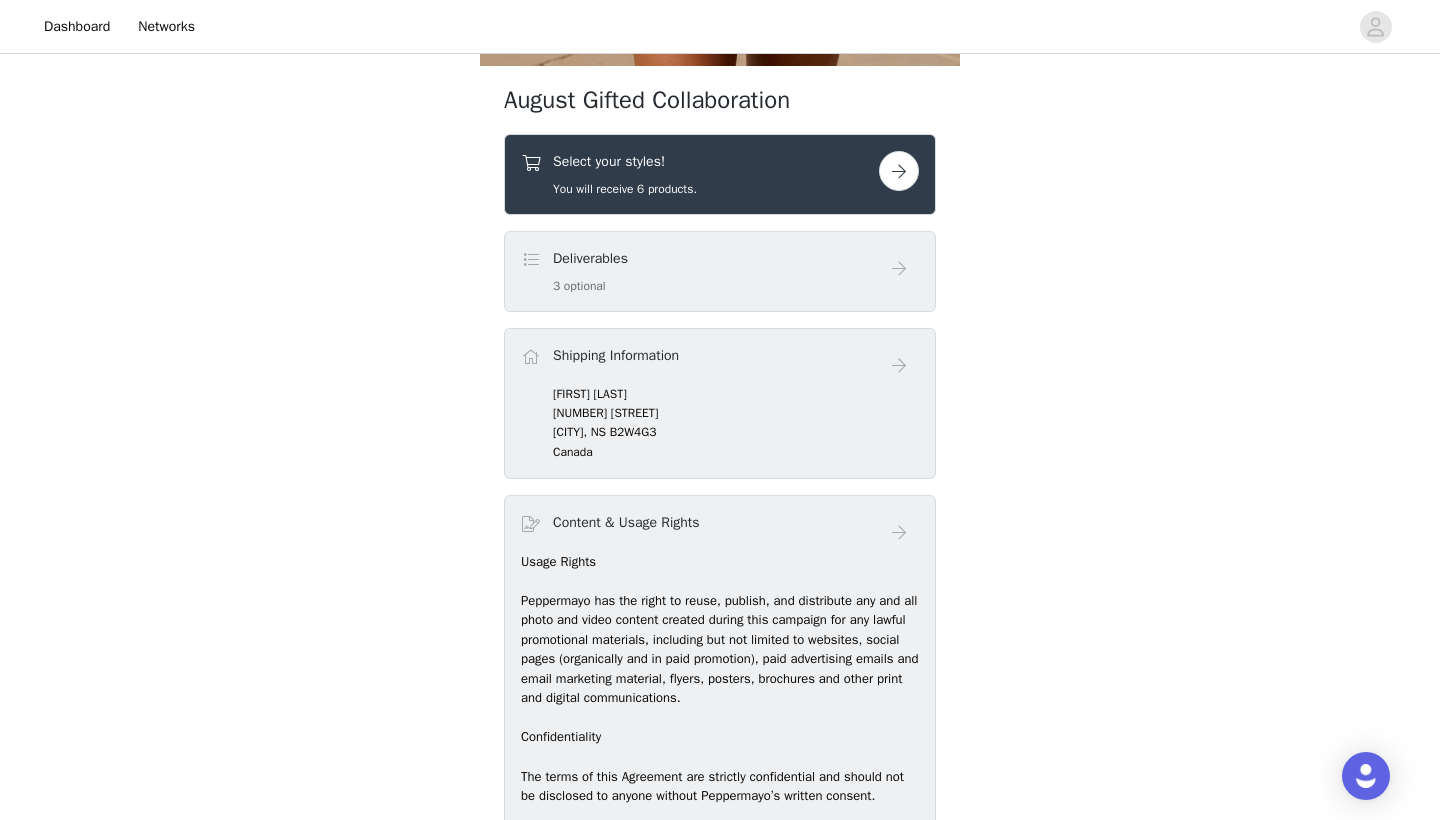 scroll, scrollTop: 655, scrollLeft: 0, axis: vertical 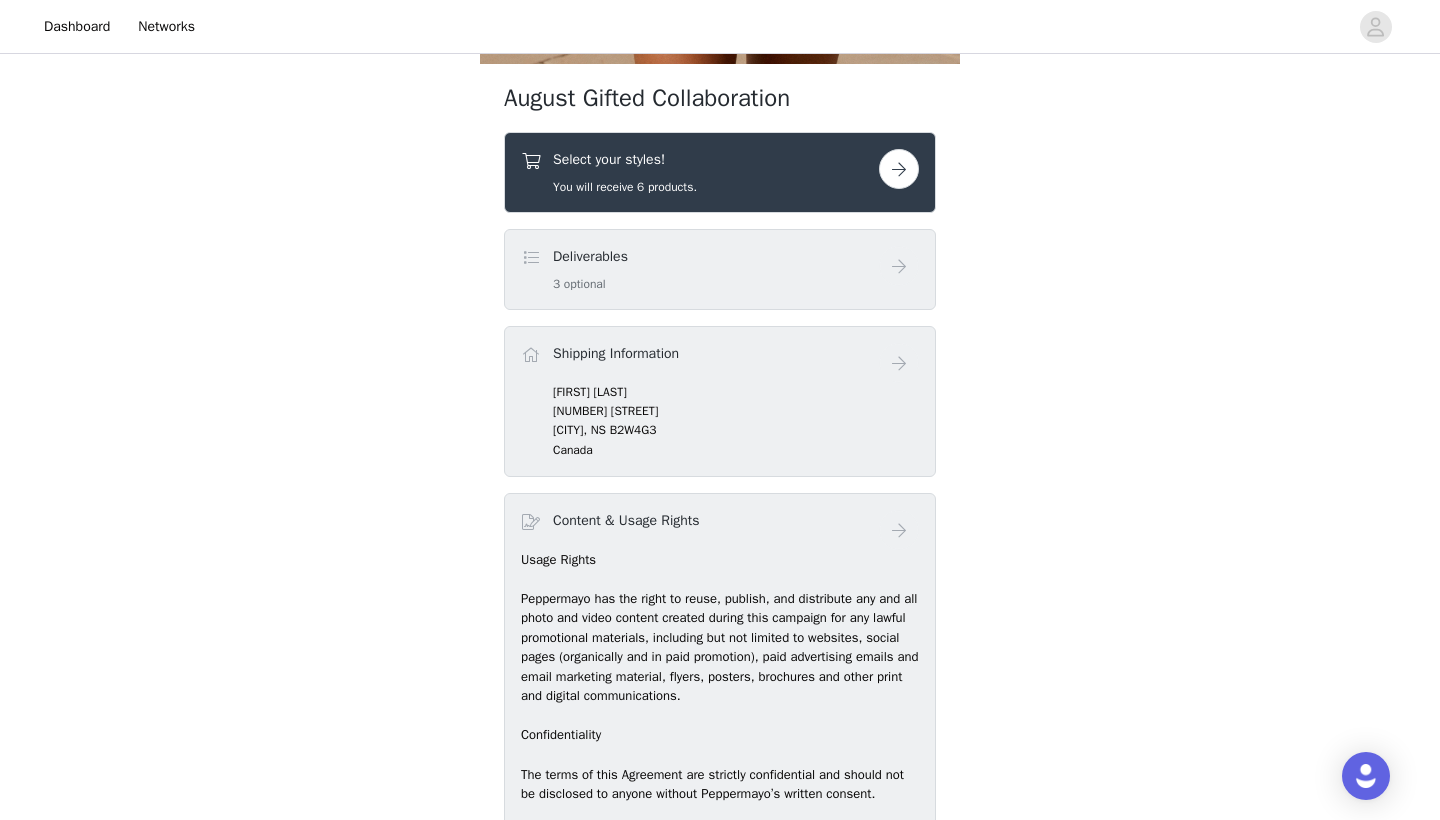 click at bounding box center [899, 169] 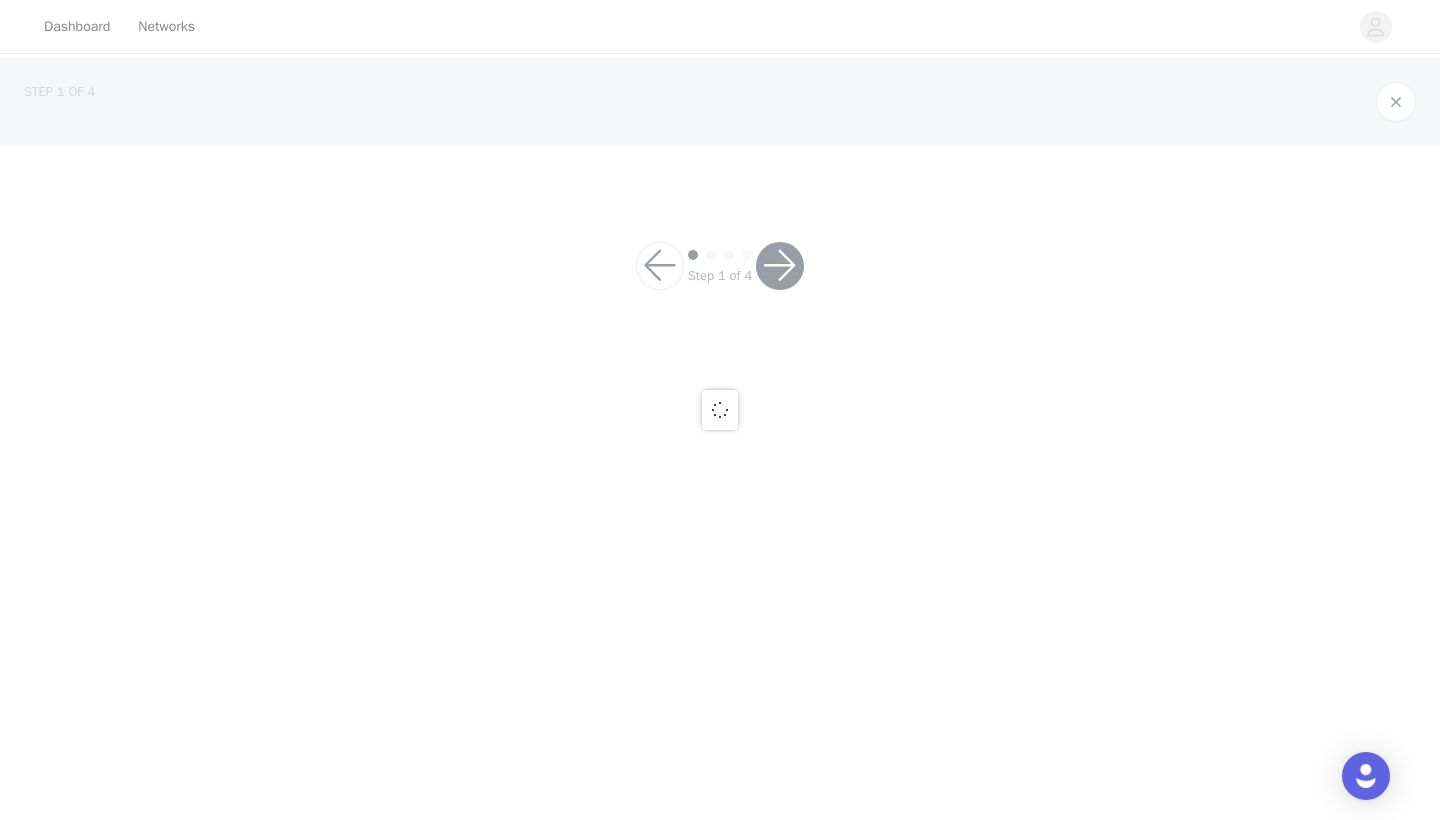 scroll, scrollTop: 0, scrollLeft: 0, axis: both 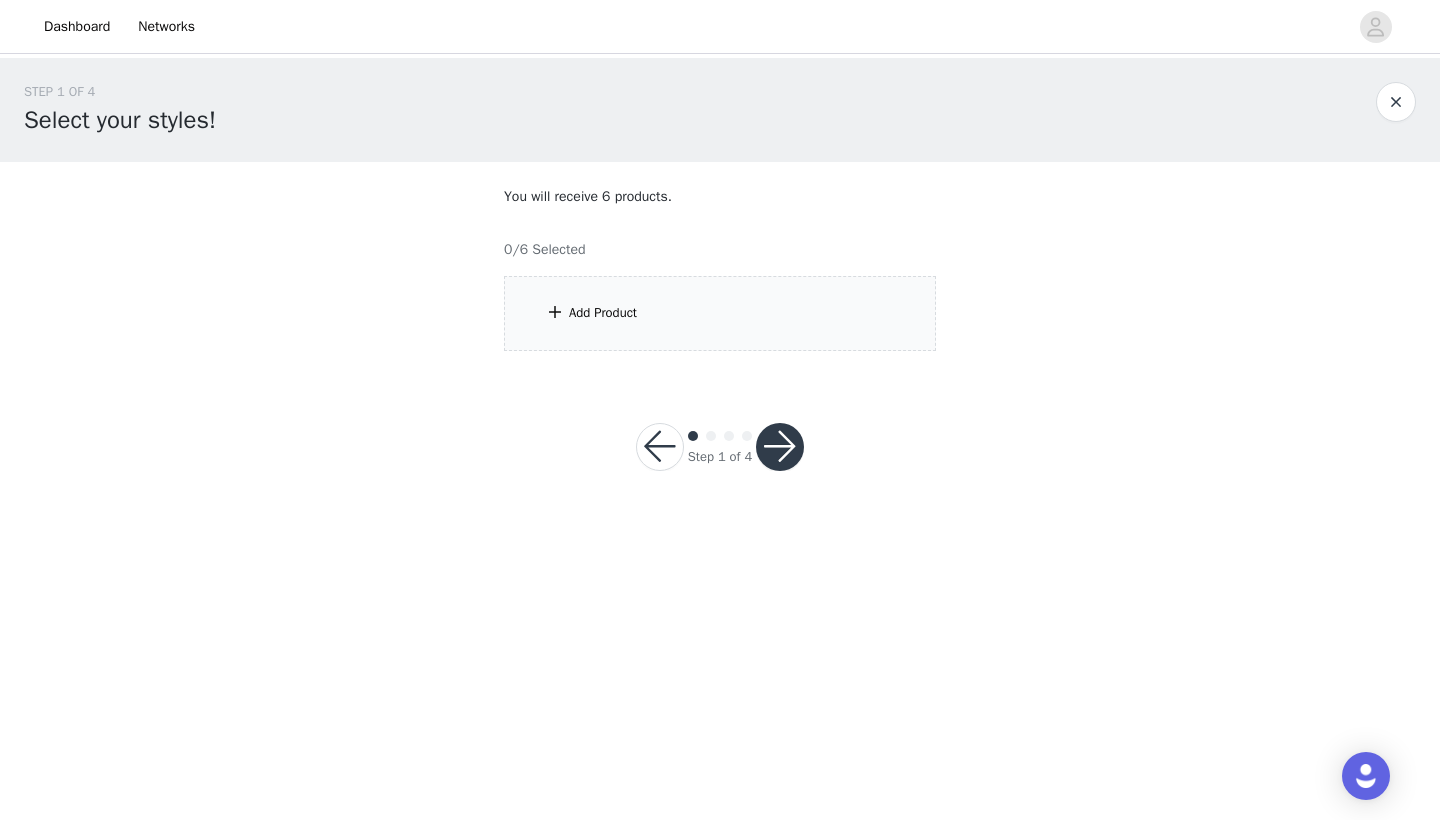 click on "Add Product" at bounding box center (603, 313) 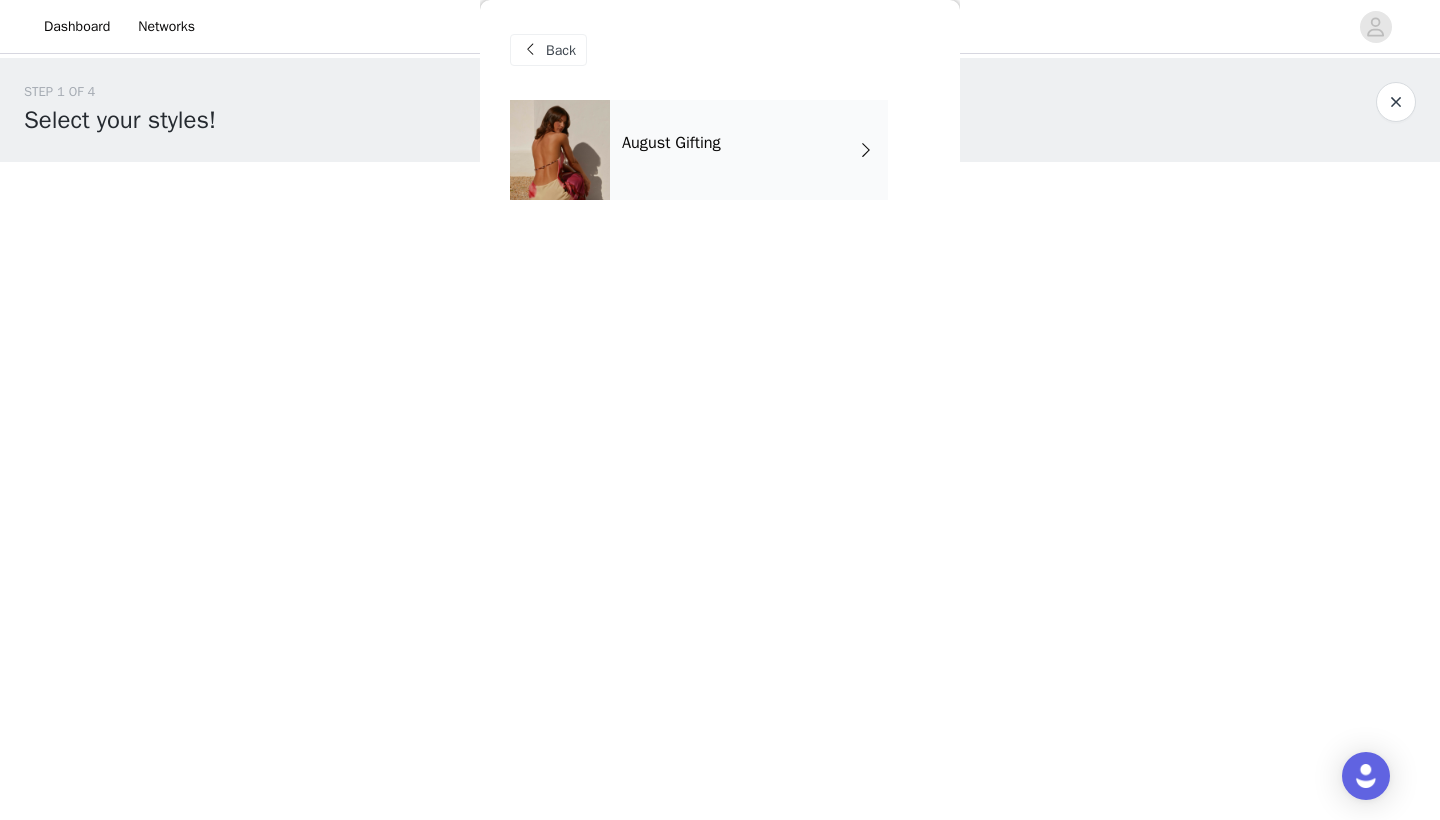 click on "August Gifting" at bounding box center (749, 150) 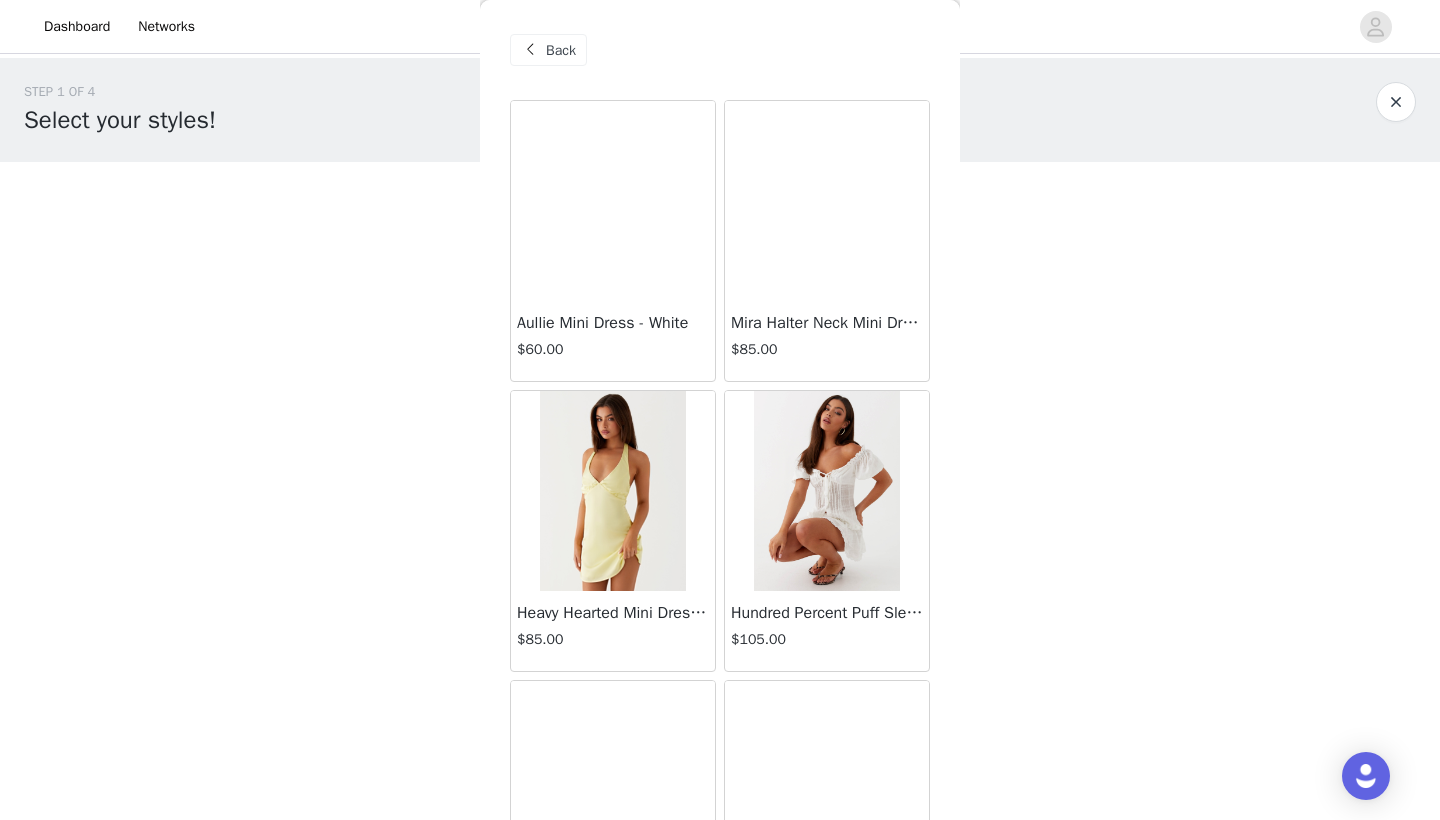scroll, scrollTop: 0, scrollLeft: 0, axis: both 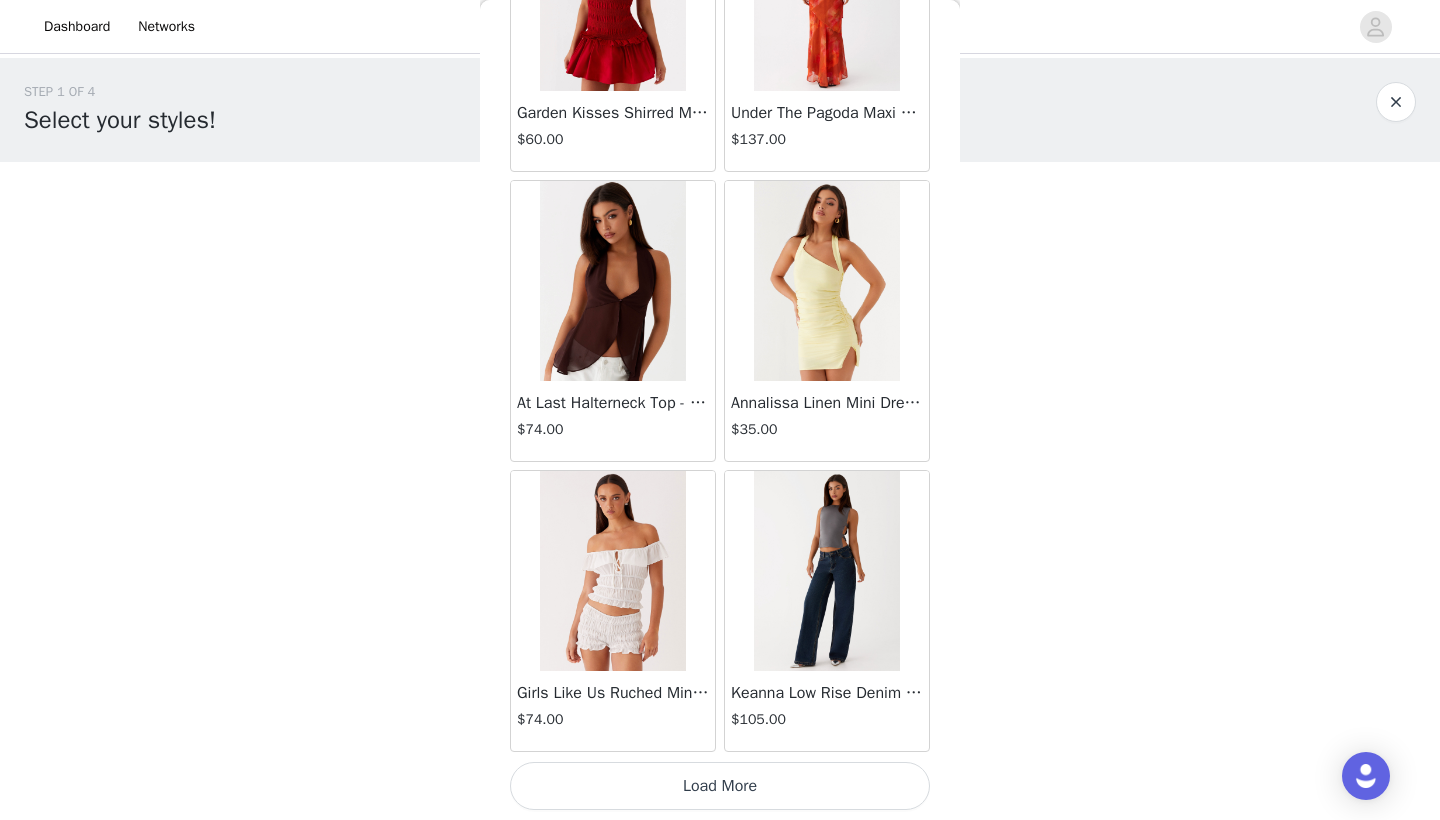 click on "Load More" at bounding box center (720, 786) 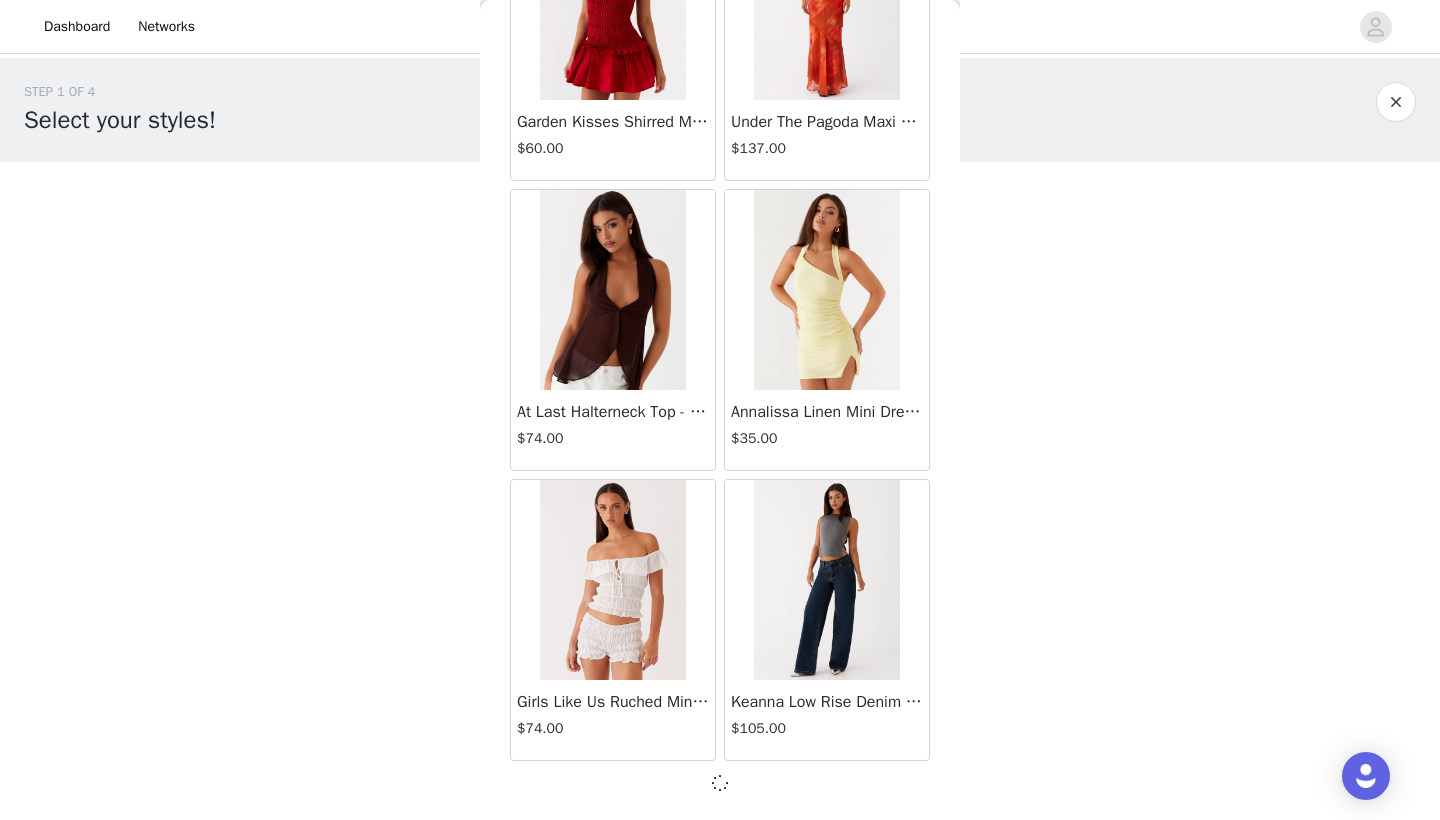 scroll, scrollTop: 2231, scrollLeft: 0, axis: vertical 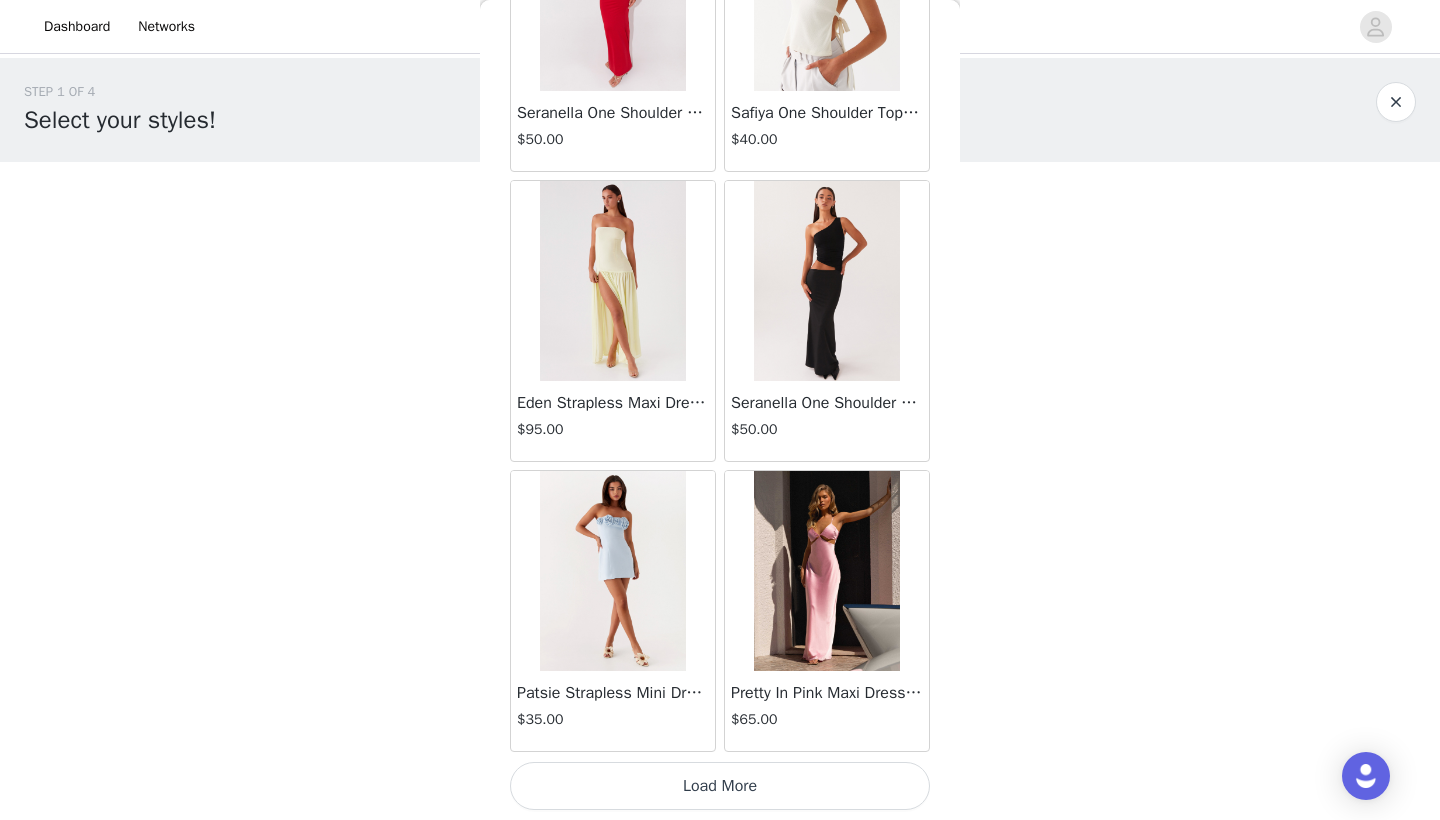 click on "Load More" at bounding box center [720, 786] 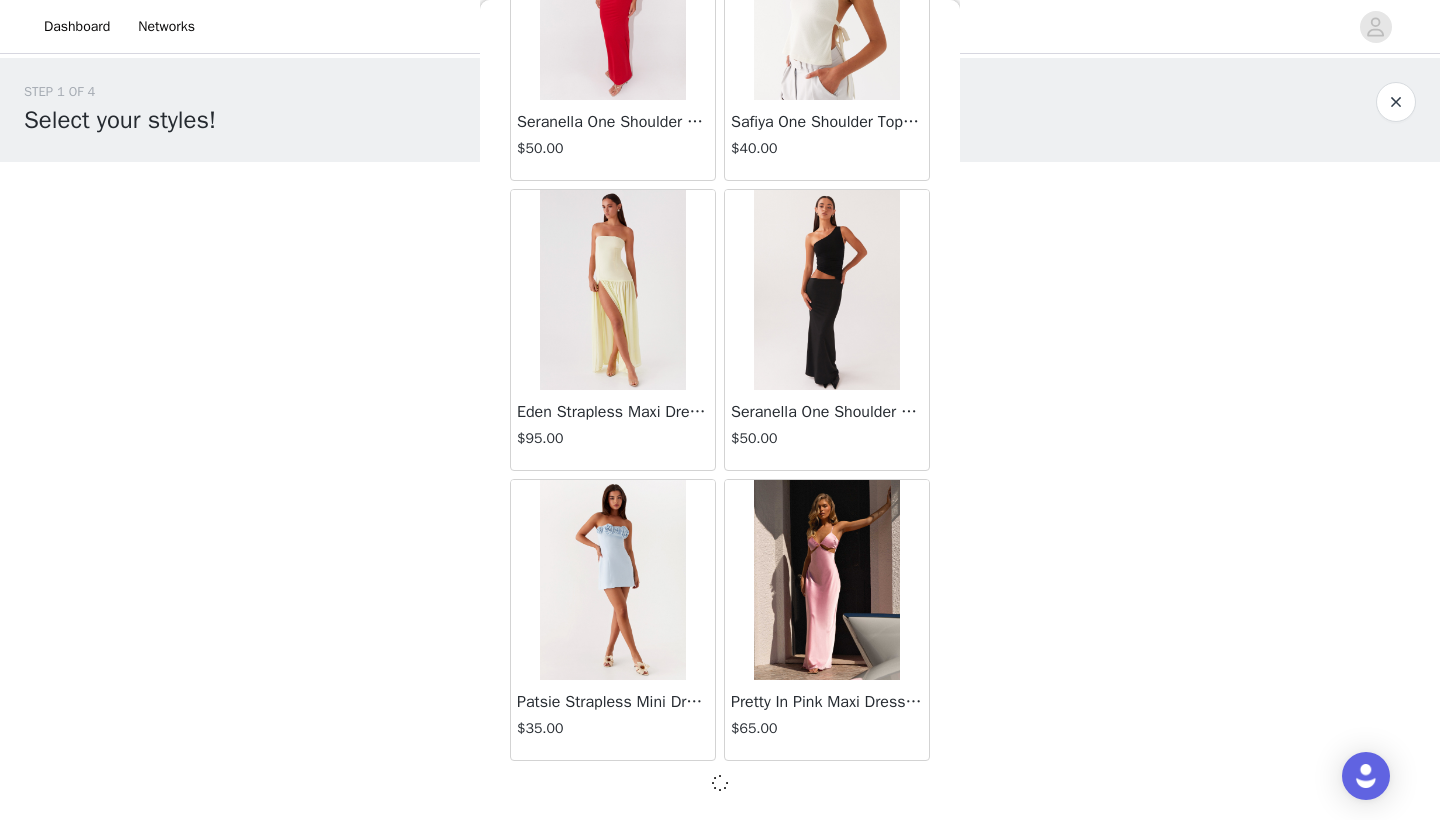 scroll, scrollTop: 4, scrollLeft: 0, axis: vertical 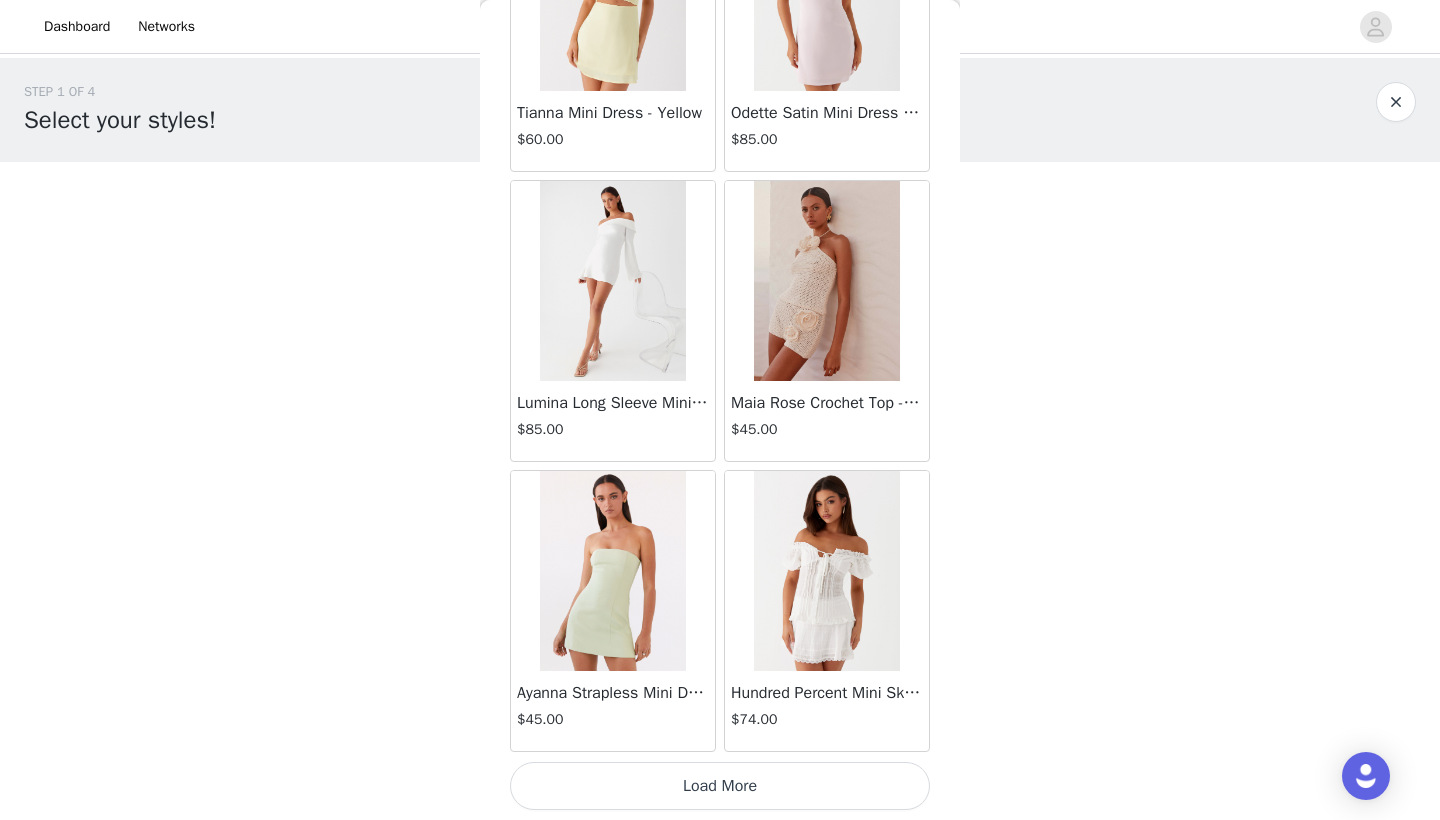 click on "Load More" at bounding box center (720, 786) 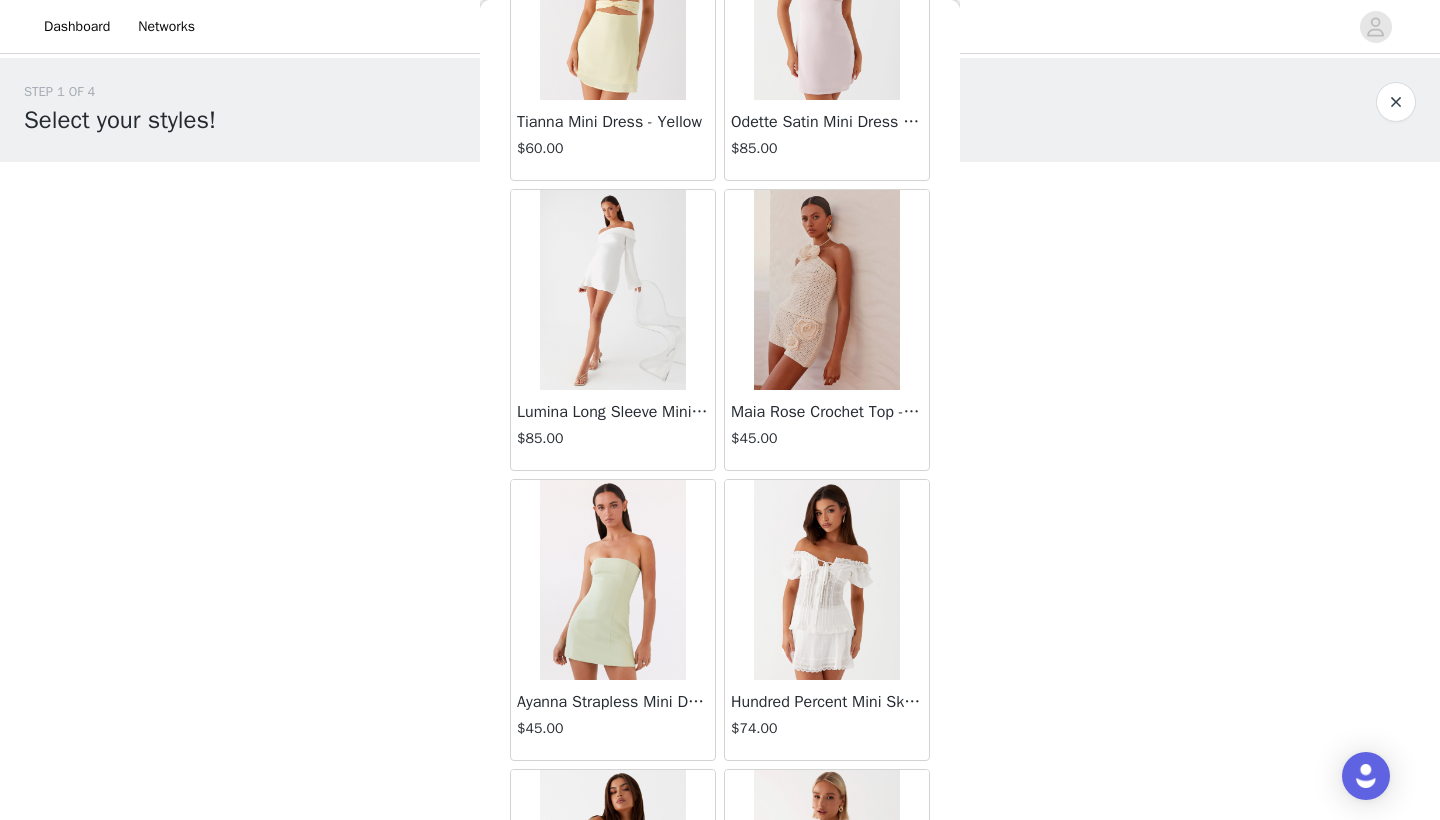 scroll, scrollTop: 0, scrollLeft: 0, axis: both 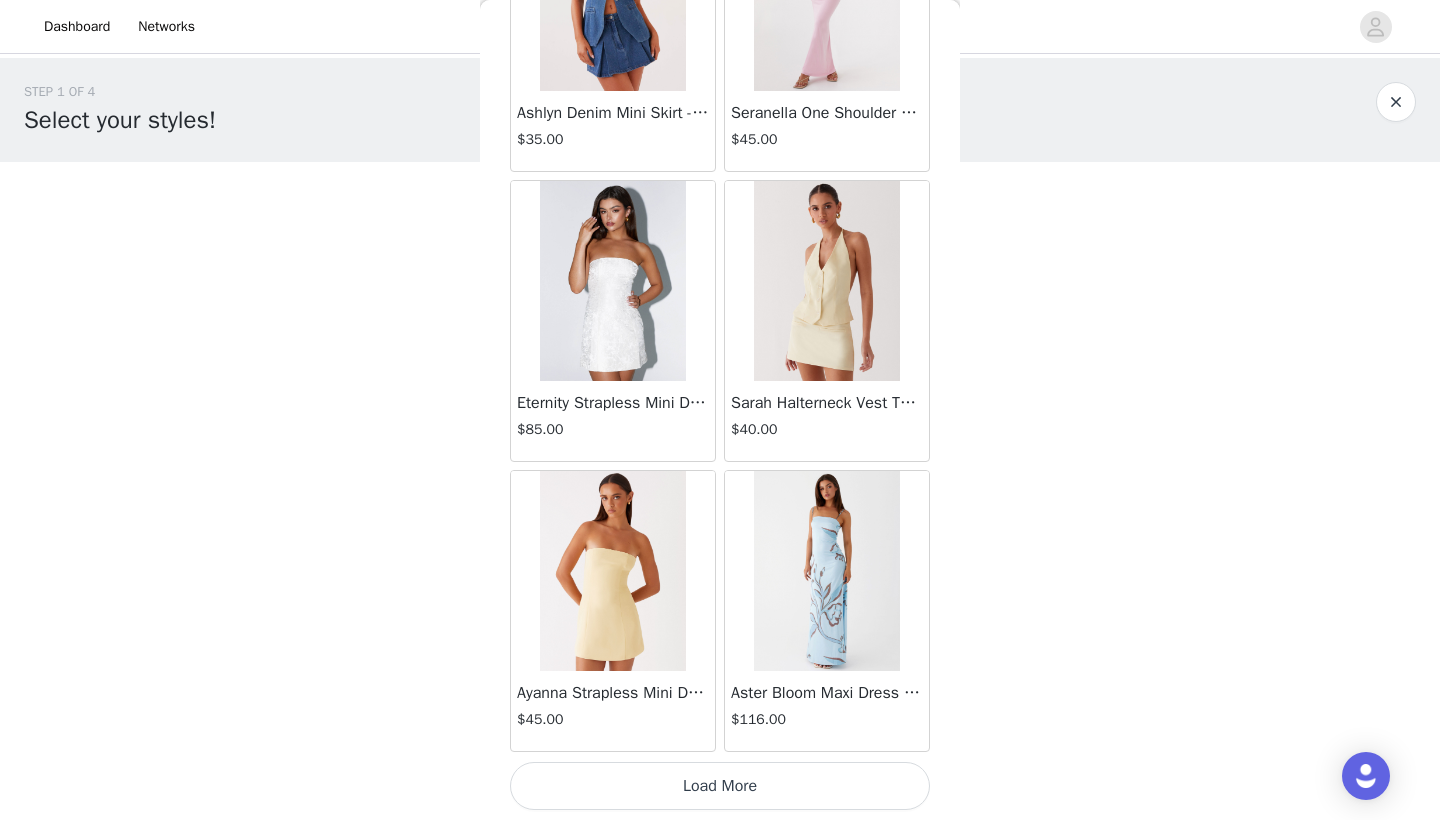 click on "Load More" at bounding box center [720, 786] 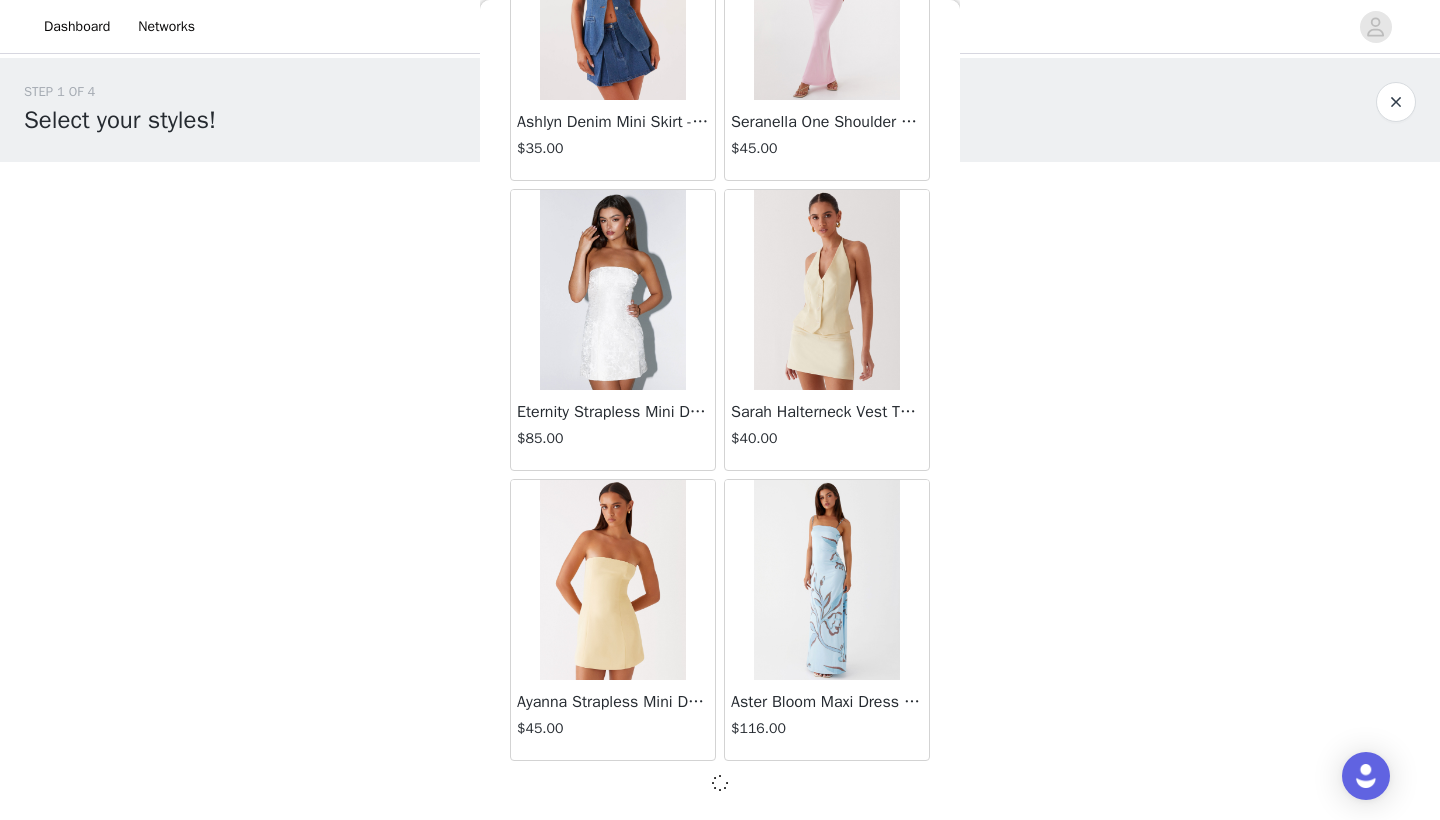 scroll, scrollTop: 10931, scrollLeft: 0, axis: vertical 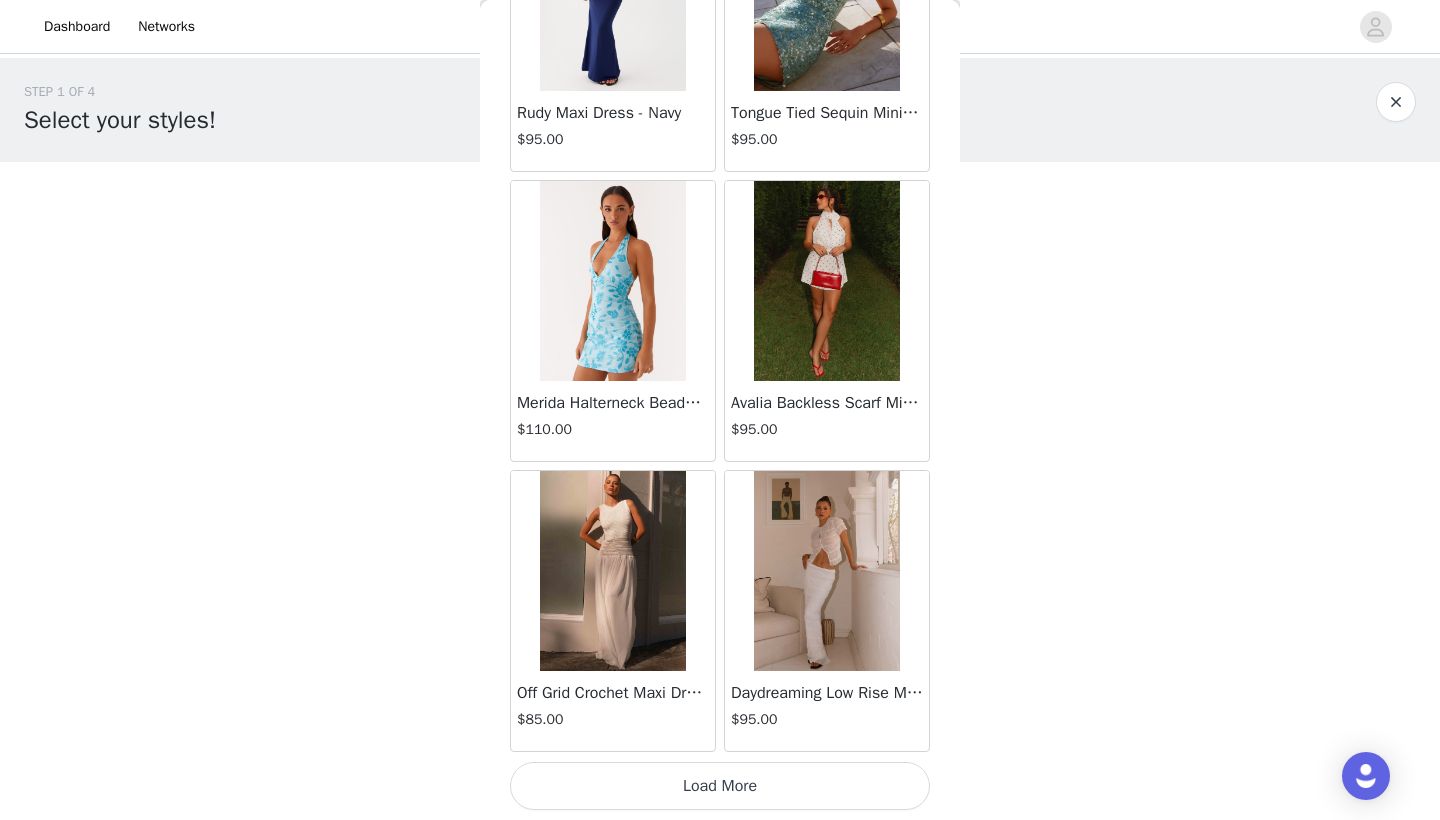 click at bounding box center (826, 281) 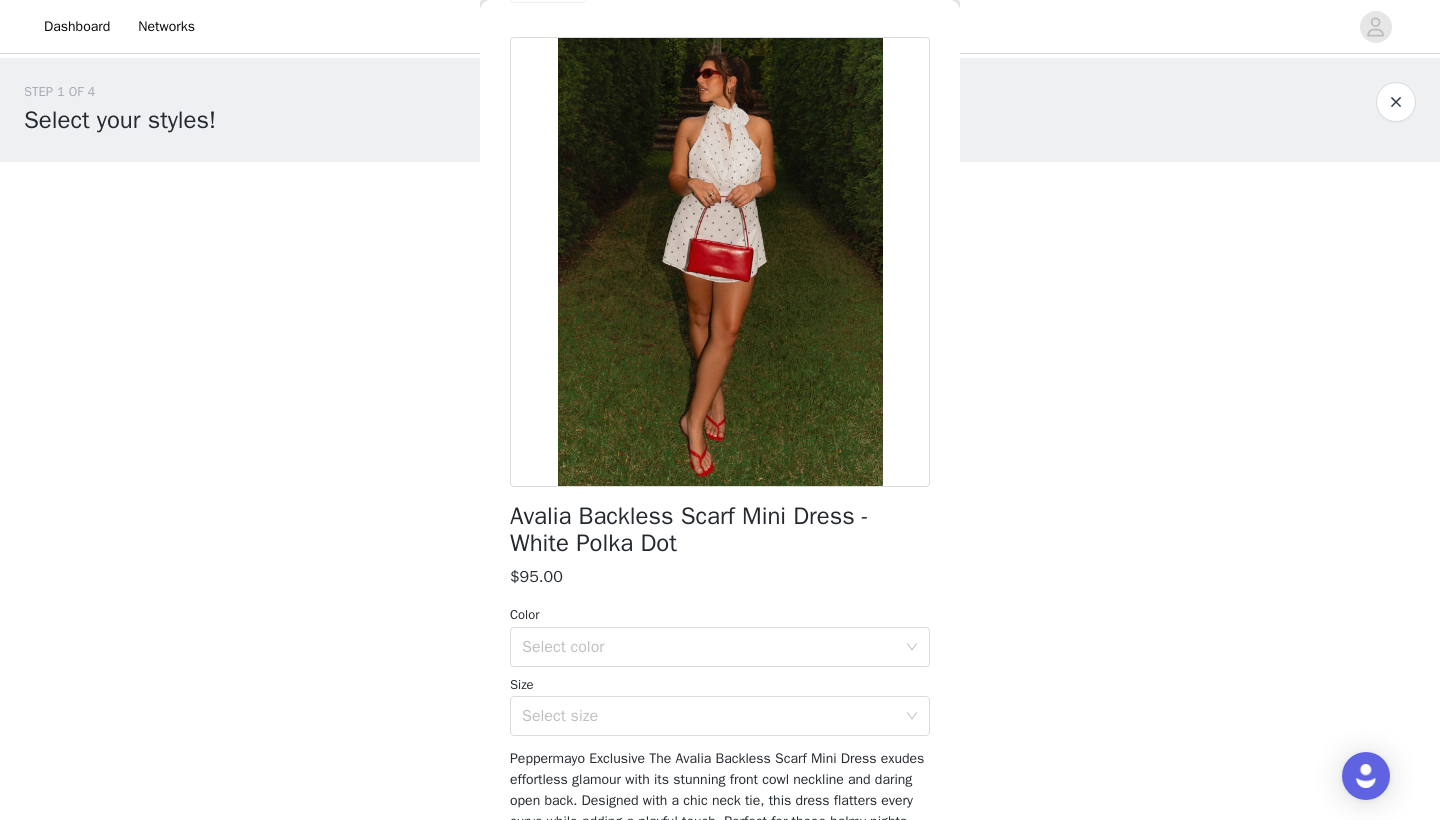 scroll, scrollTop: 60, scrollLeft: 0, axis: vertical 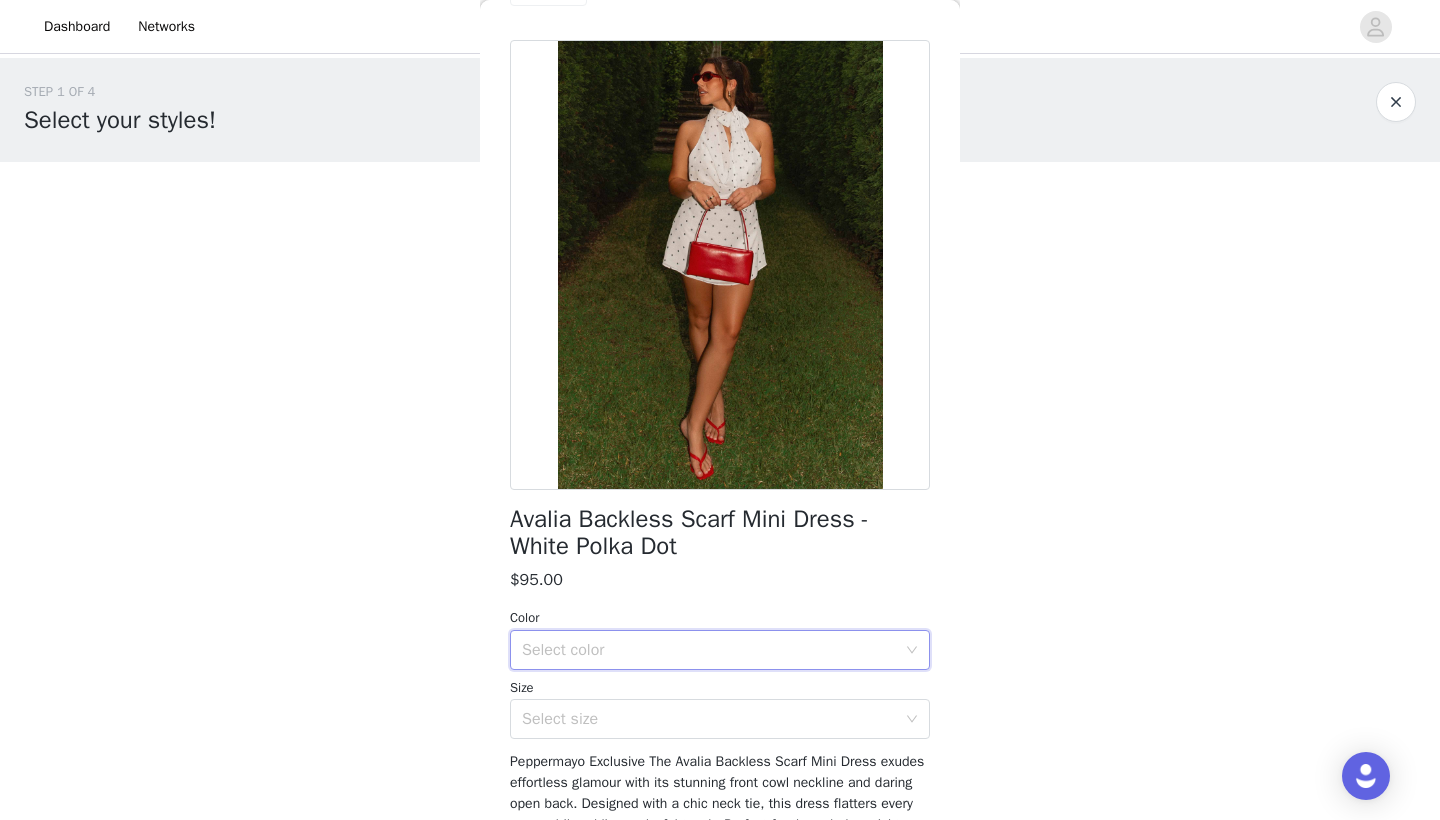 click on "Select color" at bounding box center (713, 650) 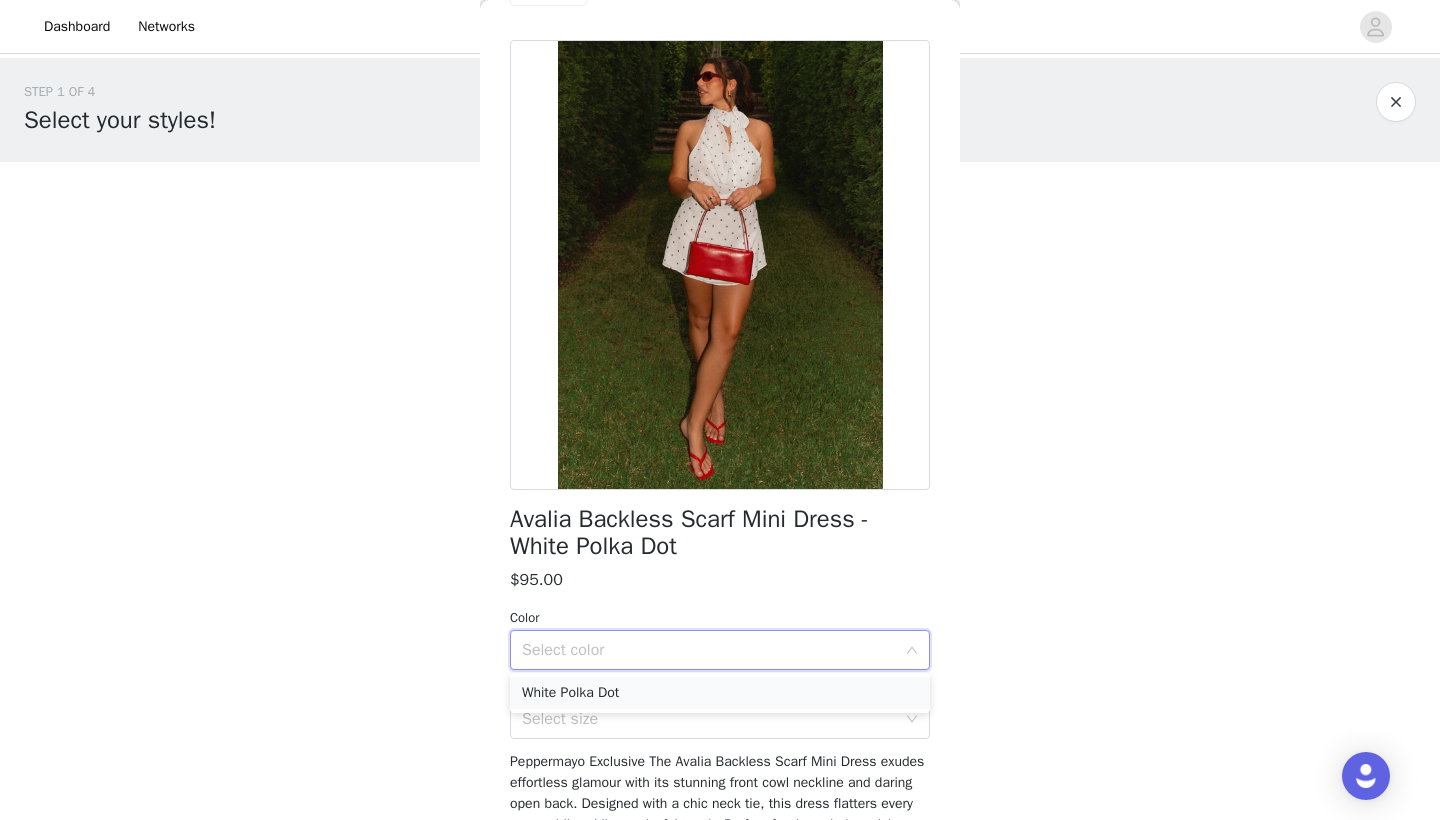 click on "White Polka Dot" at bounding box center [720, 693] 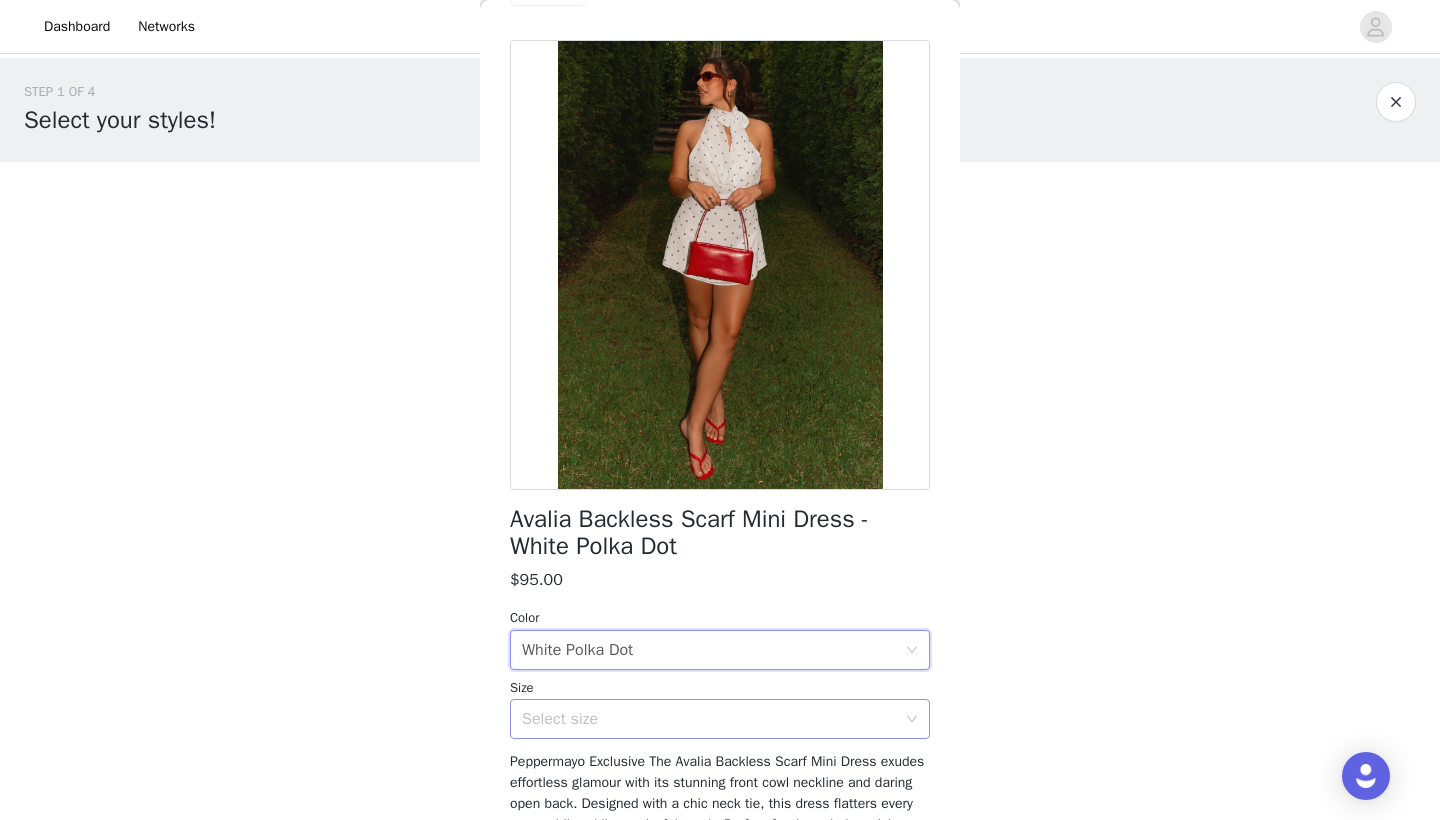 click on "Select size" at bounding box center [709, 719] 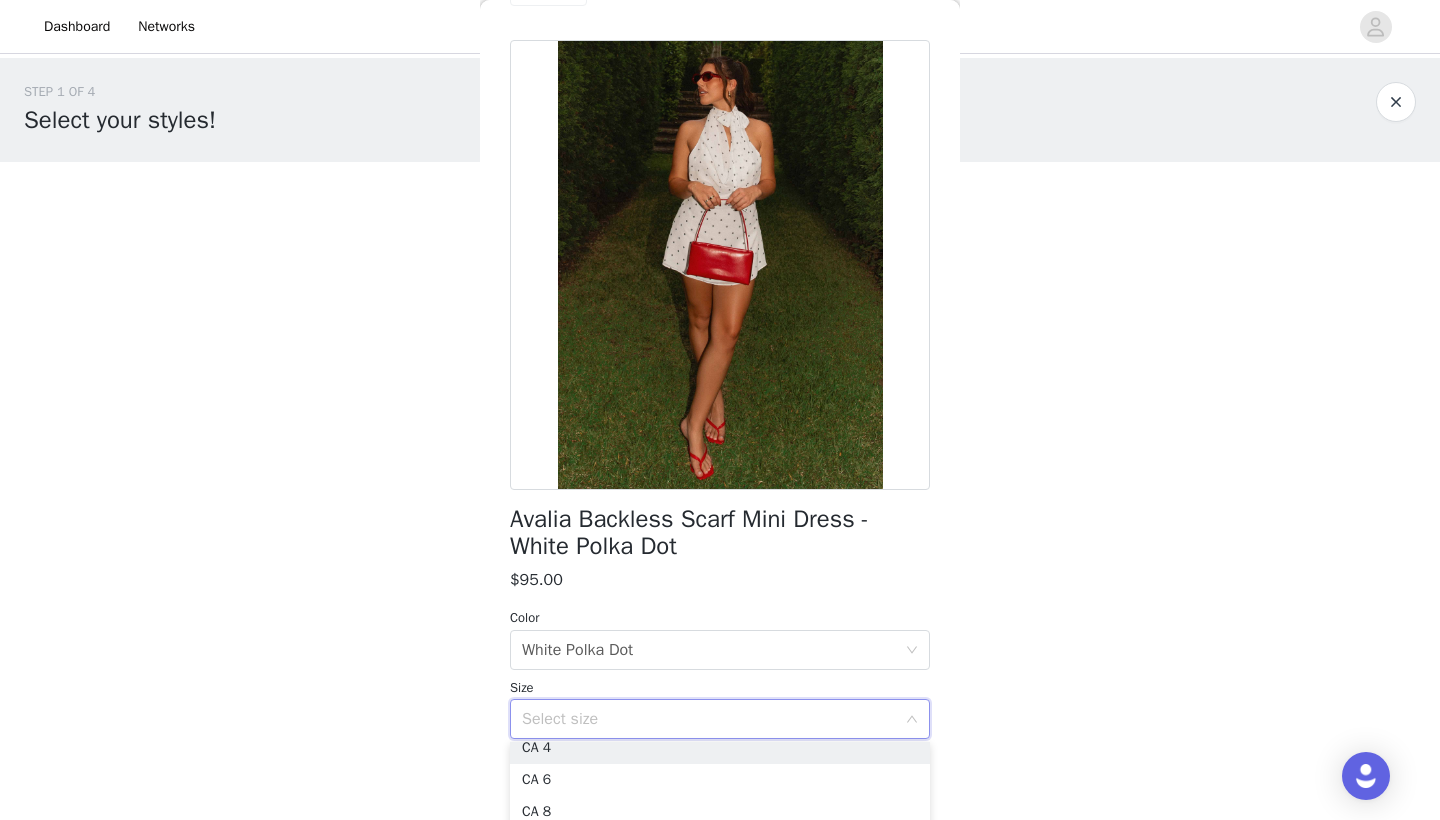 scroll, scrollTop: 68, scrollLeft: 0, axis: vertical 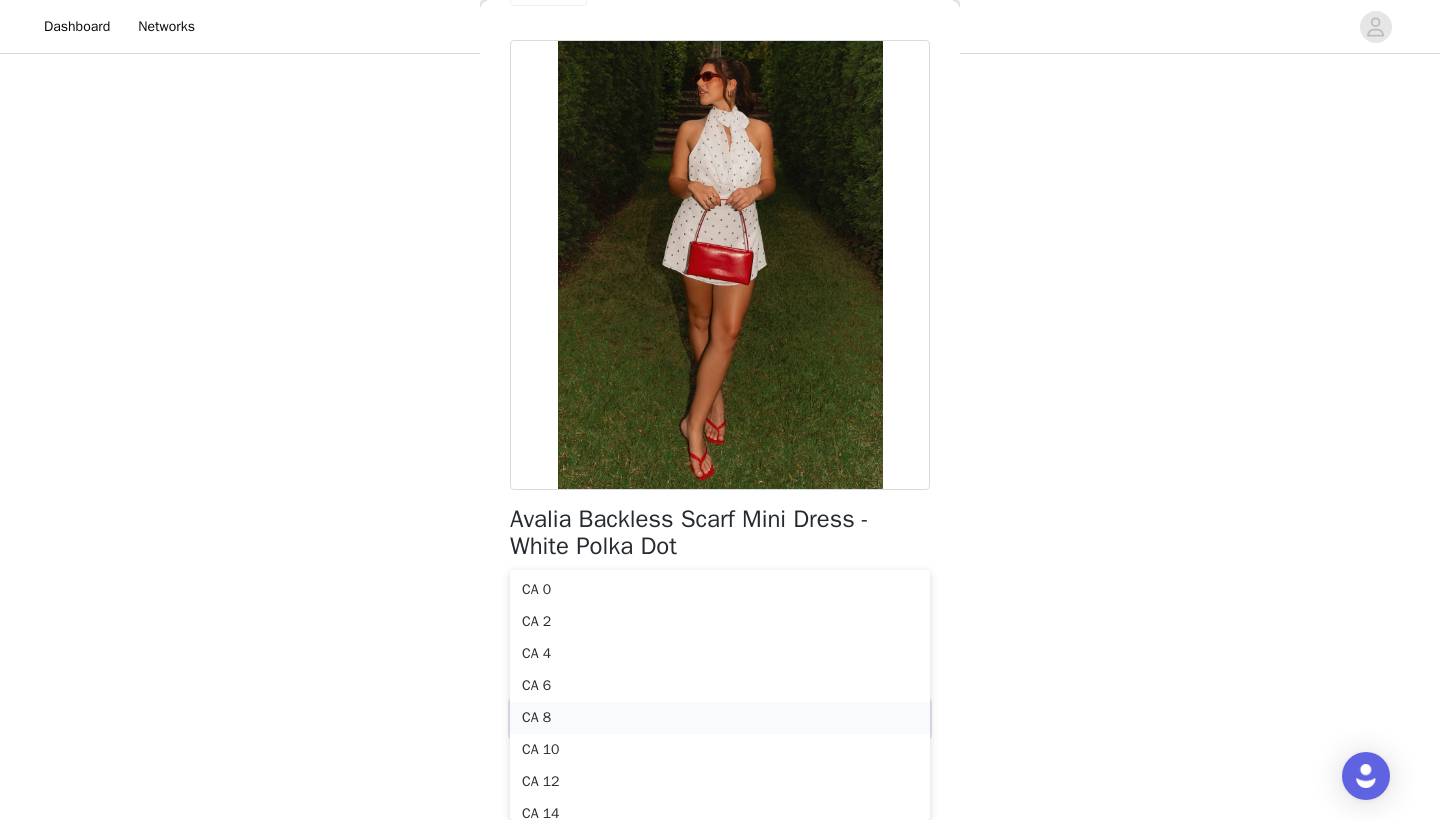 click on "CA 8" at bounding box center [720, 718] 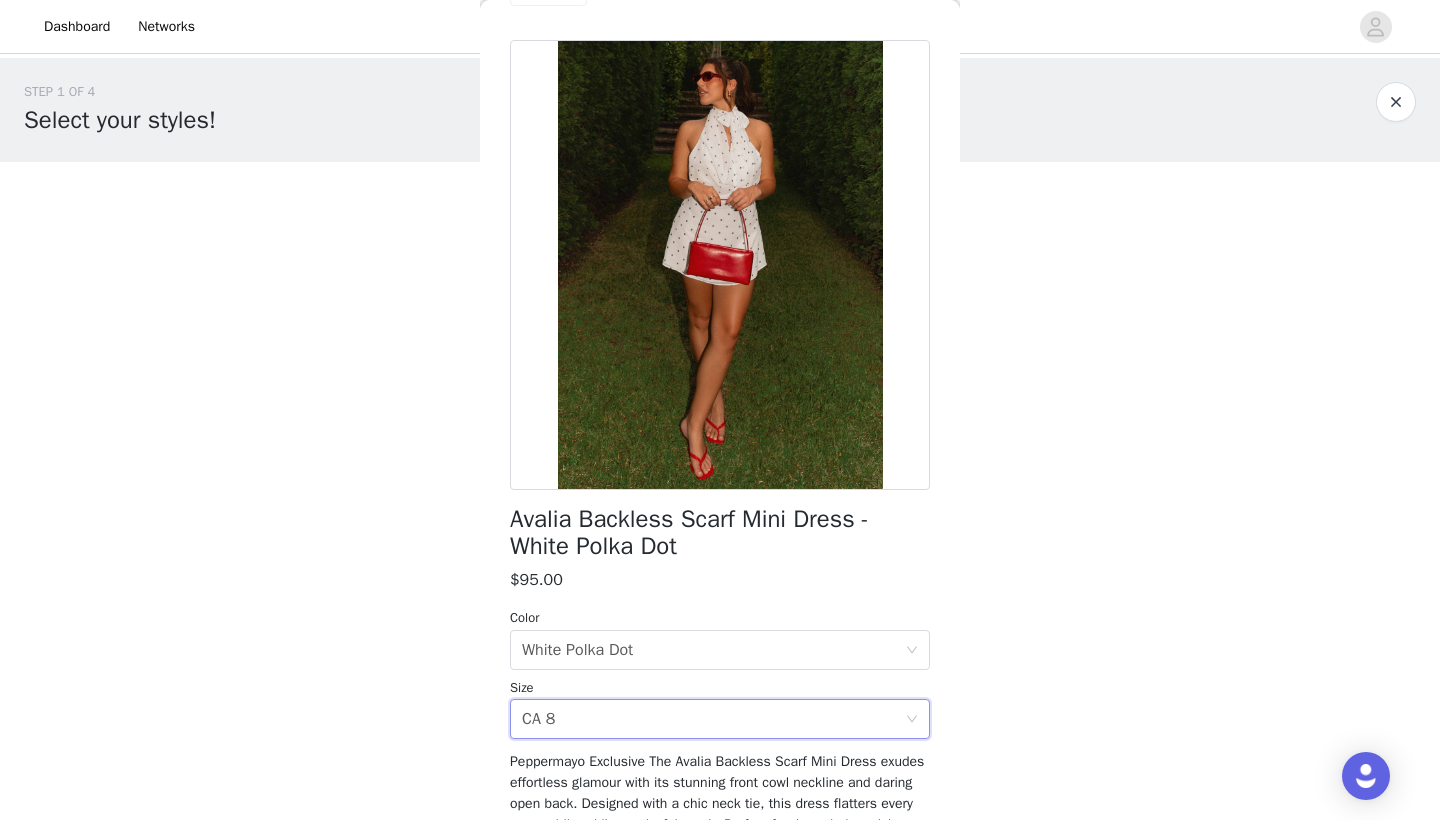 scroll, scrollTop: 0, scrollLeft: 0, axis: both 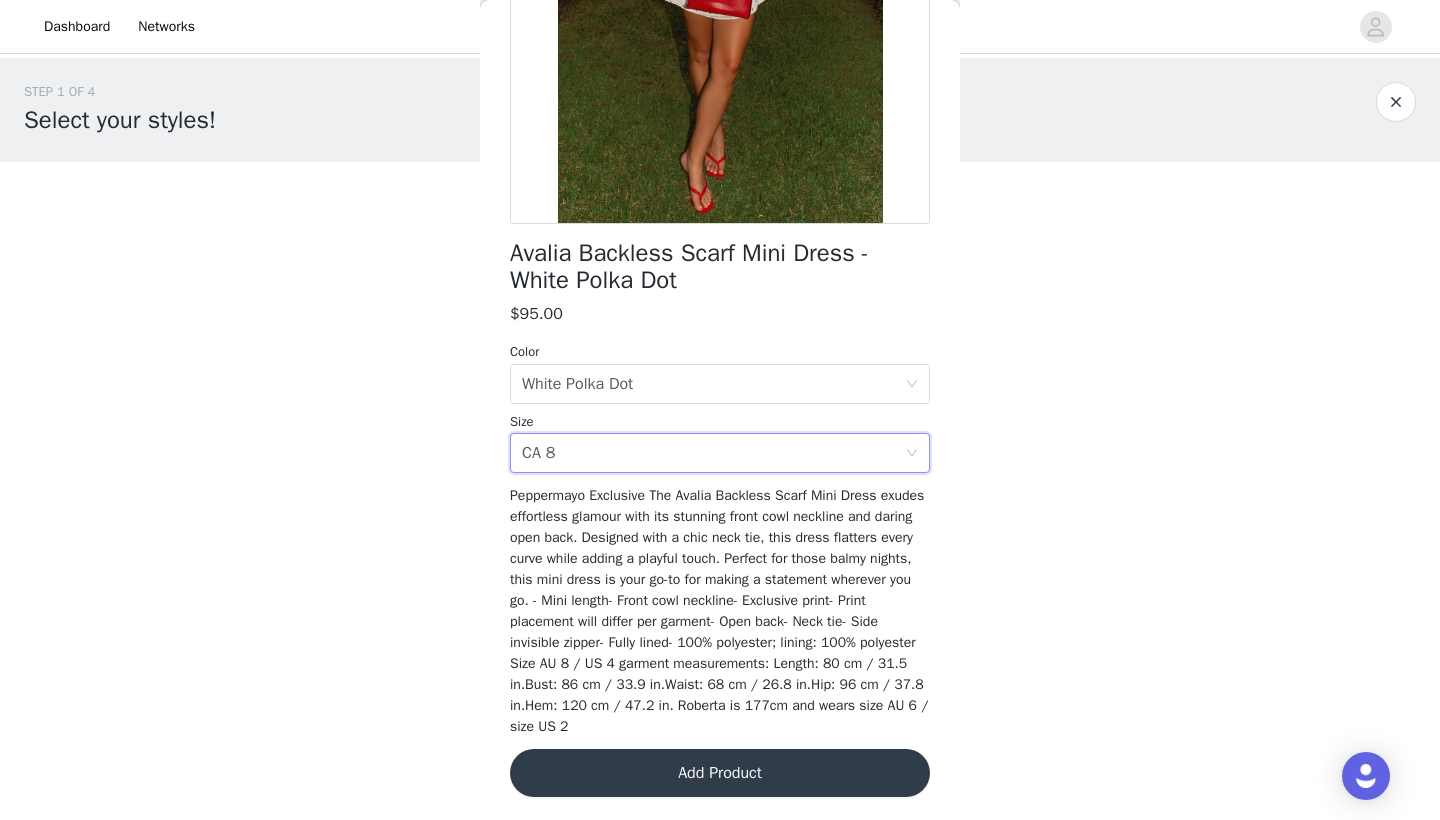 click on "Add Product" at bounding box center [720, 773] 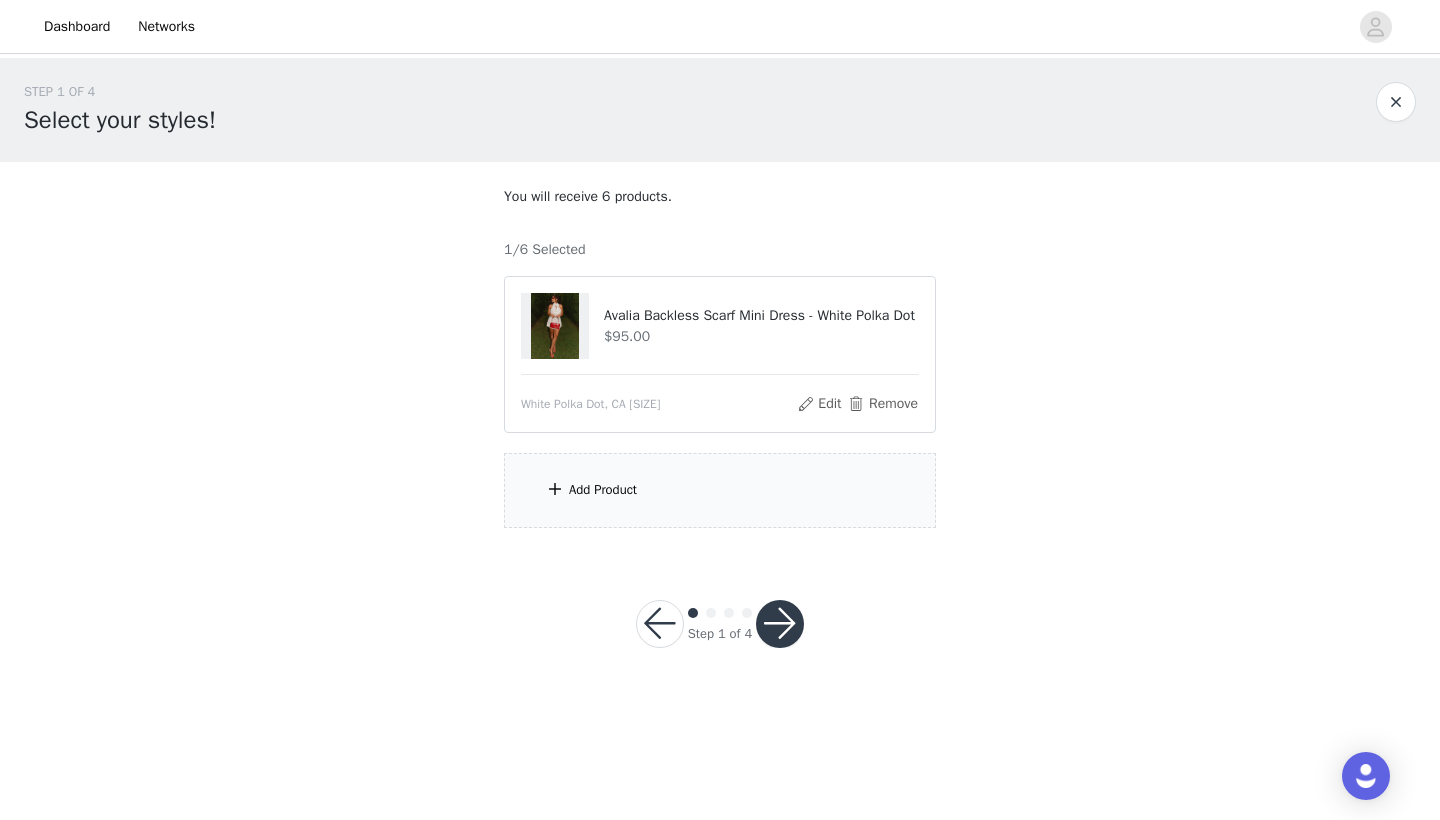 click on "Add Product" at bounding box center [603, 490] 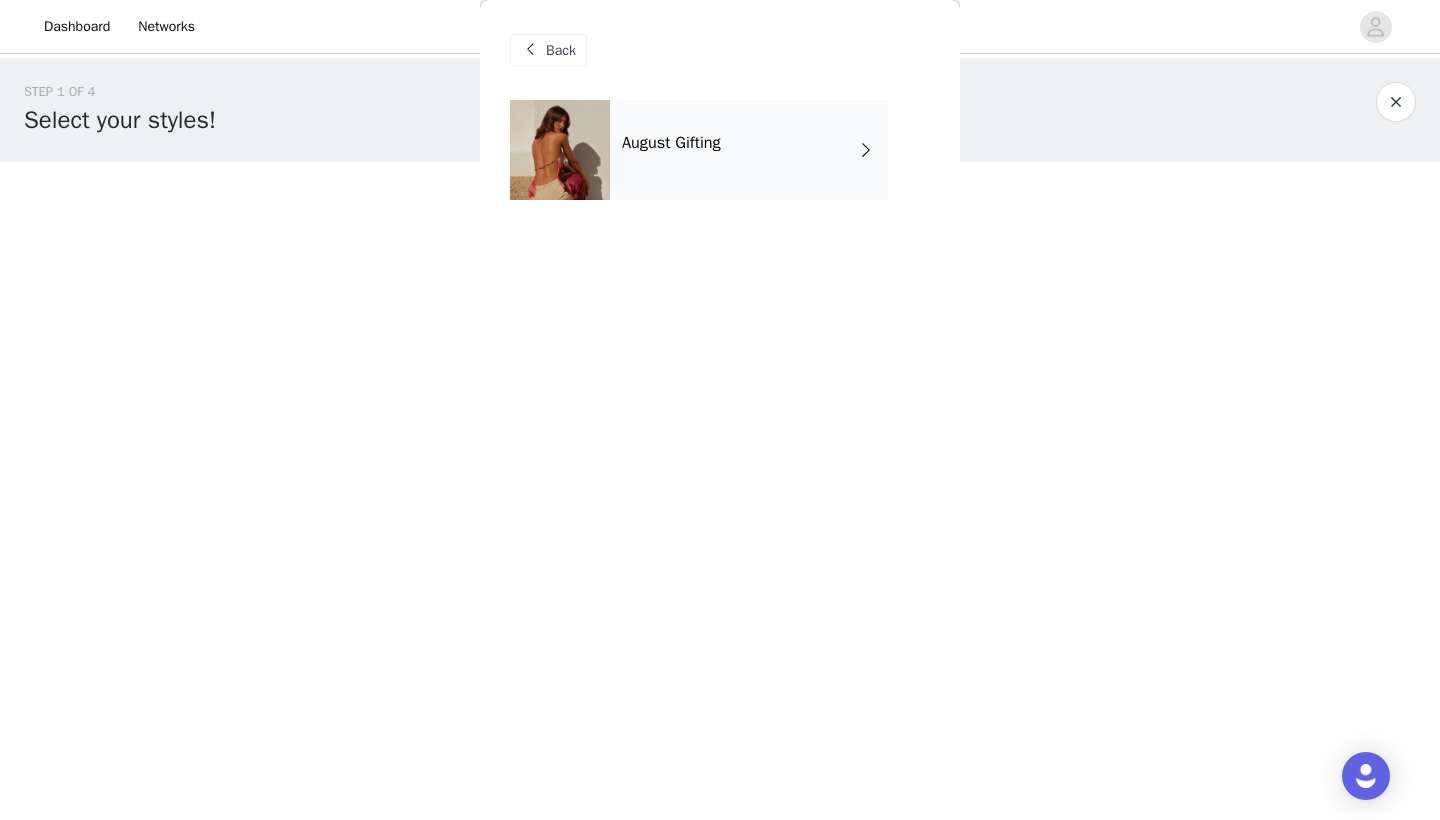 click on "August Gifting" at bounding box center (671, 143) 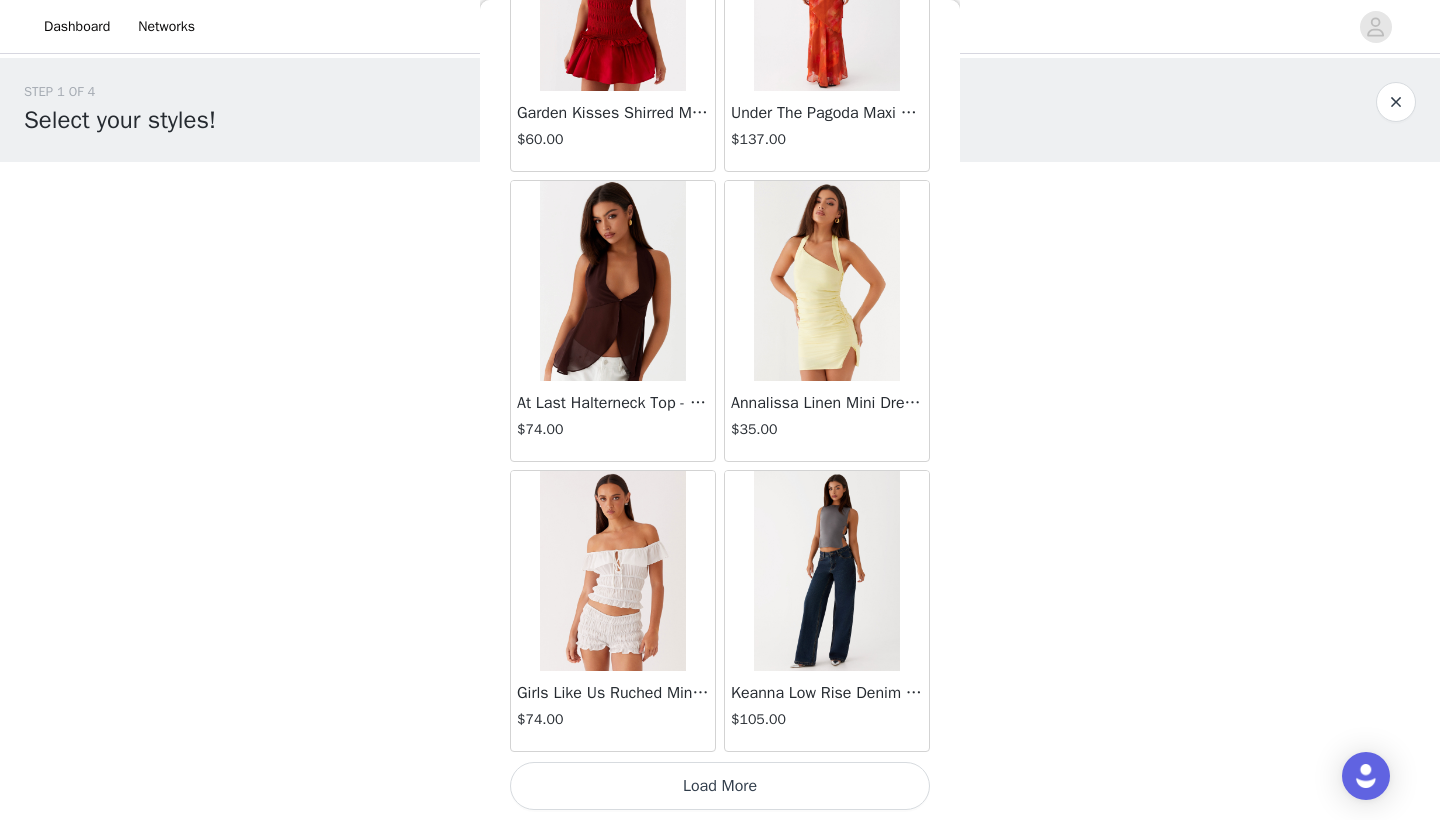 scroll, scrollTop: 2240, scrollLeft: 0, axis: vertical 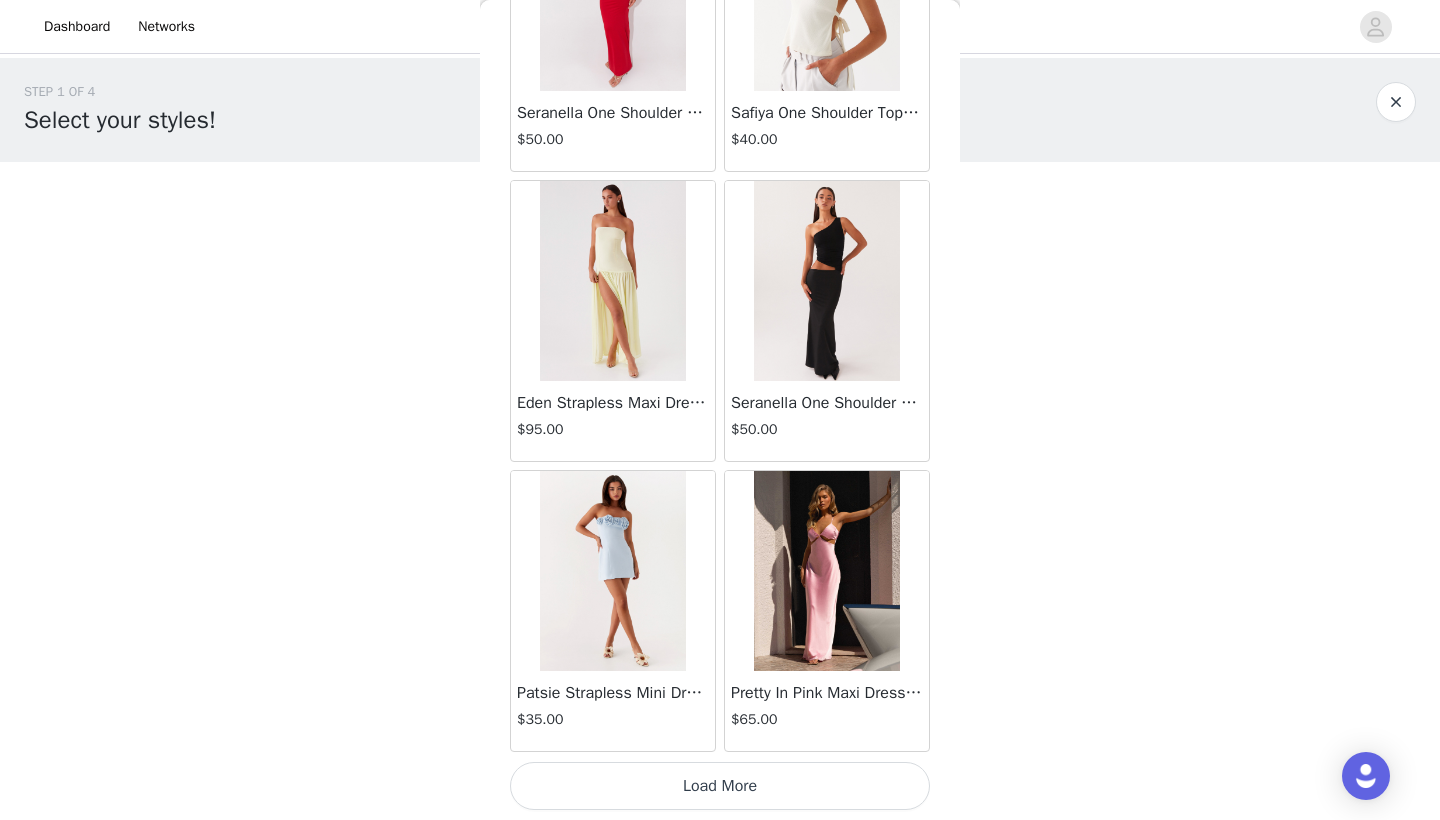 click on "Load More" at bounding box center (720, 786) 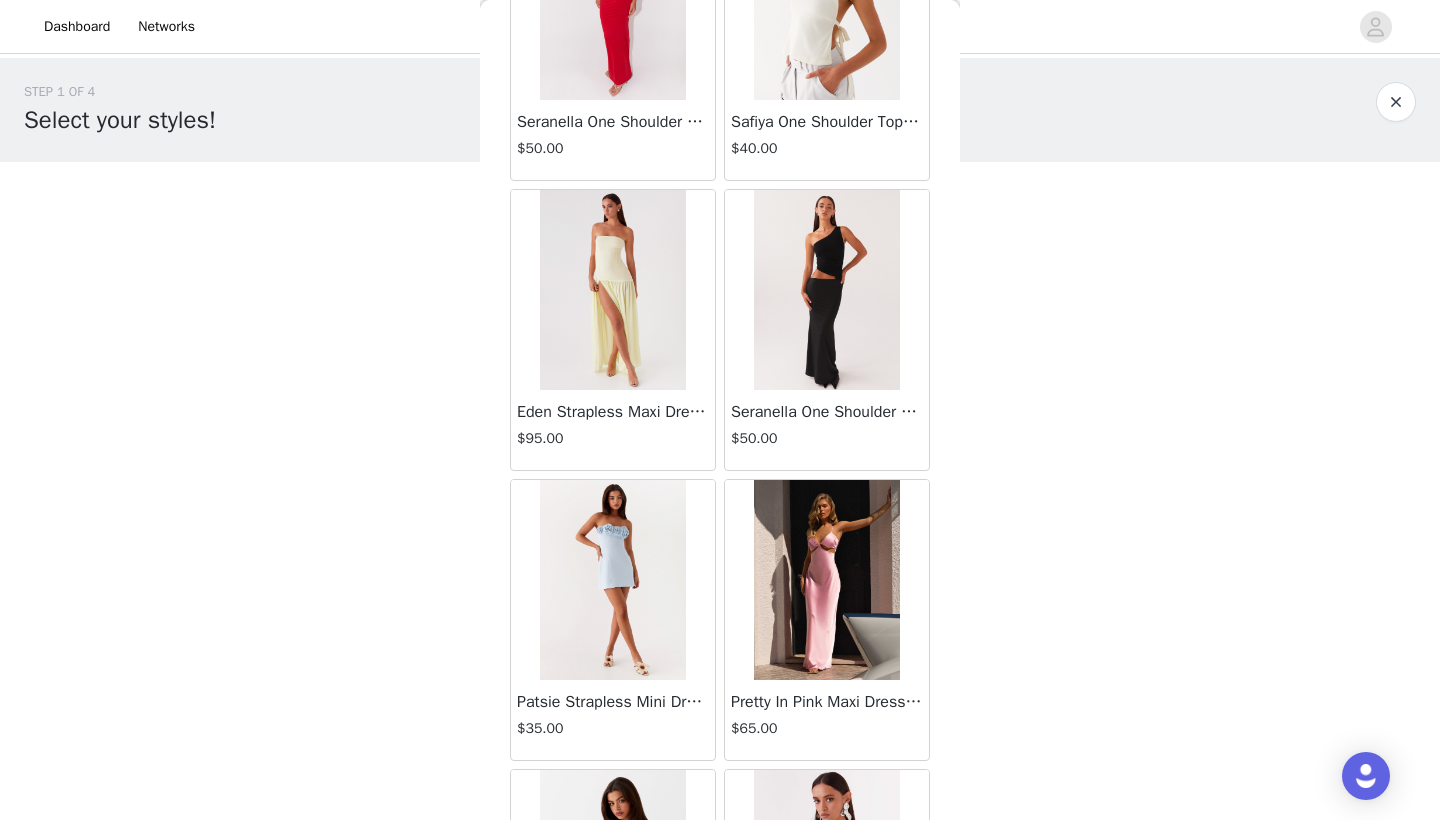 scroll, scrollTop: 0, scrollLeft: 0, axis: both 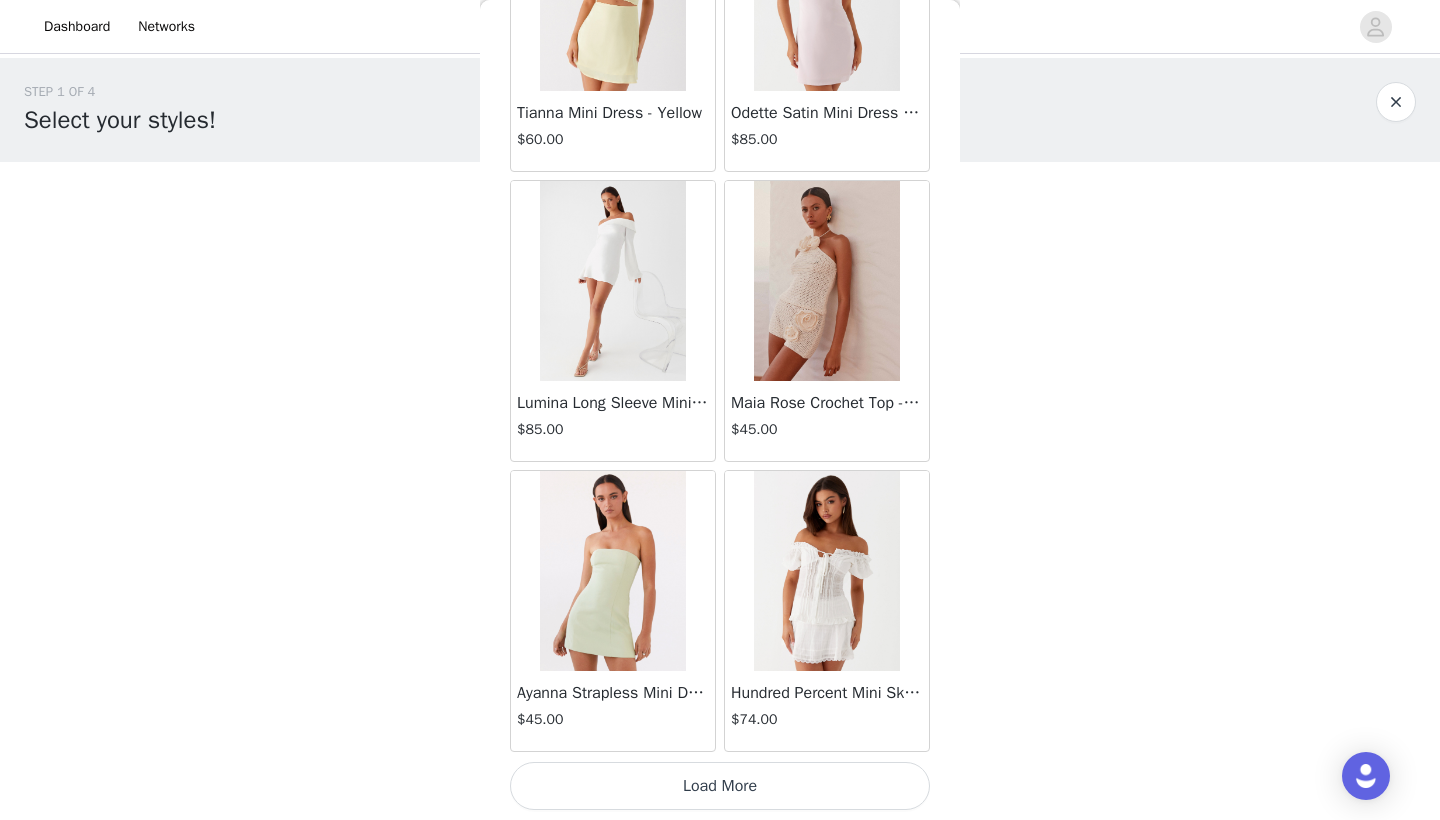 click on "Load More" at bounding box center [720, 786] 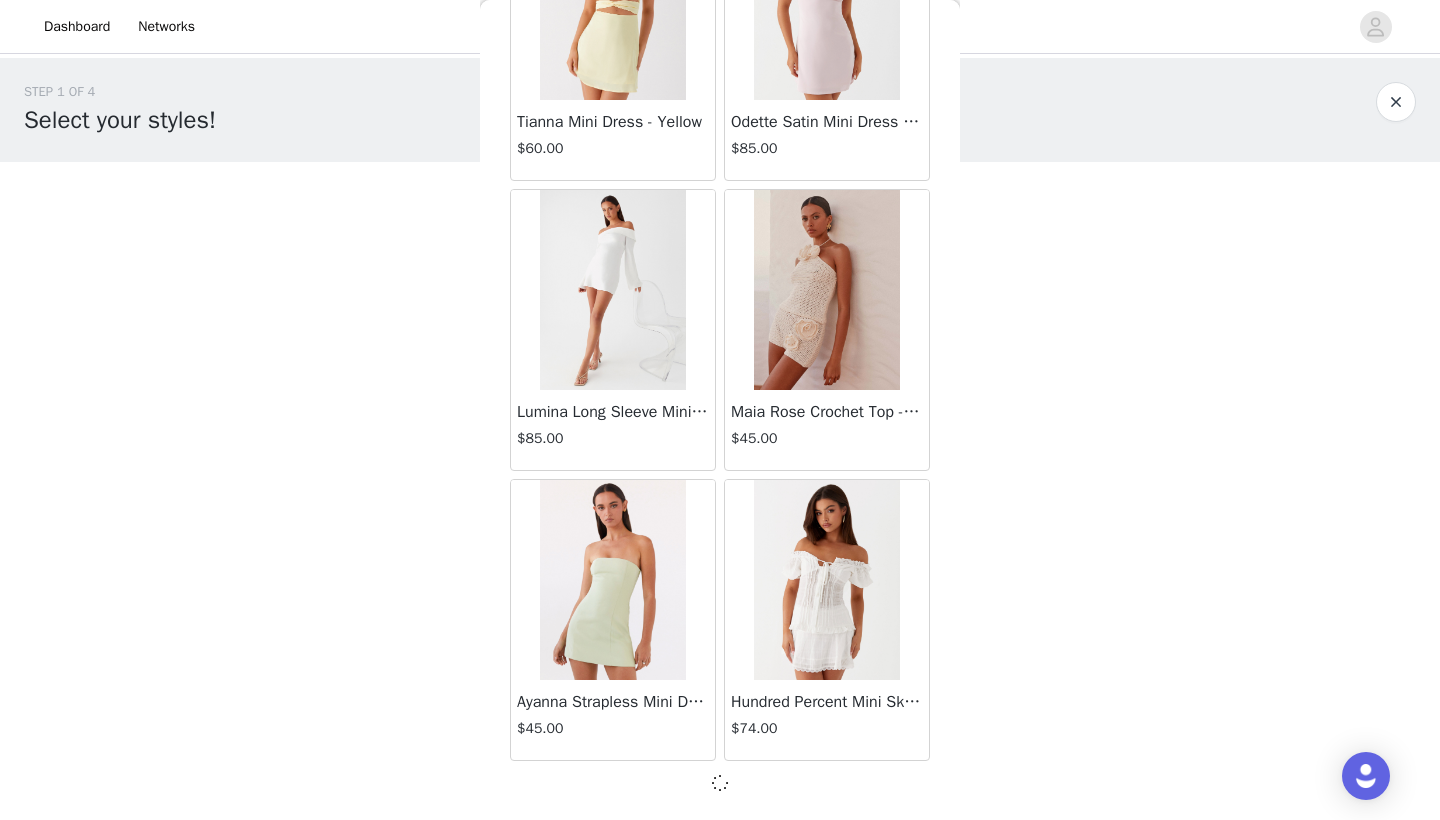 scroll, scrollTop: 8031, scrollLeft: 0, axis: vertical 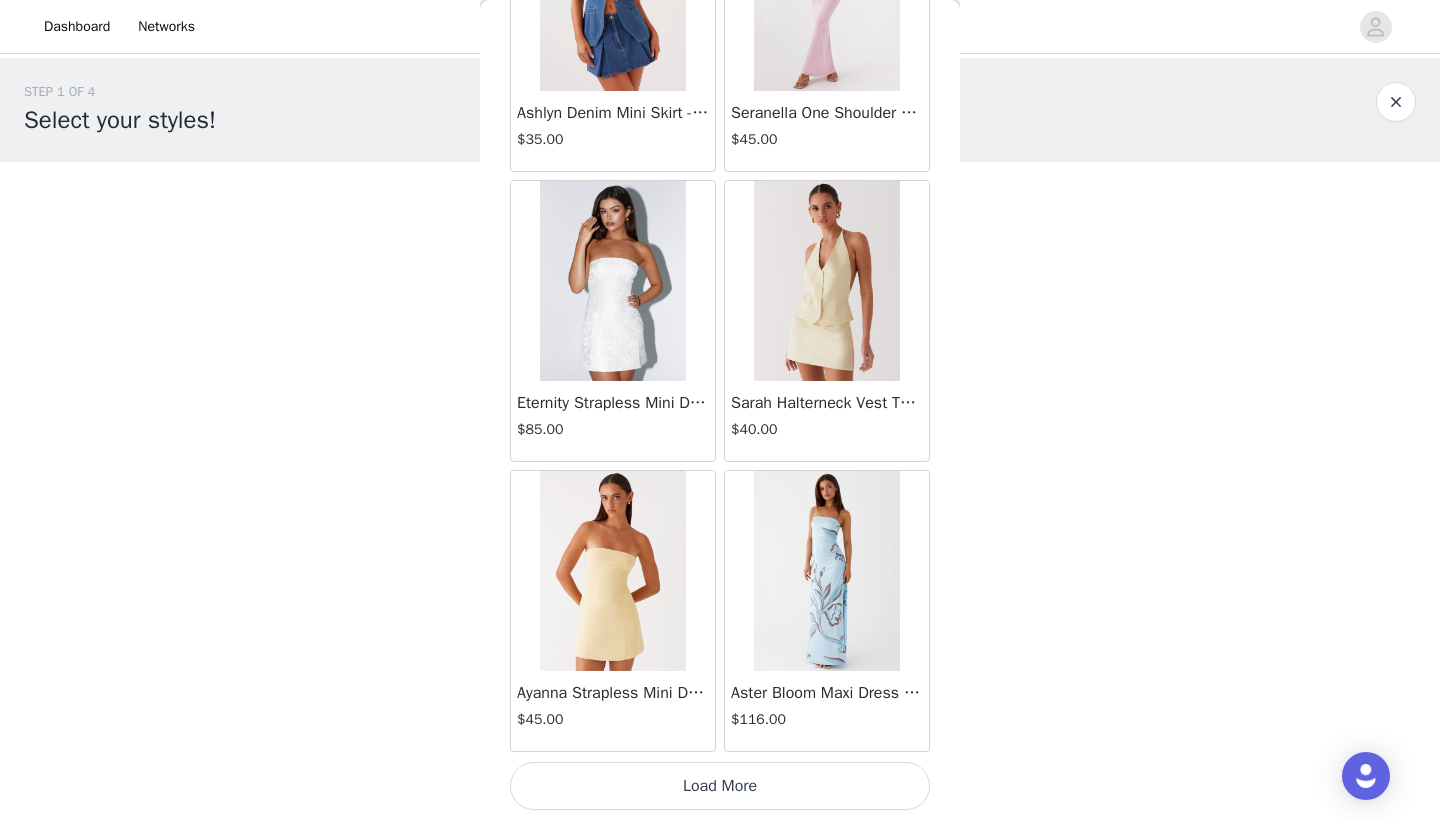 click on "Load More" at bounding box center (720, 786) 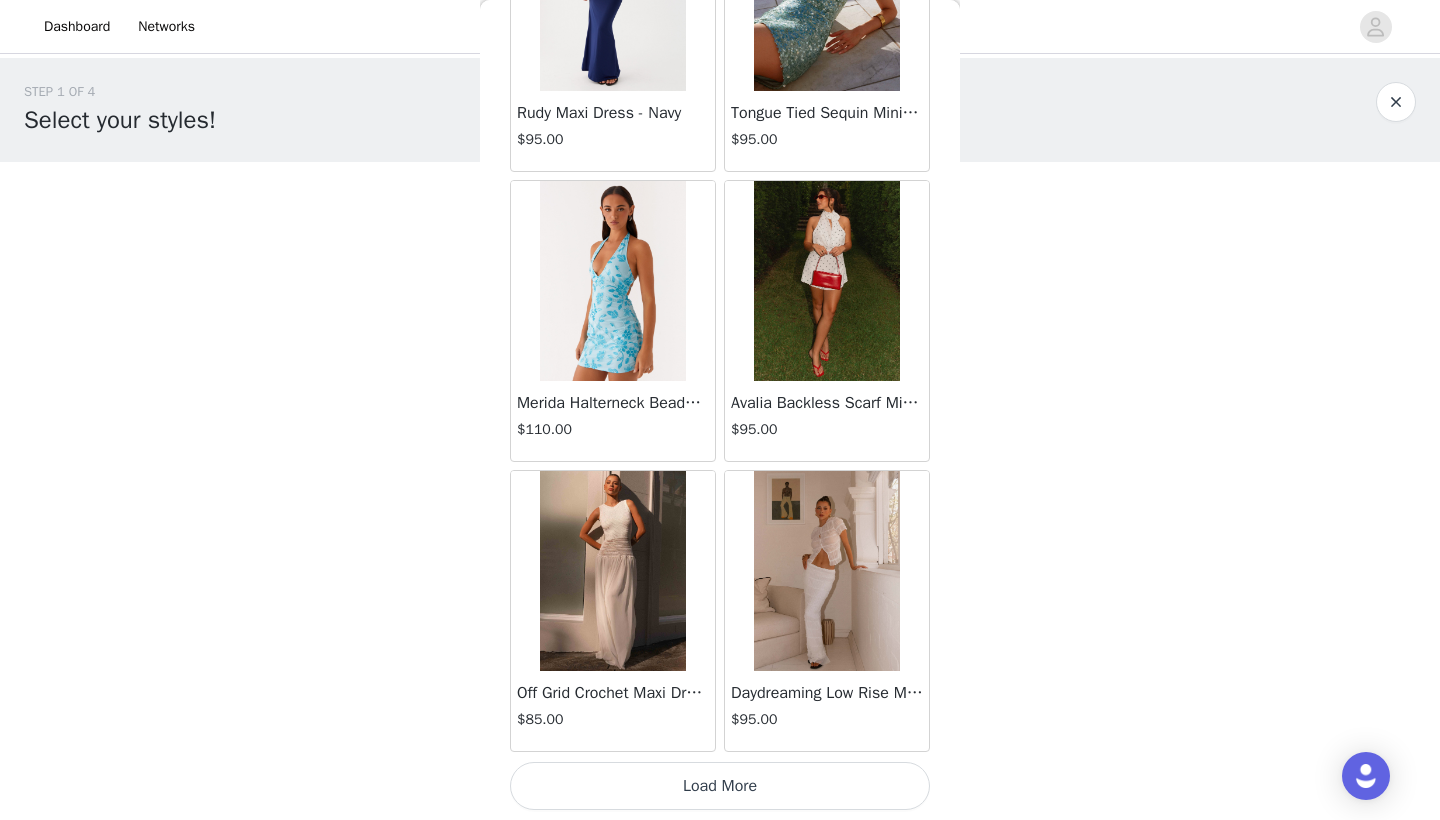 scroll, scrollTop: 13840, scrollLeft: 0, axis: vertical 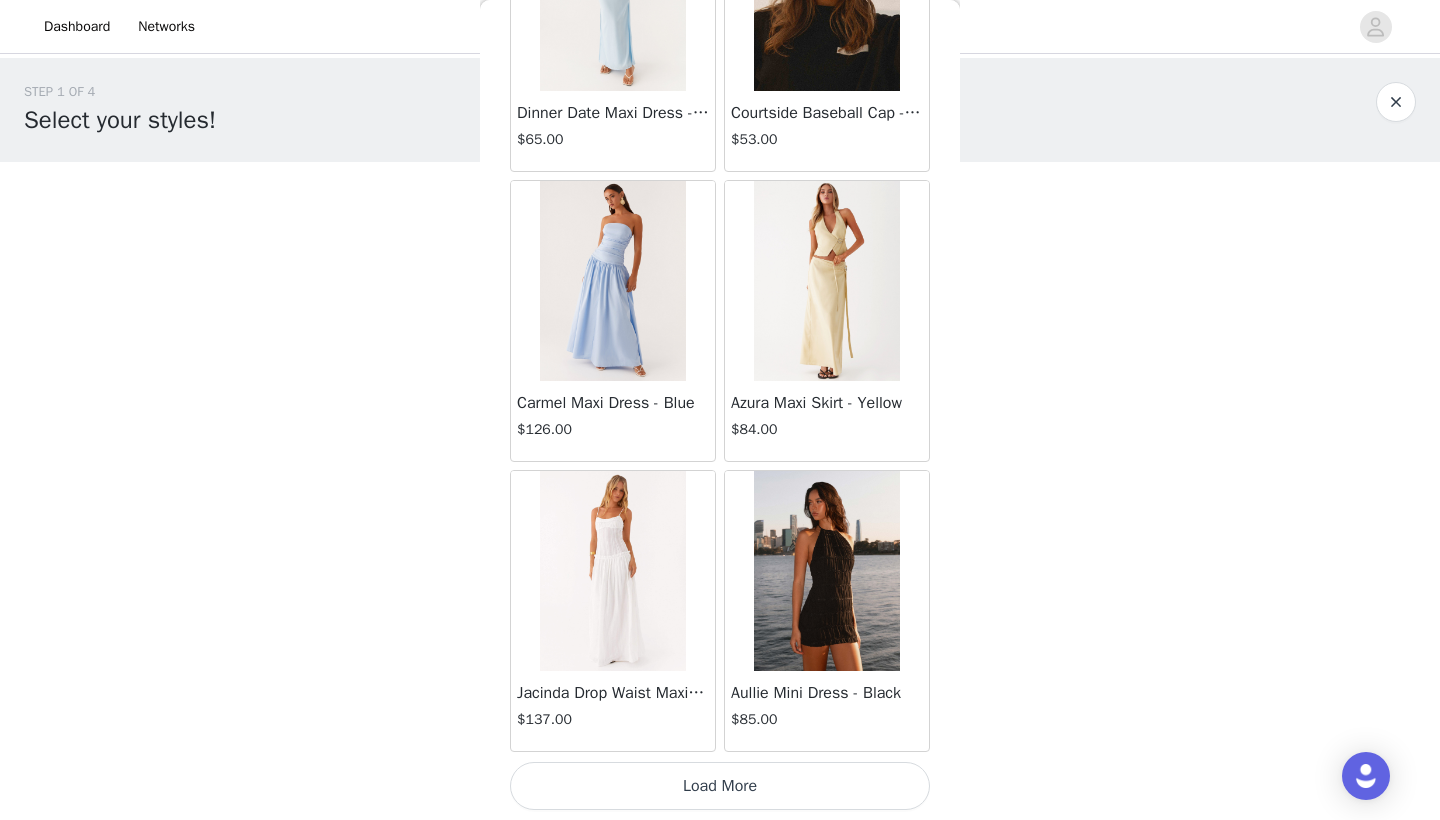 click on "Load More" at bounding box center (720, 786) 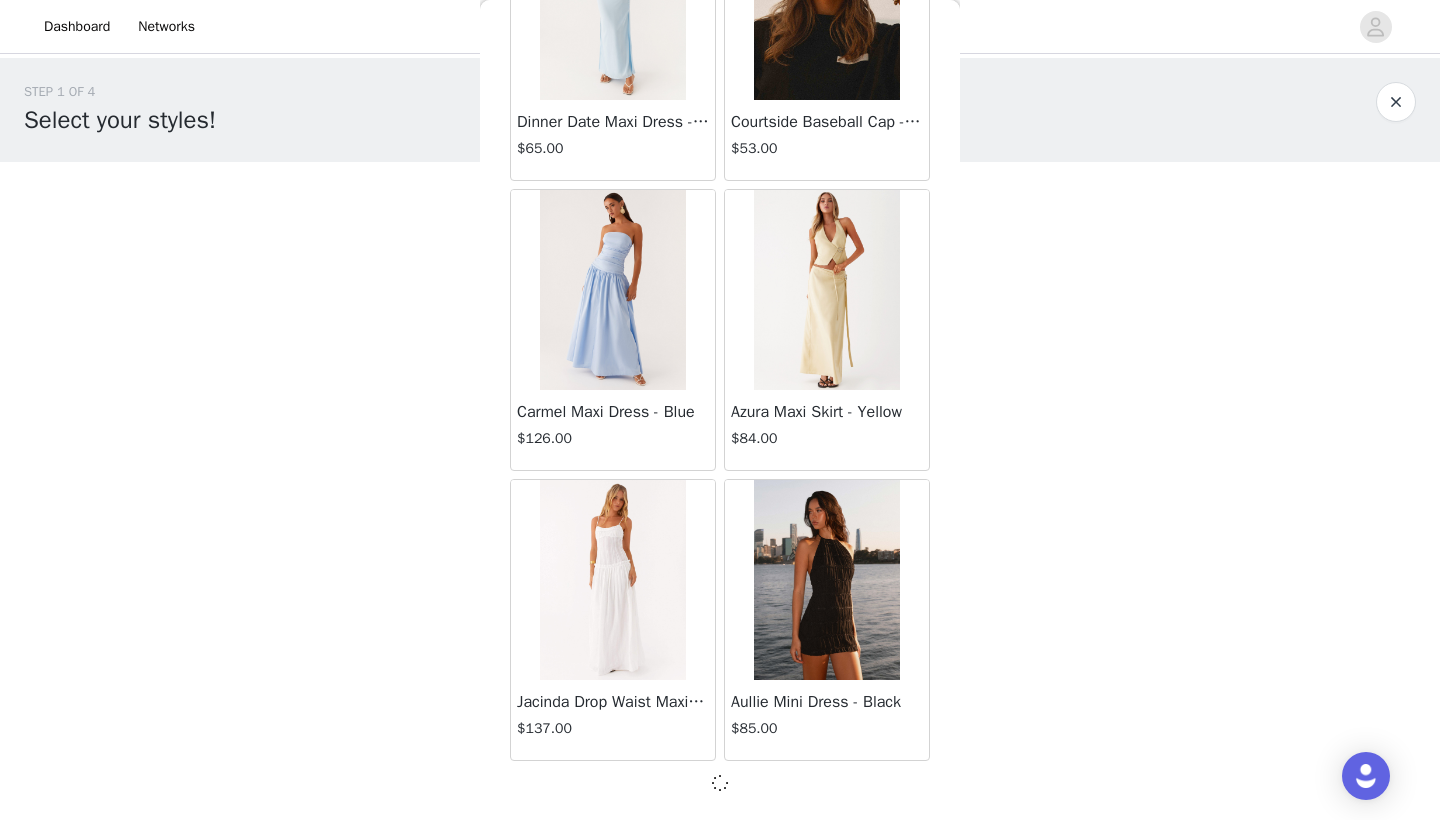 scroll, scrollTop: 0, scrollLeft: 0, axis: both 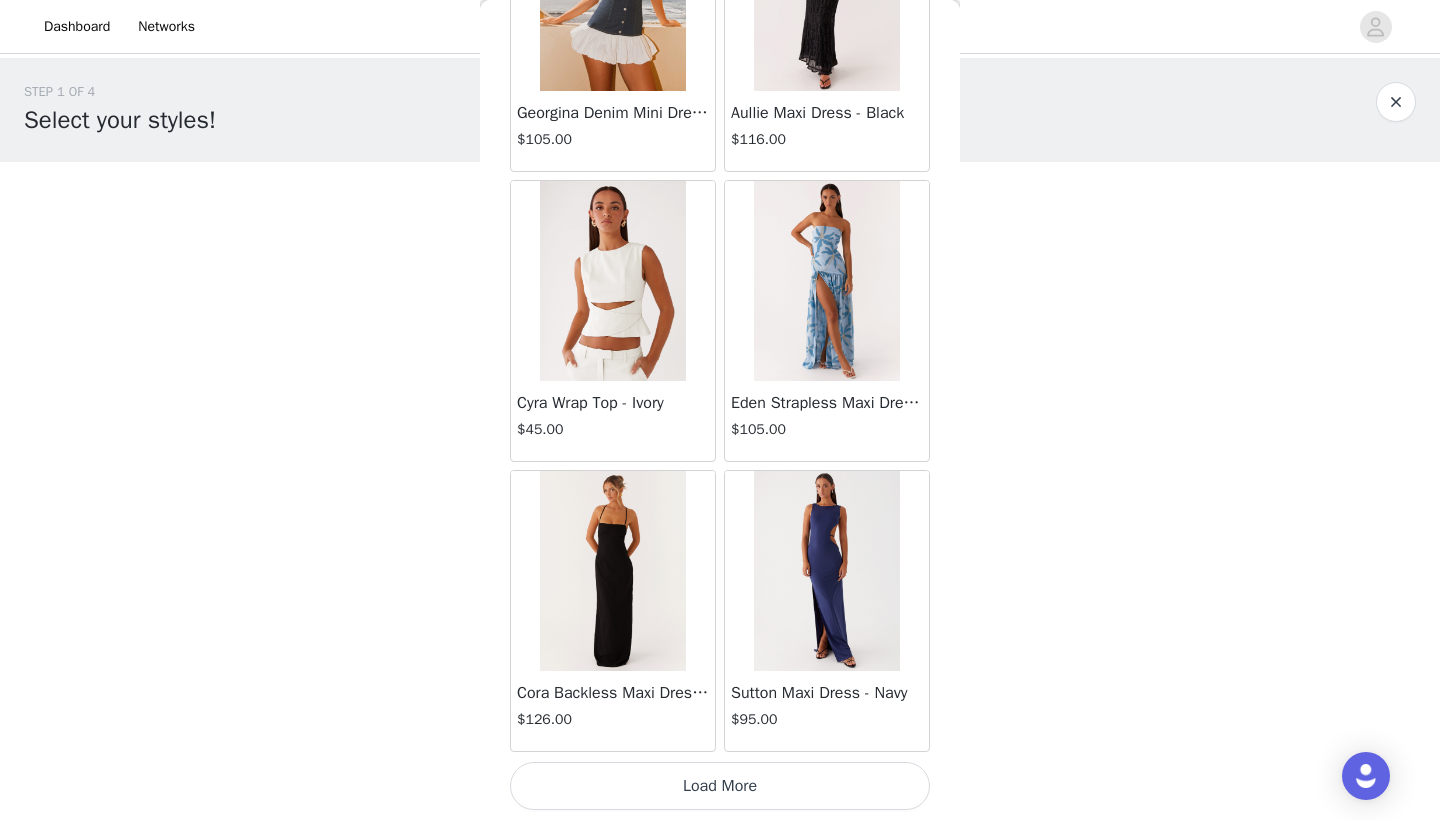 click on "Load More" at bounding box center [720, 786] 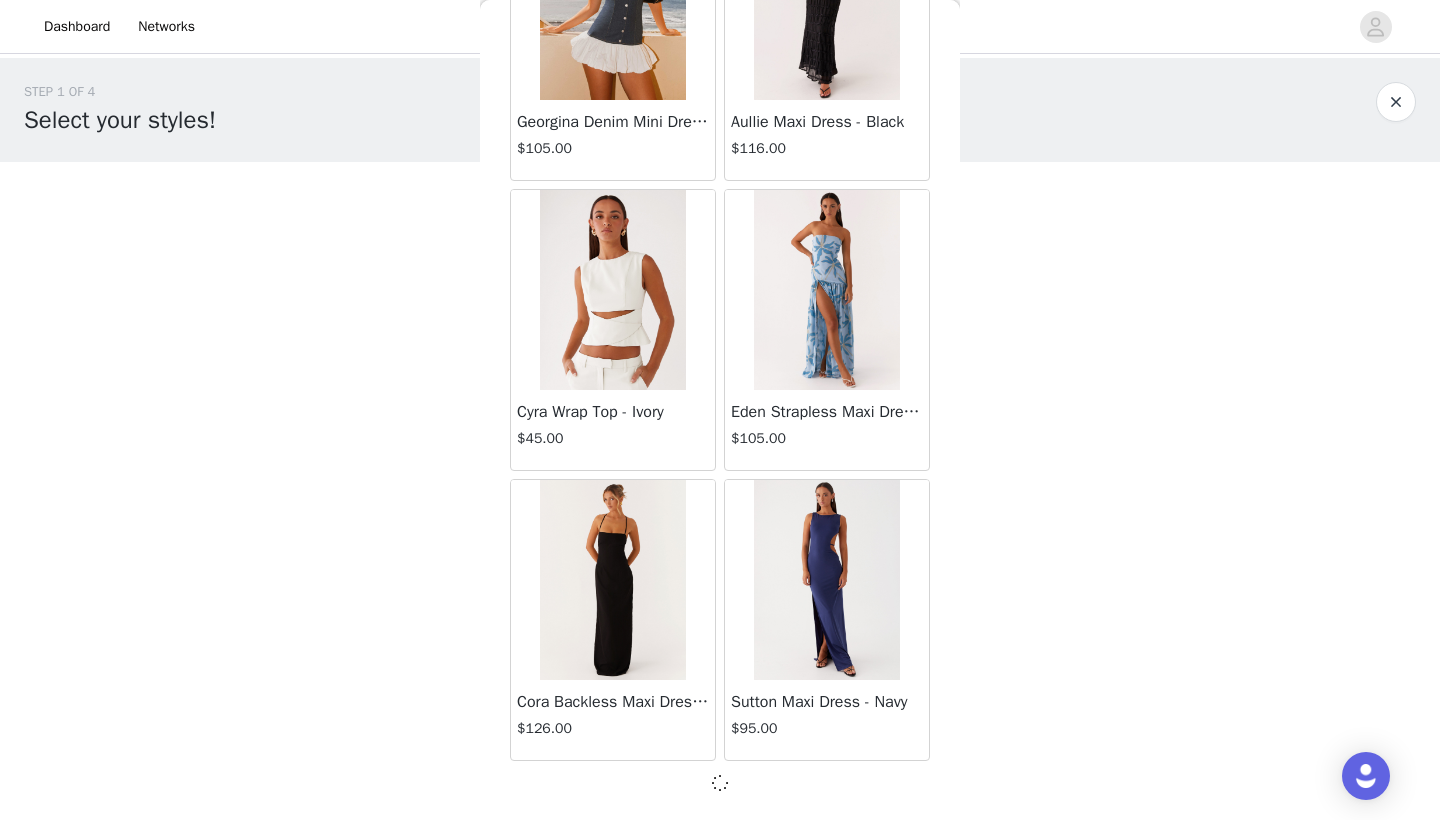 scroll, scrollTop: 19631, scrollLeft: 0, axis: vertical 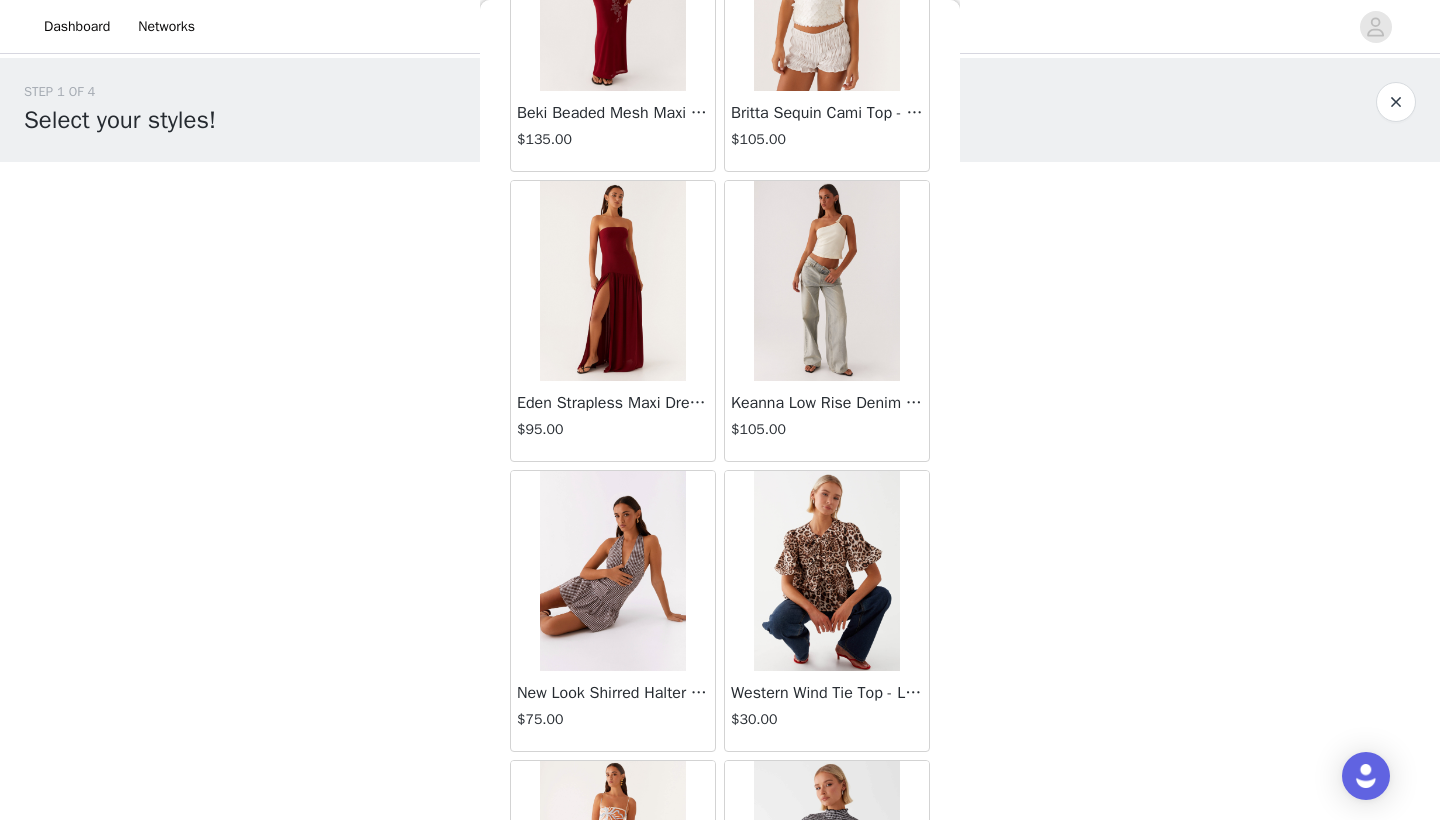 click at bounding box center [612, 281] 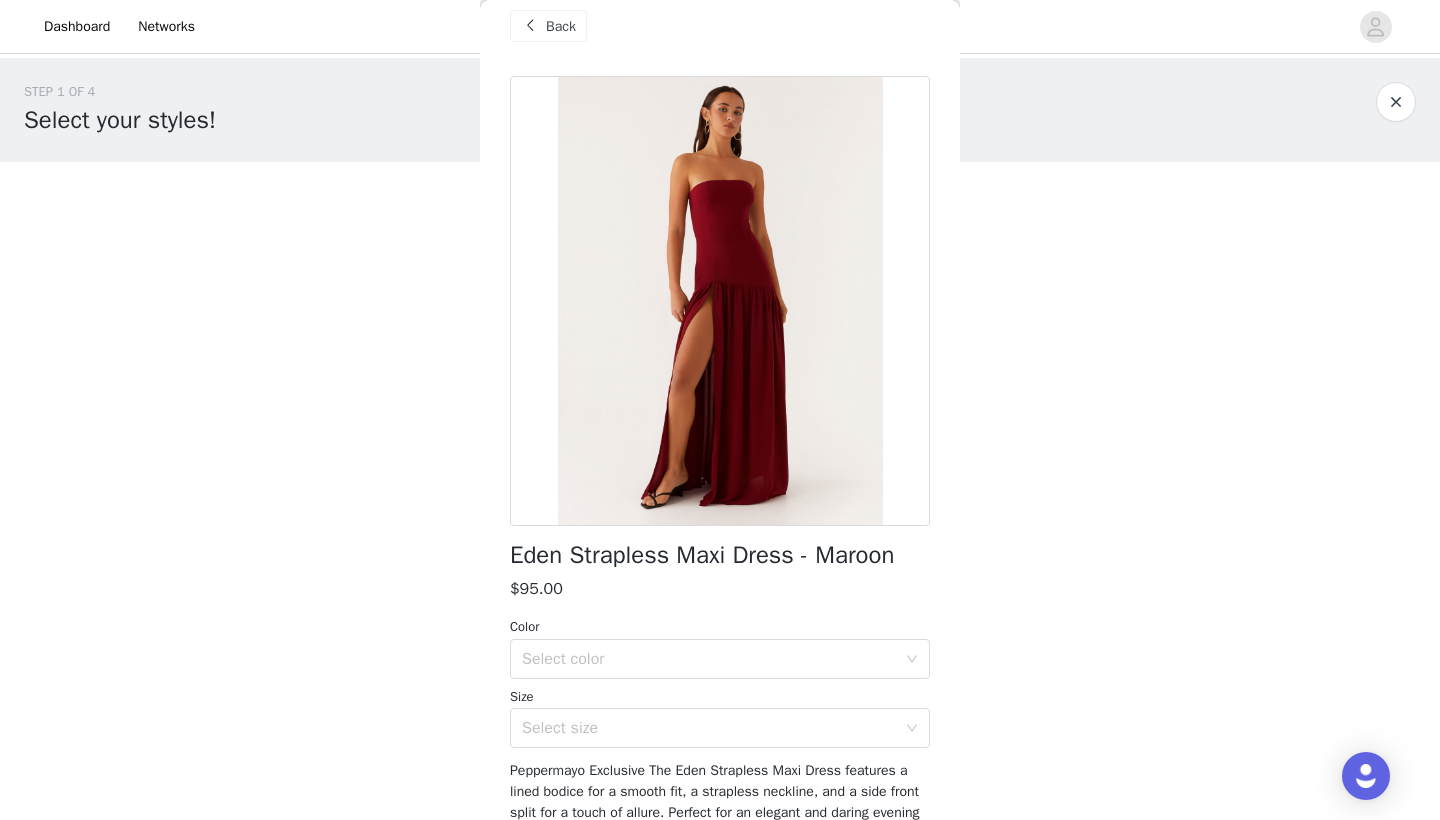 scroll, scrollTop: 20, scrollLeft: 0, axis: vertical 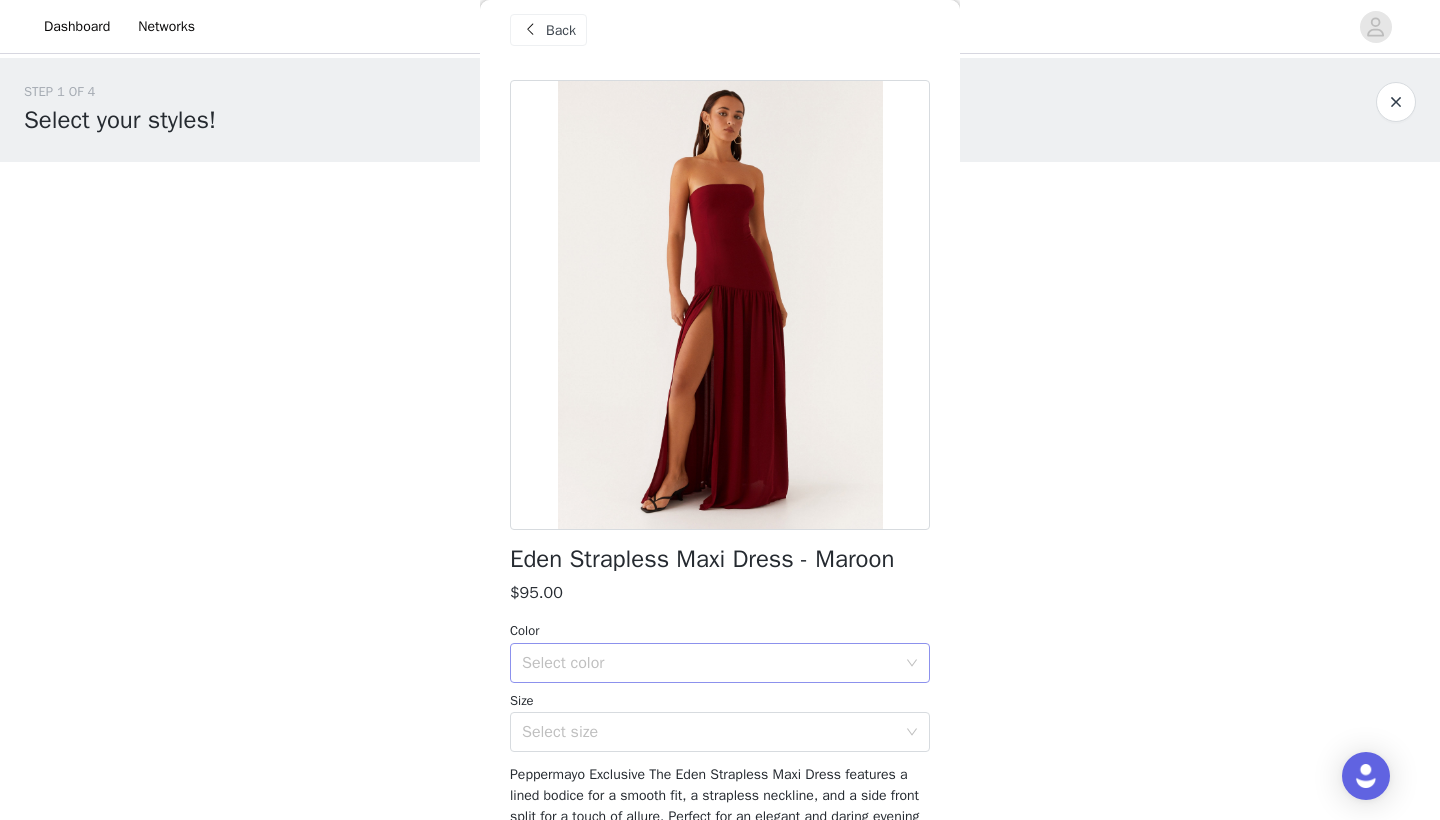 click on "Select color" at bounding box center [709, 663] 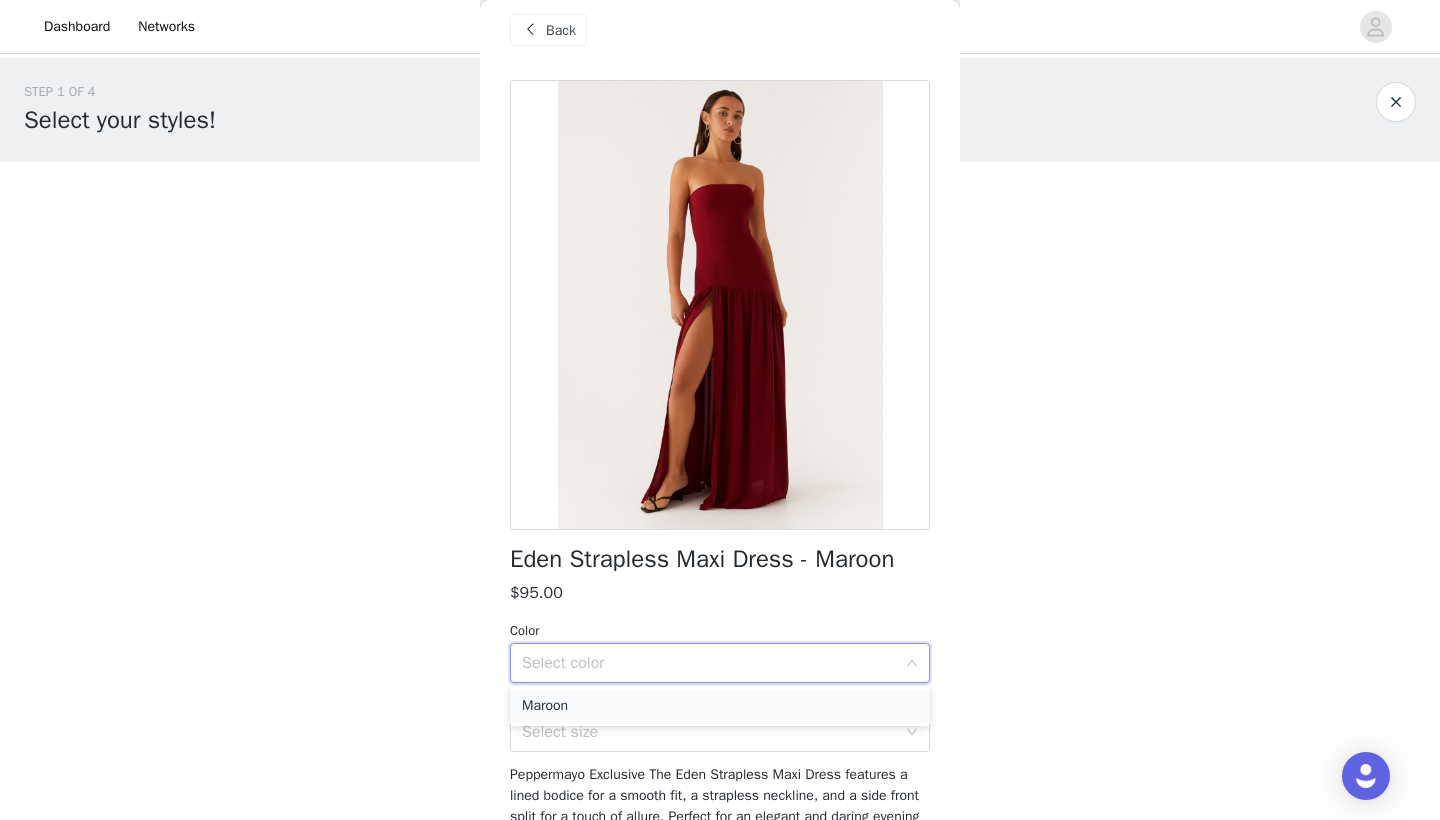 click on "Maroon" at bounding box center [720, 706] 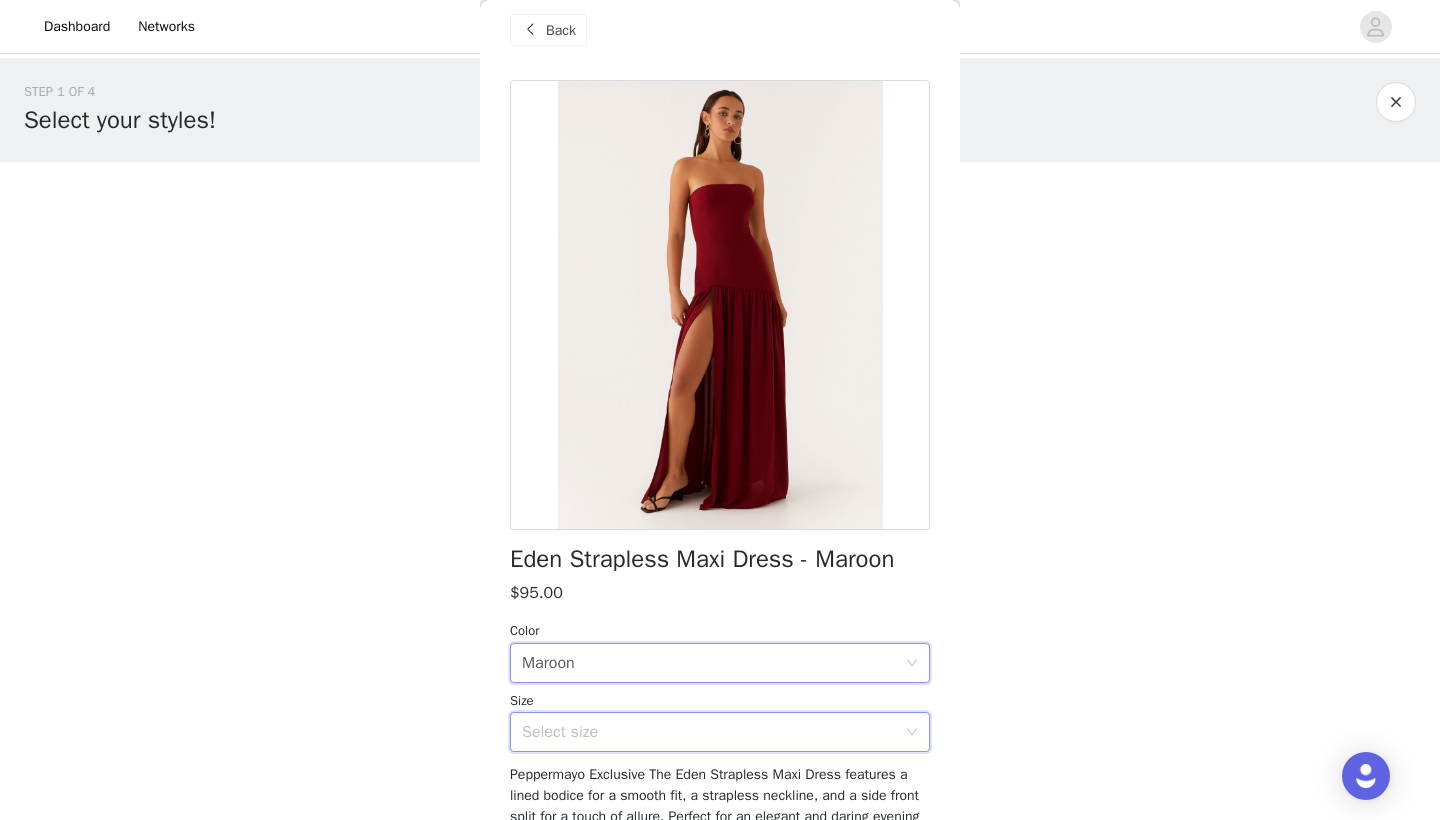 click on "Select size" at bounding box center [713, 732] 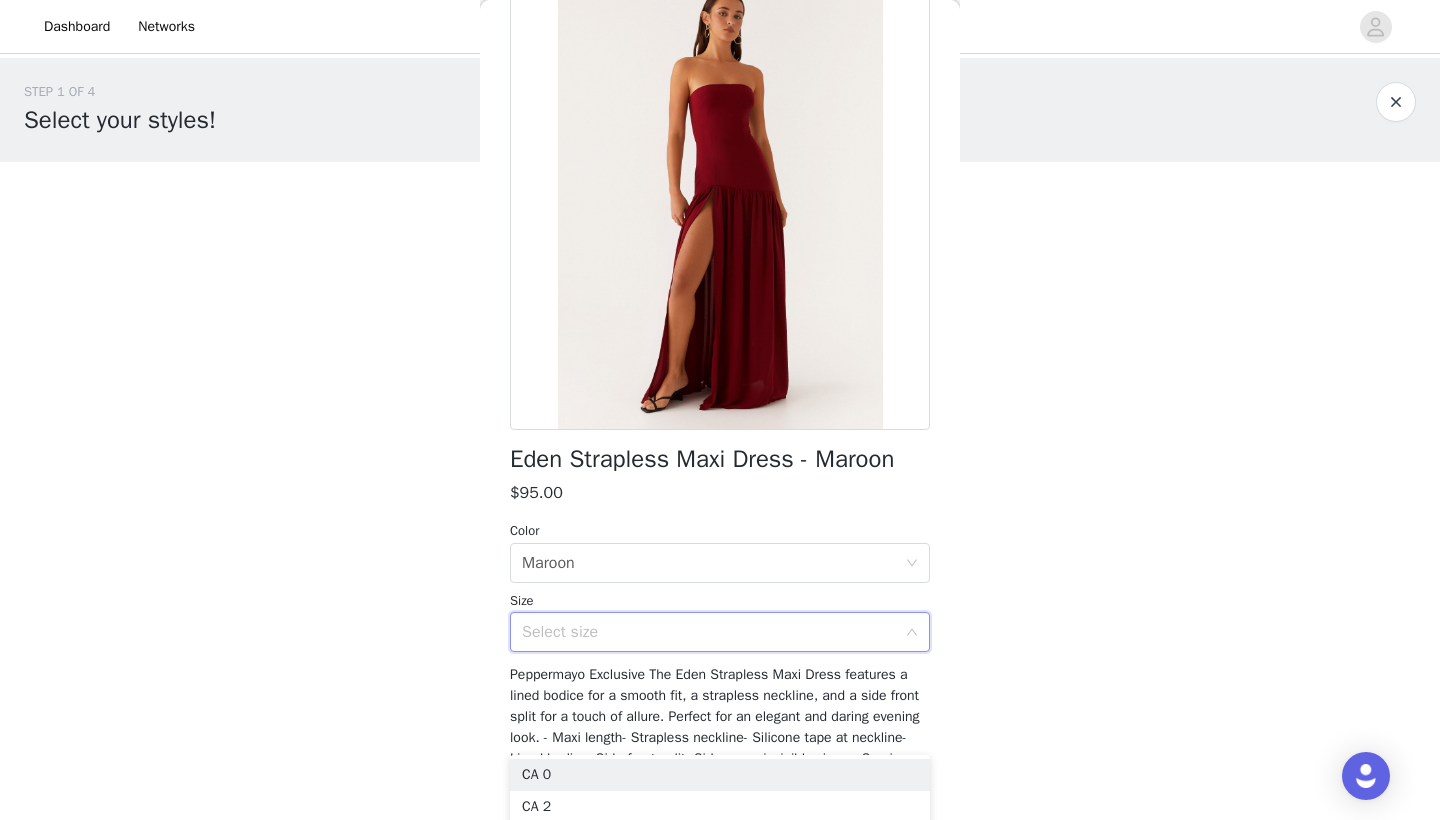 scroll, scrollTop: 145, scrollLeft: 0, axis: vertical 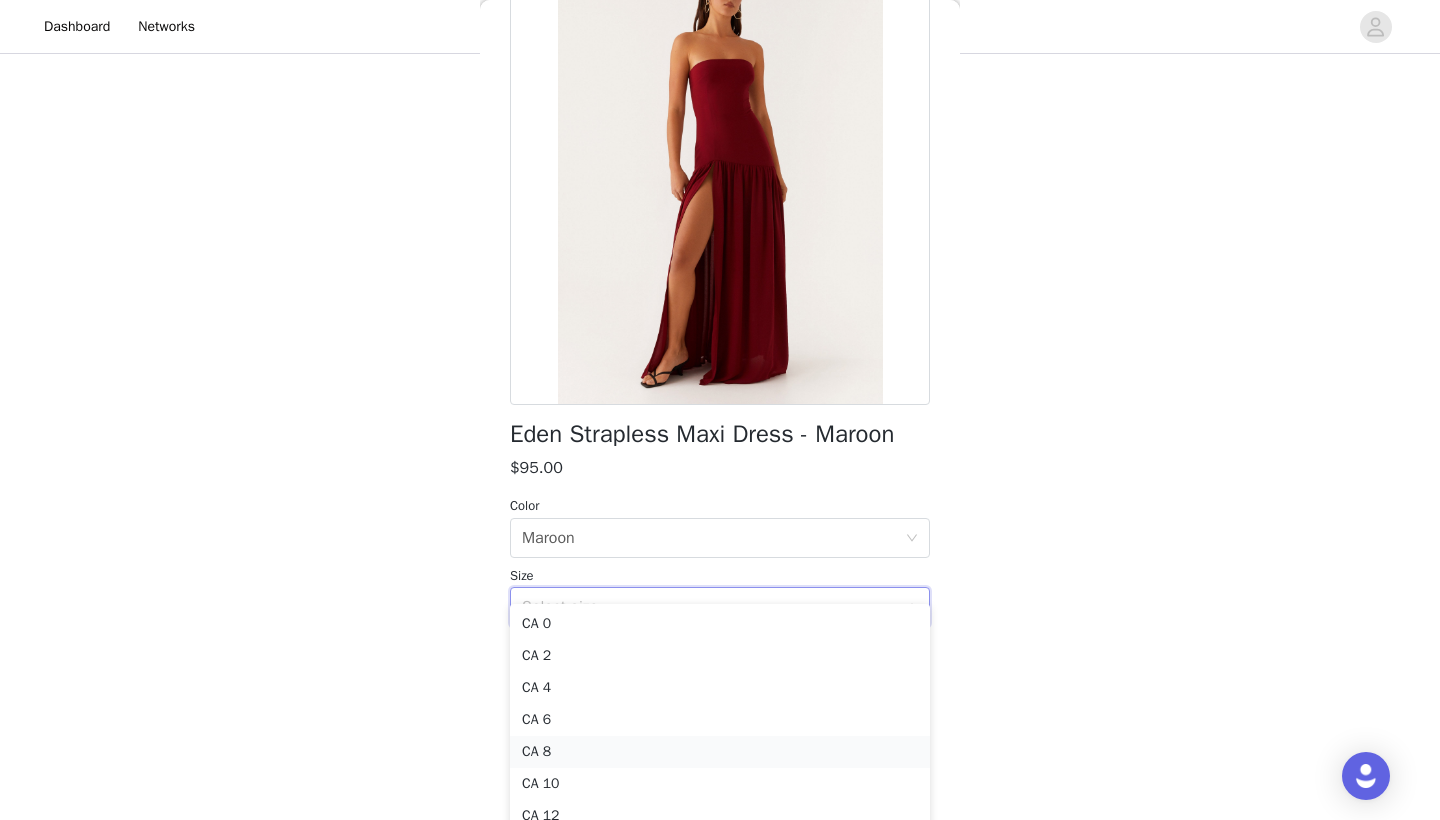 click on "CA 8" at bounding box center [720, 752] 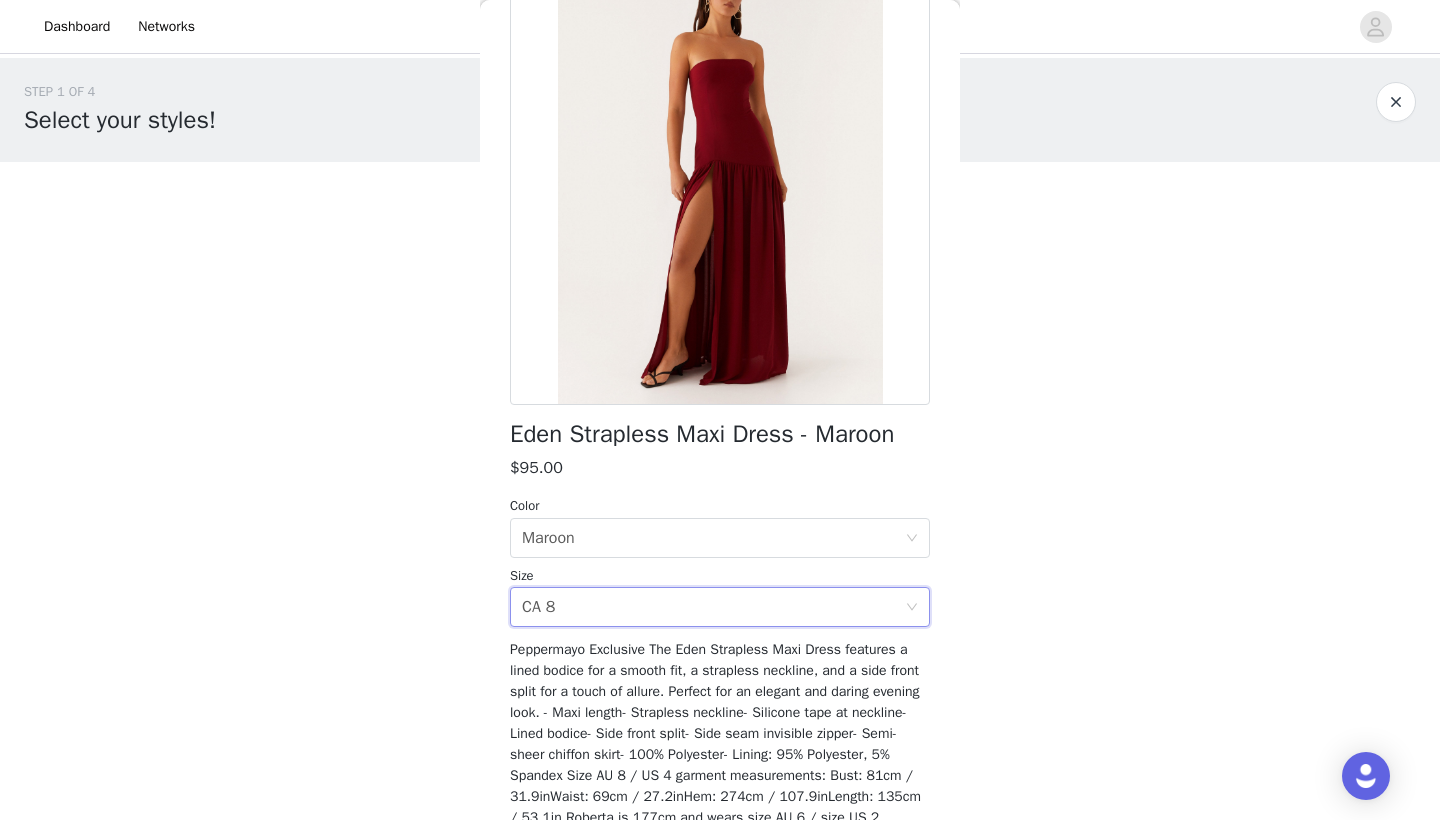 scroll, scrollTop: 0, scrollLeft: 0, axis: both 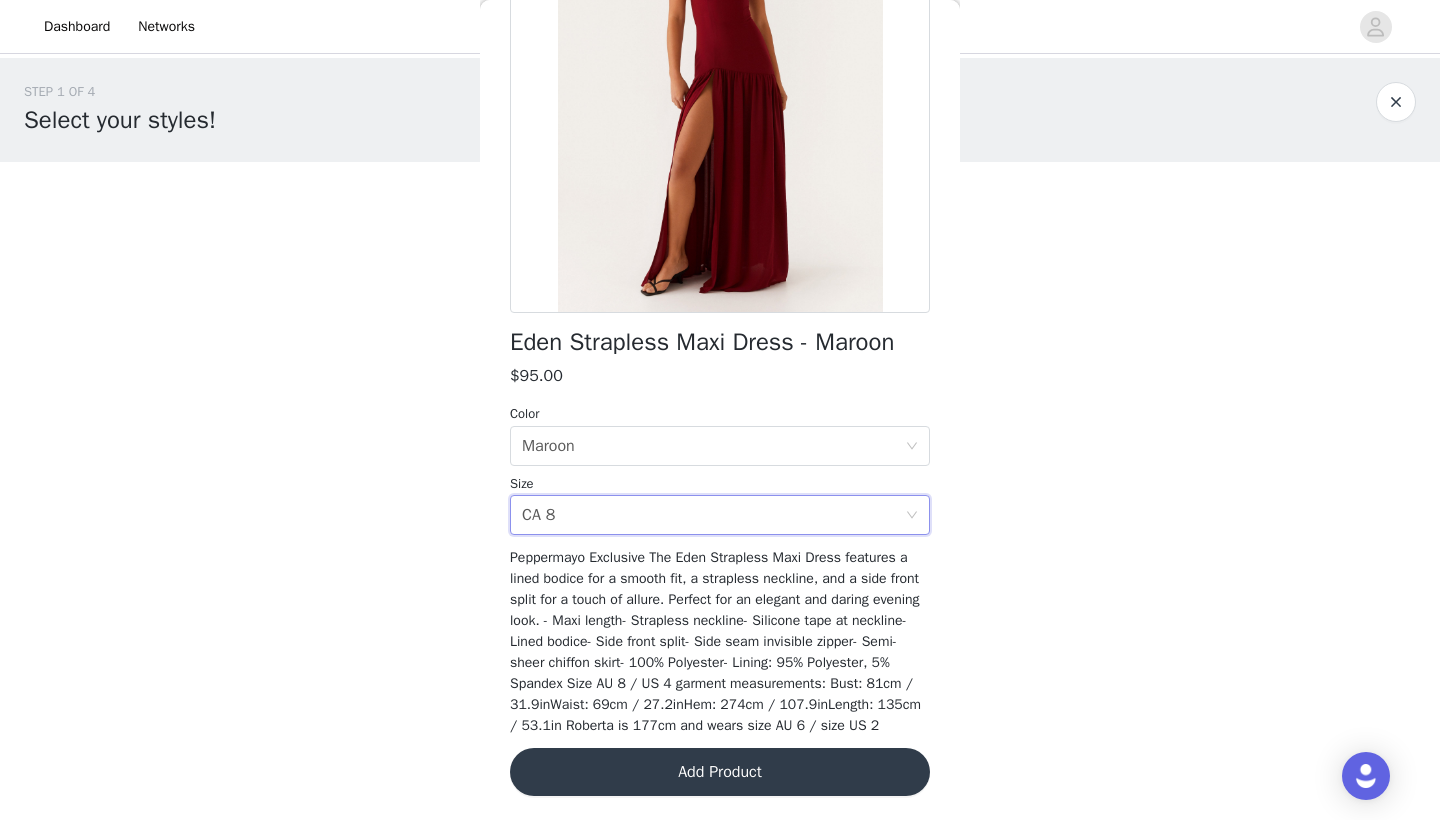 click on "Add Product" at bounding box center (720, 772) 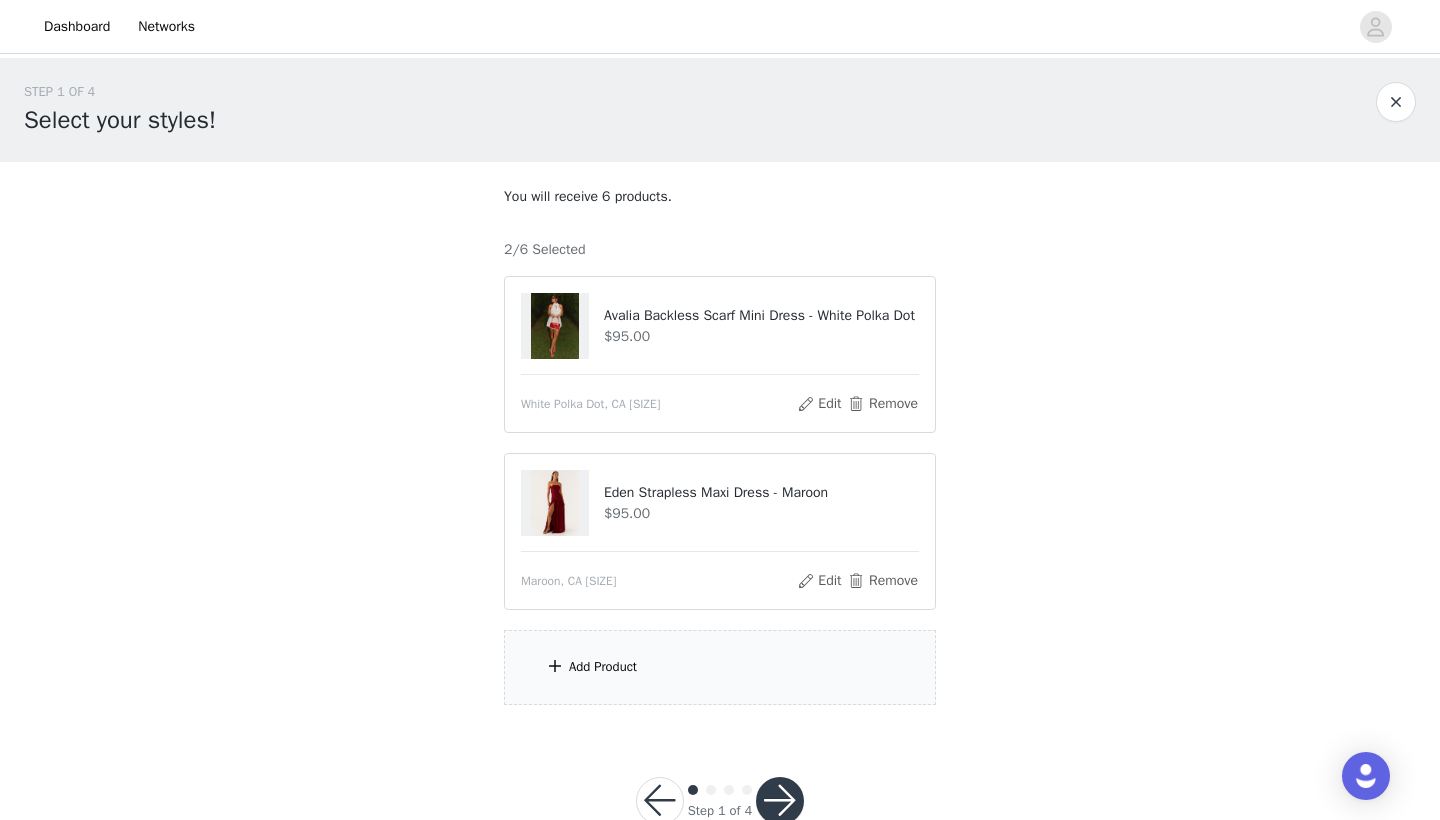 scroll, scrollTop: 0, scrollLeft: 0, axis: both 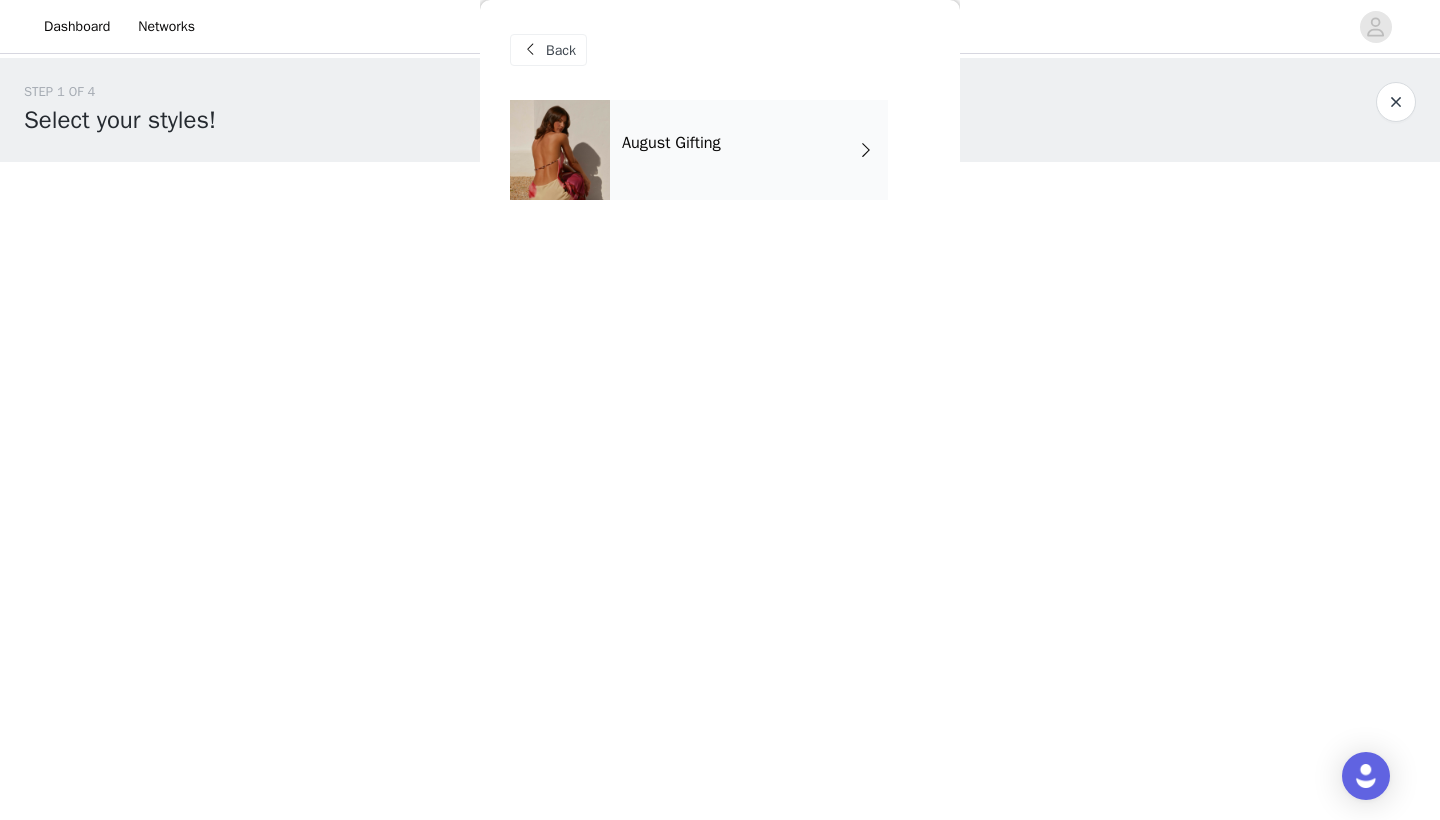 click on "August Gifting" at bounding box center (749, 150) 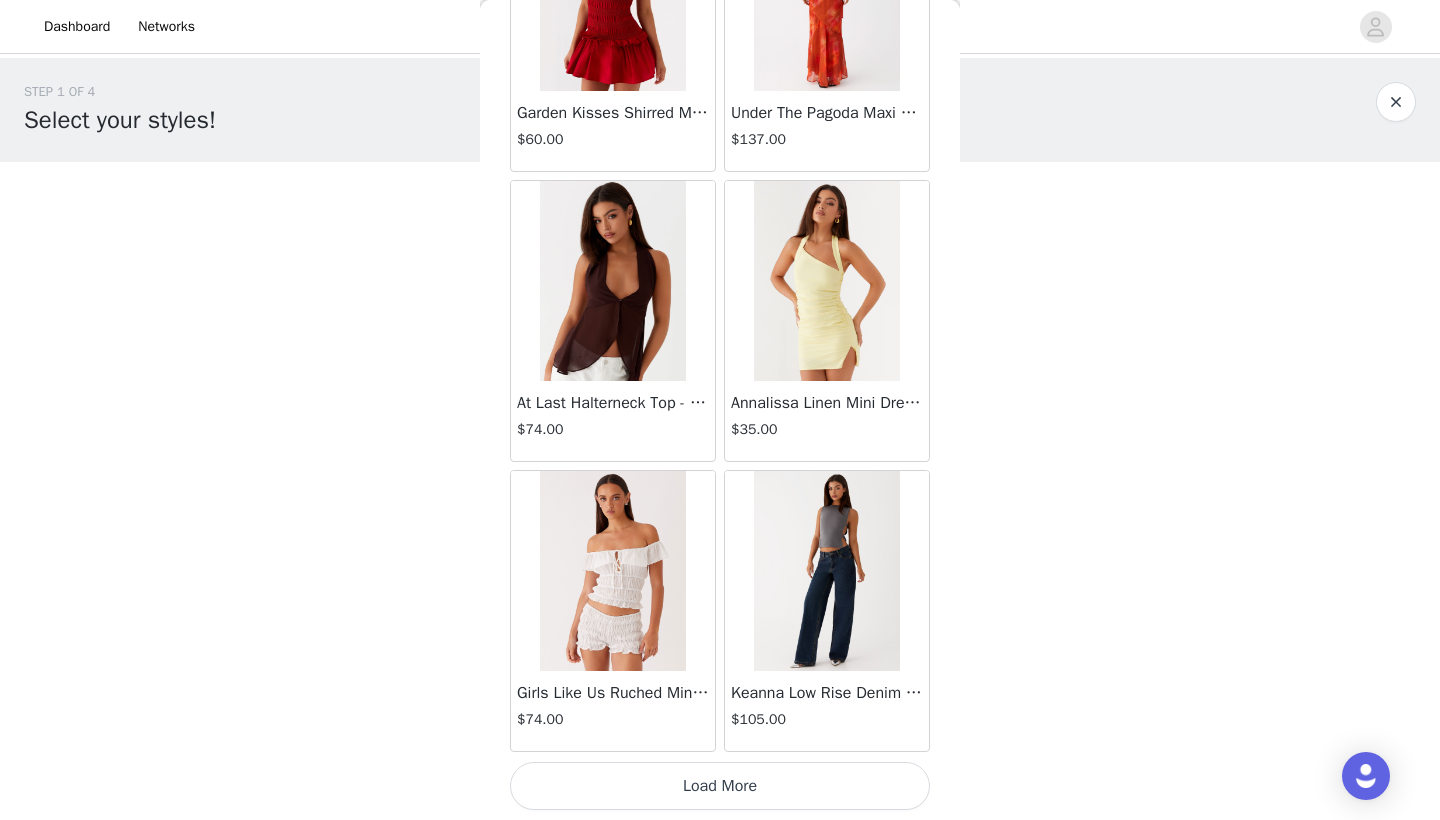 click on "Load More" at bounding box center (720, 786) 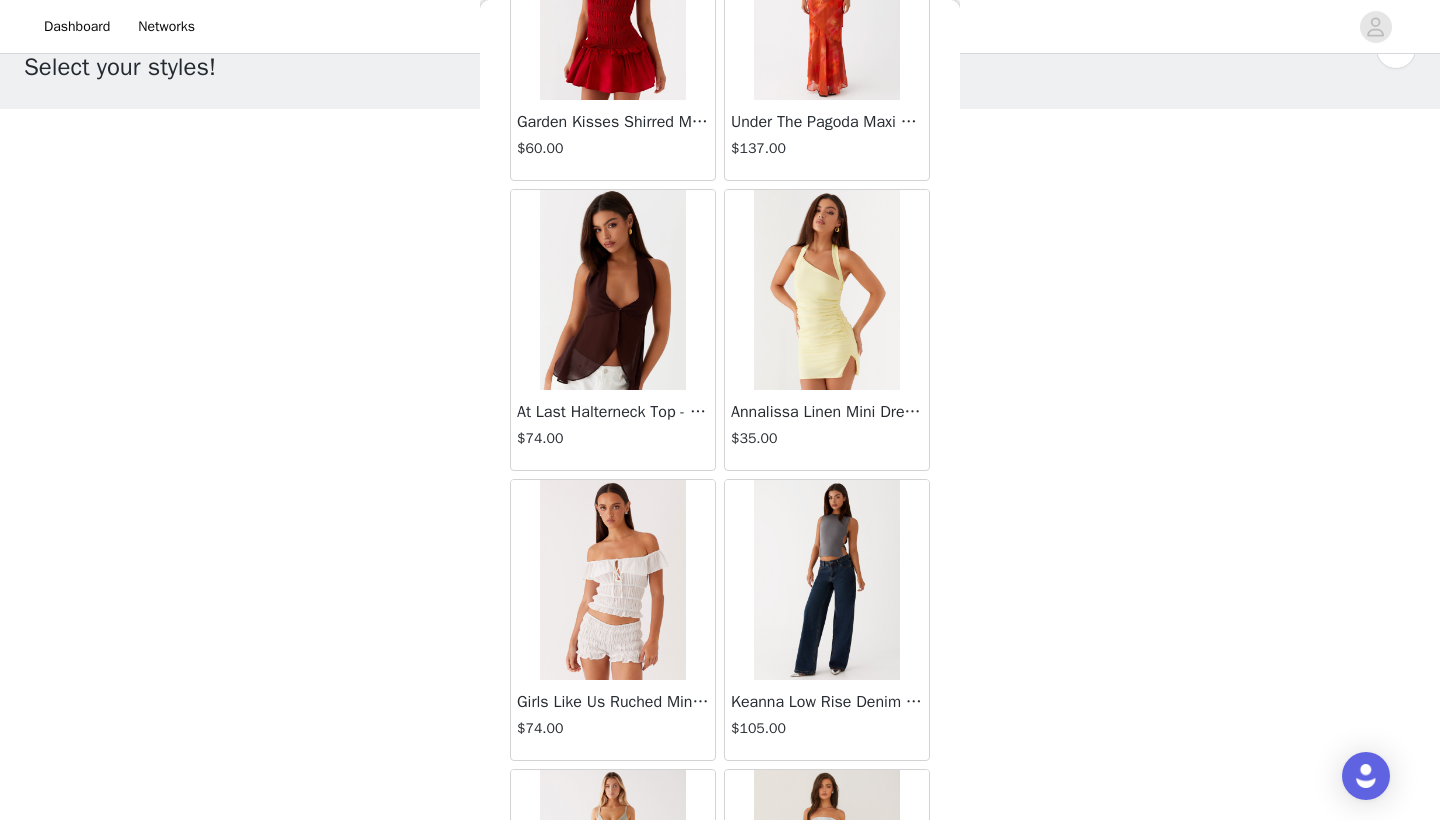scroll, scrollTop: 52, scrollLeft: 0, axis: vertical 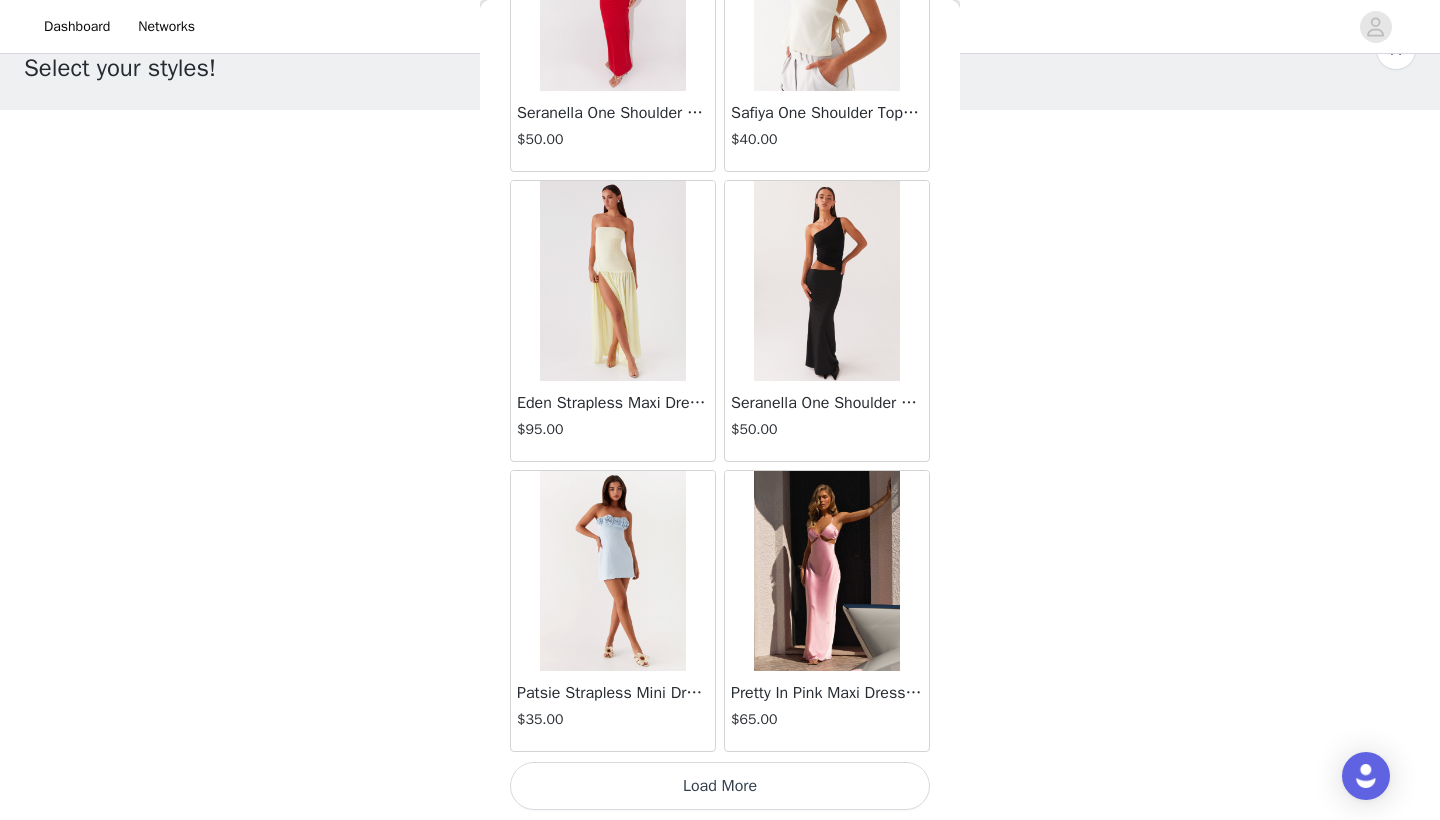 click on "Load More" at bounding box center (720, 786) 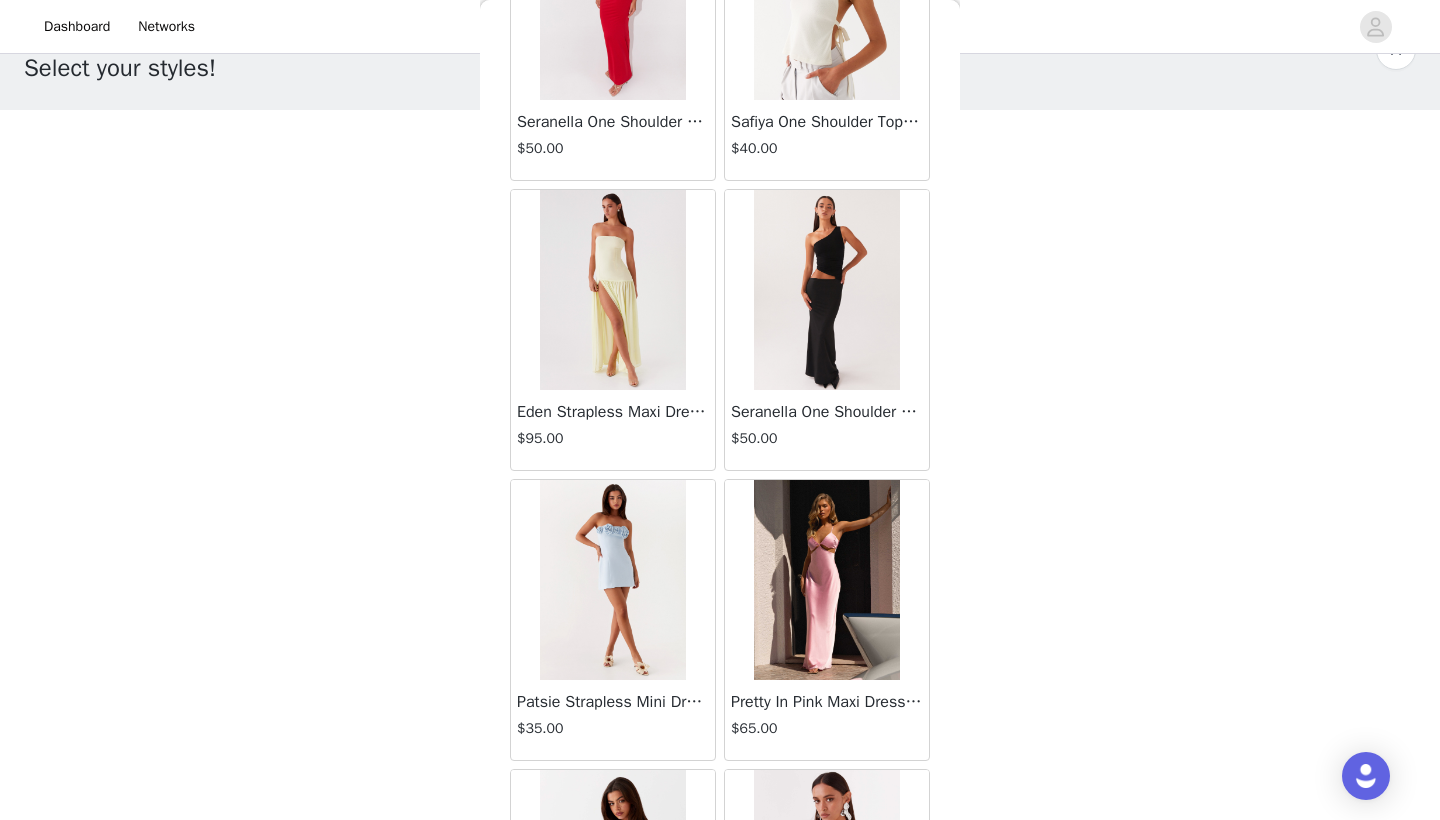 scroll, scrollTop: 5137, scrollLeft: 0, axis: vertical 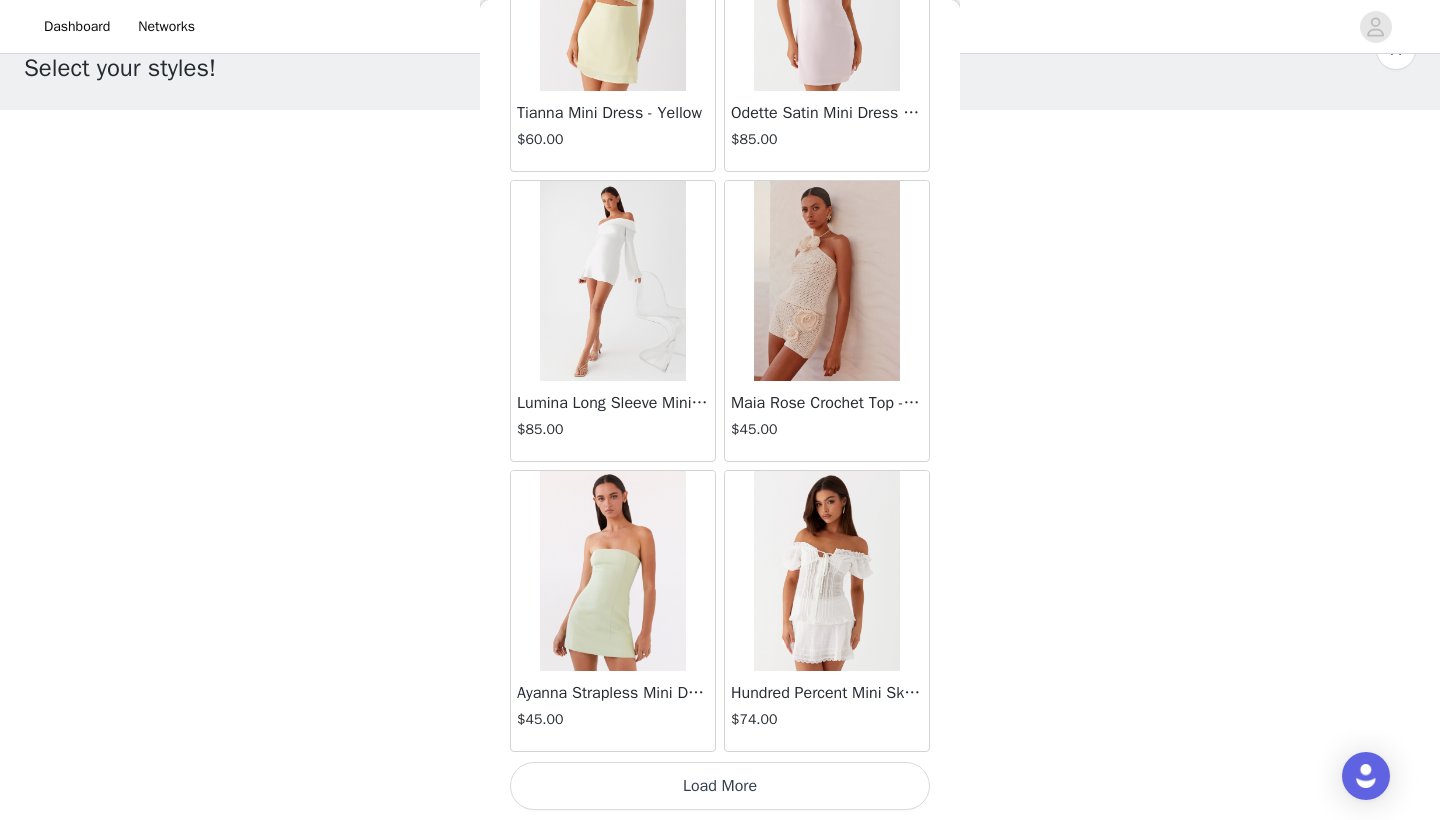click on "Load More" at bounding box center [720, 786] 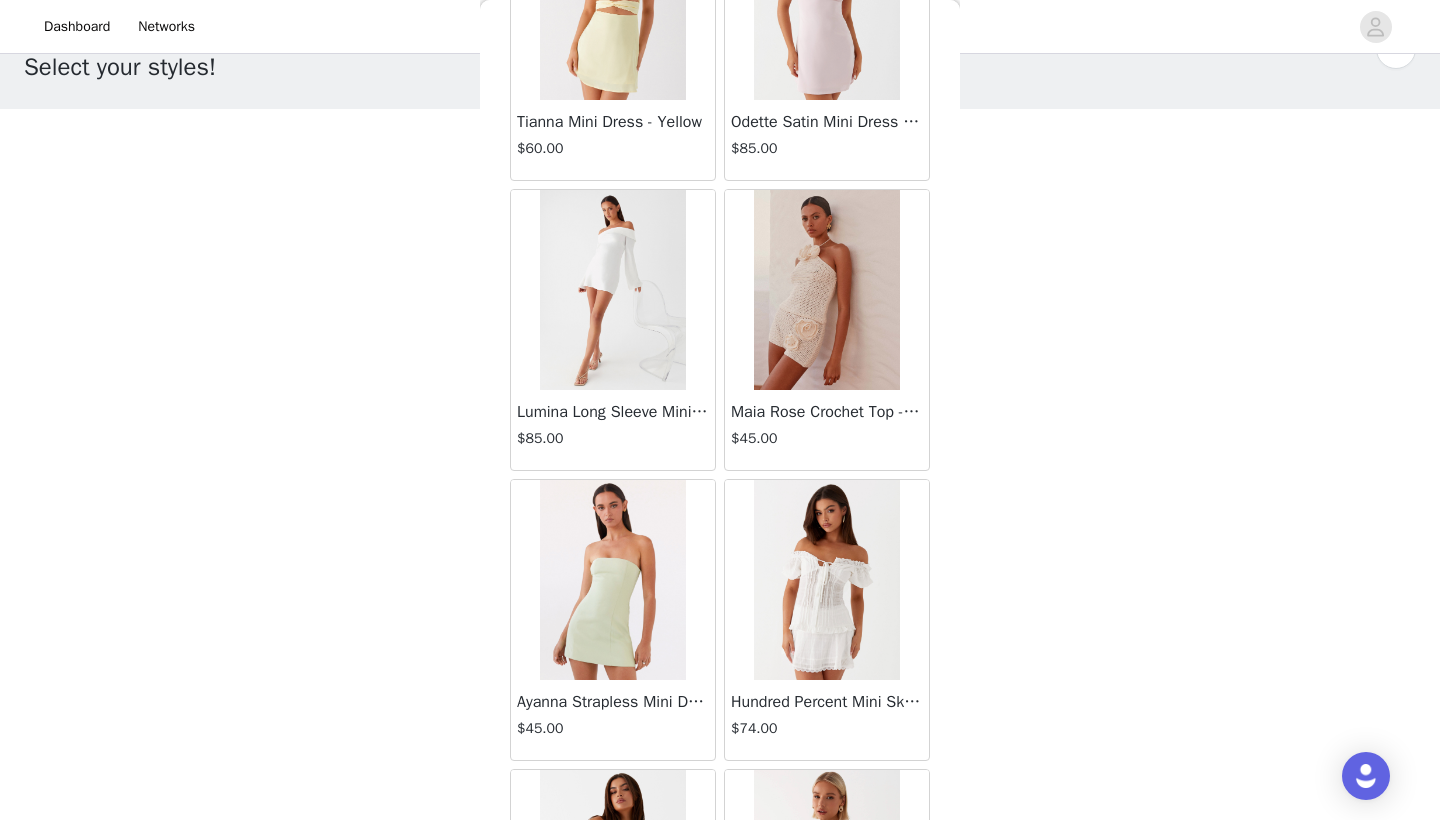 scroll, scrollTop: 52, scrollLeft: 0, axis: vertical 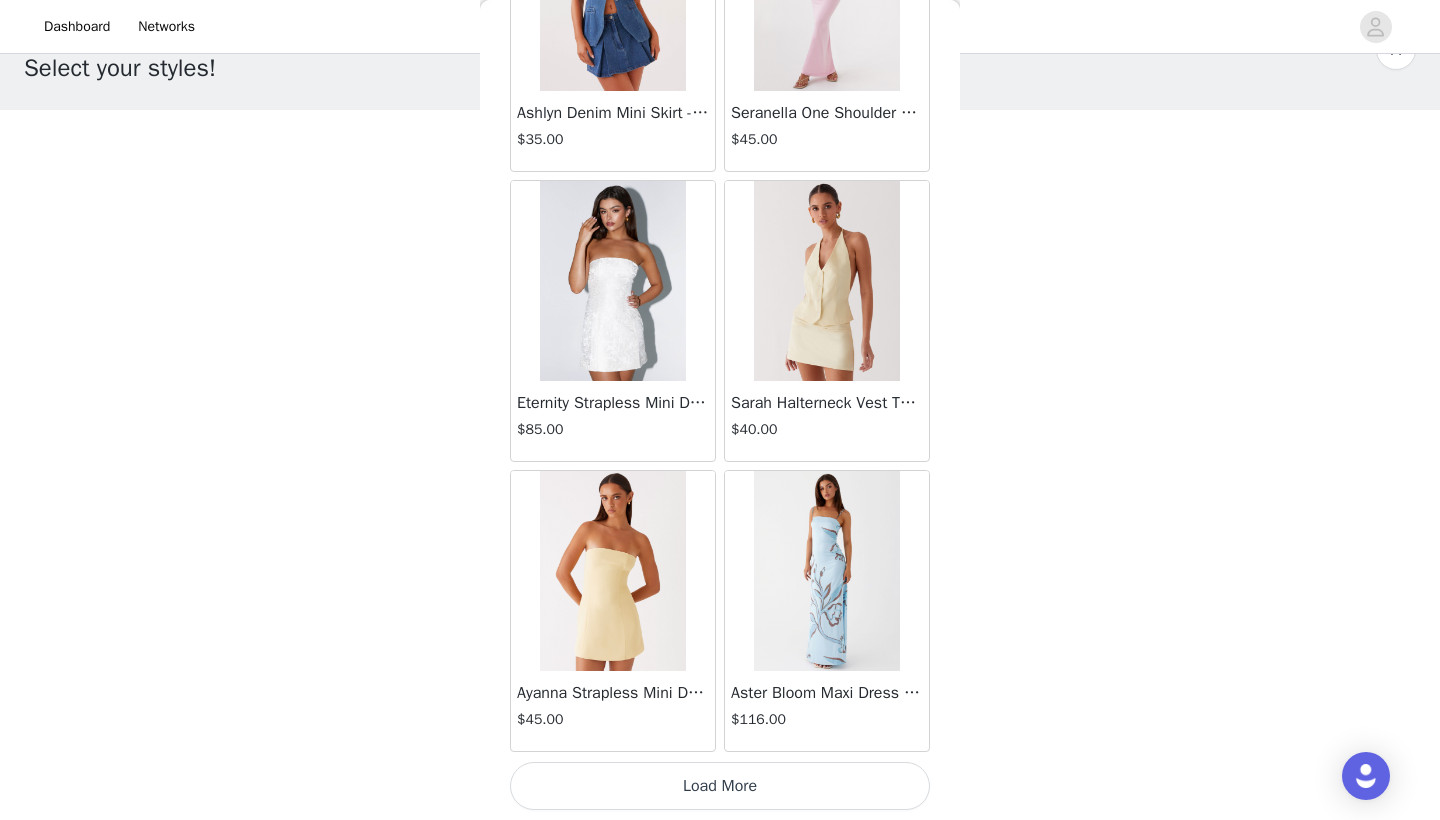 click on "Load More" at bounding box center (720, 786) 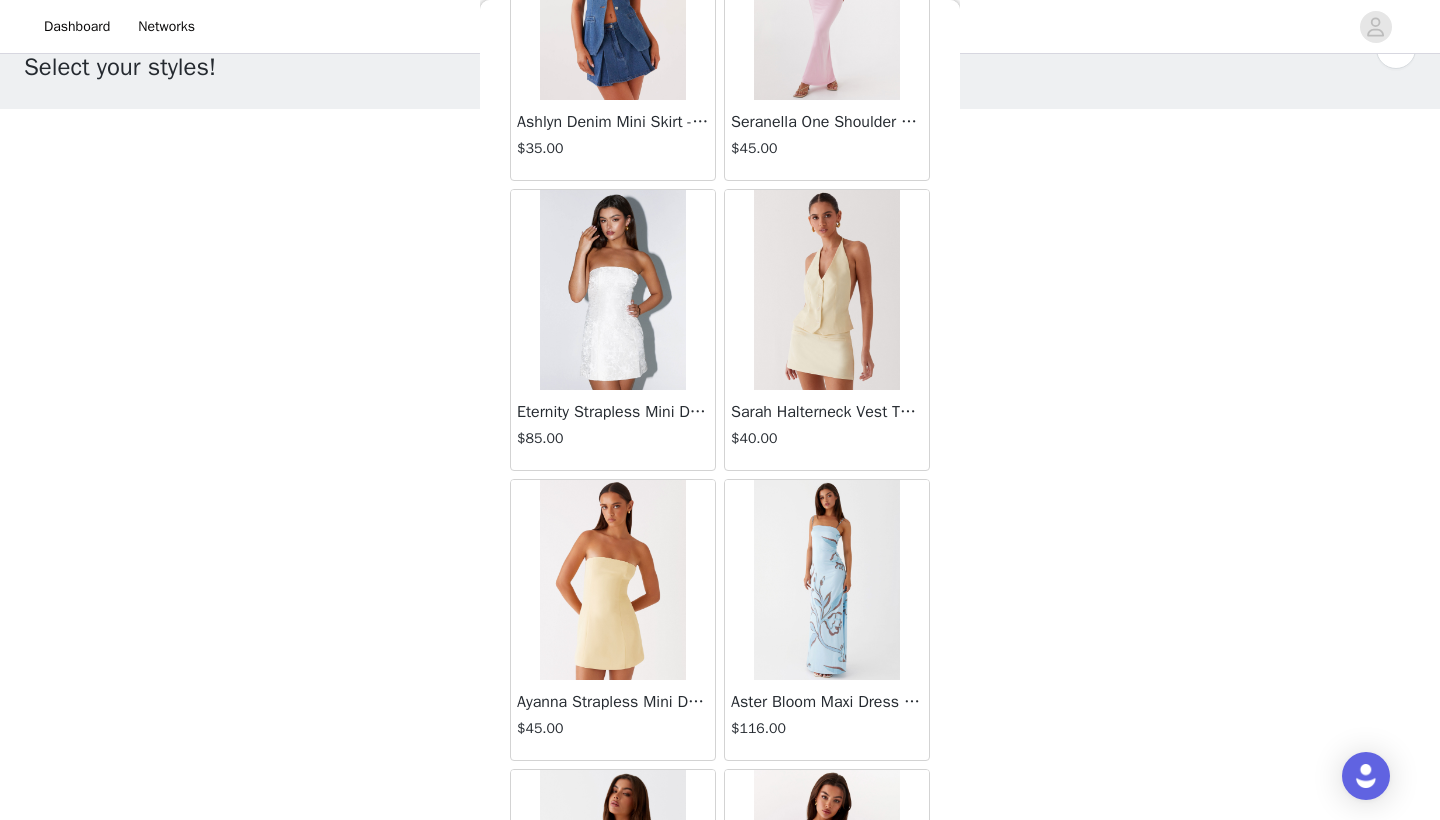 scroll, scrollTop: 52, scrollLeft: 0, axis: vertical 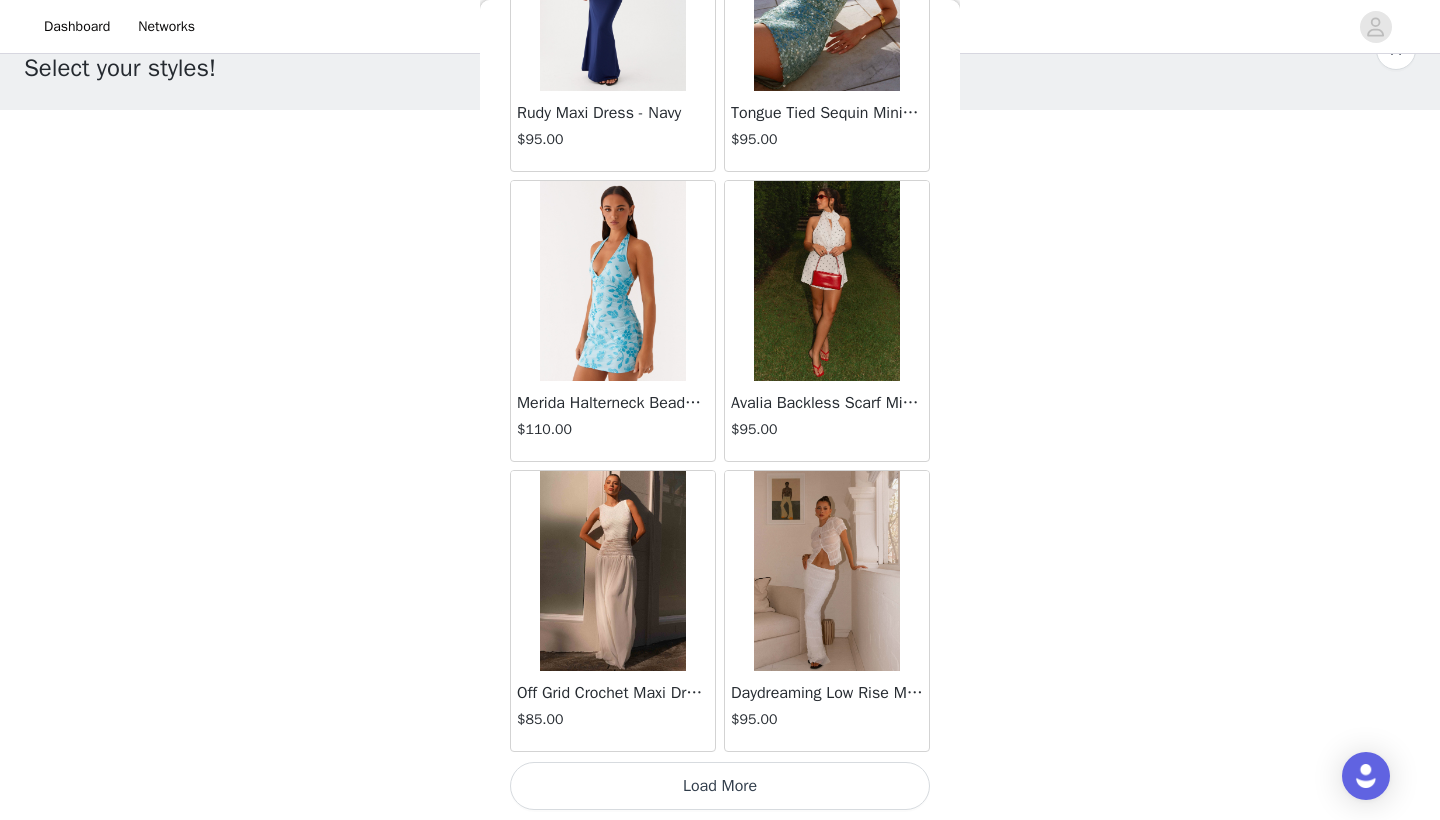 click on "Load More" at bounding box center (720, 786) 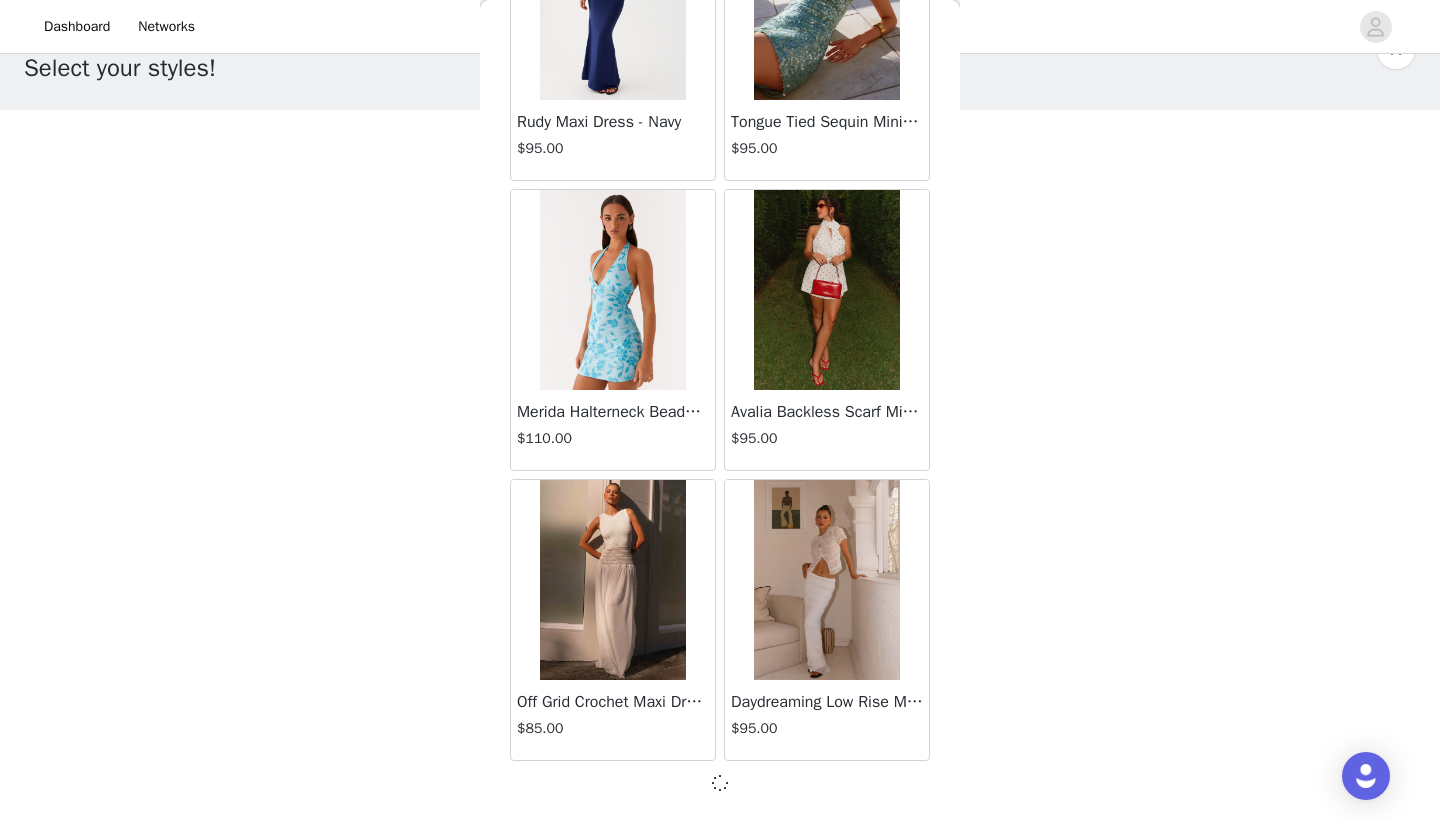 scroll, scrollTop: 13831, scrollLeft: 0, axis: vertical 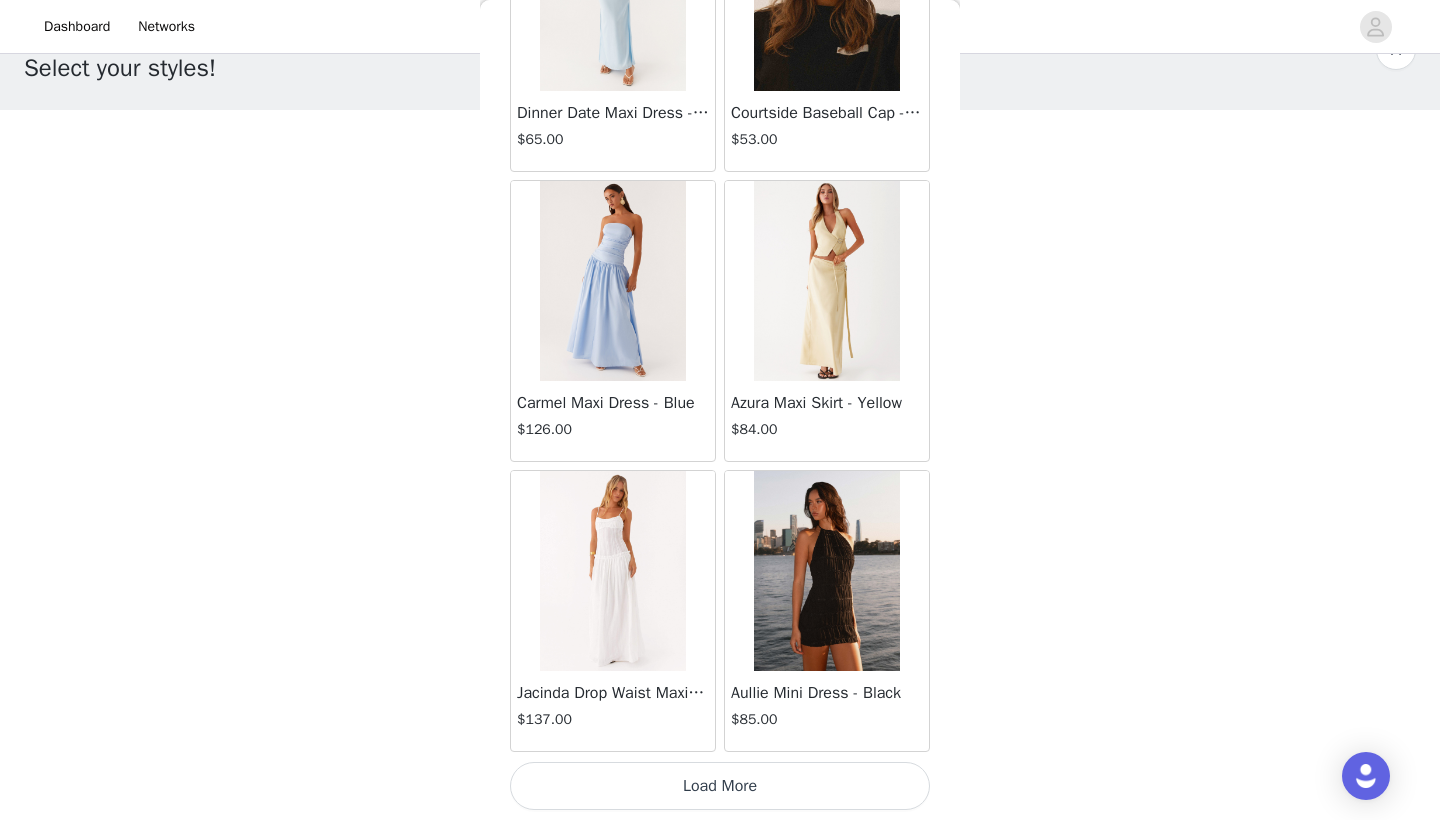 click on "Load More" at bounding box center [720, 786] 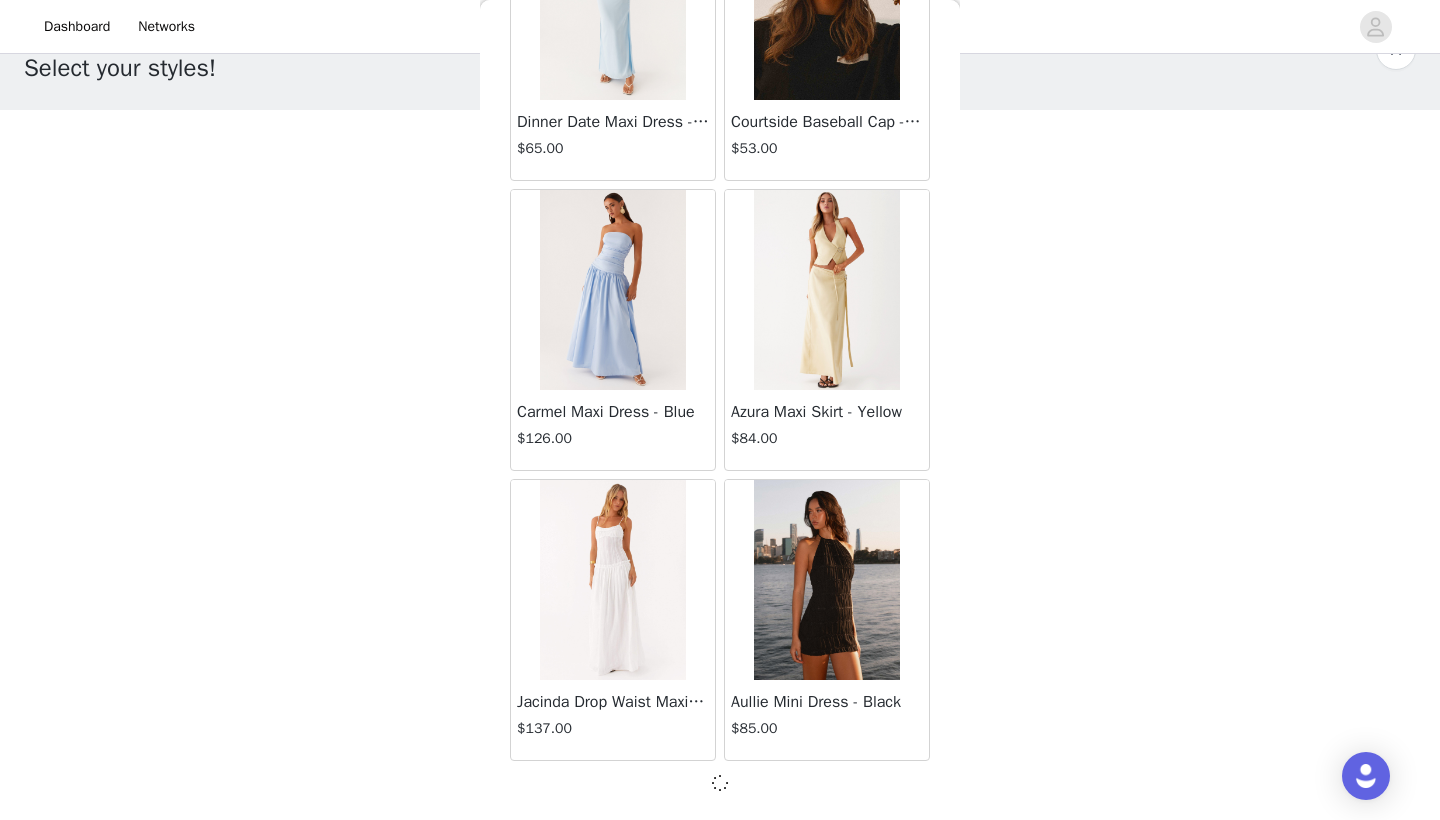 scroll, scrollTop: 16731, scrollLeft: 0, axis: vertical 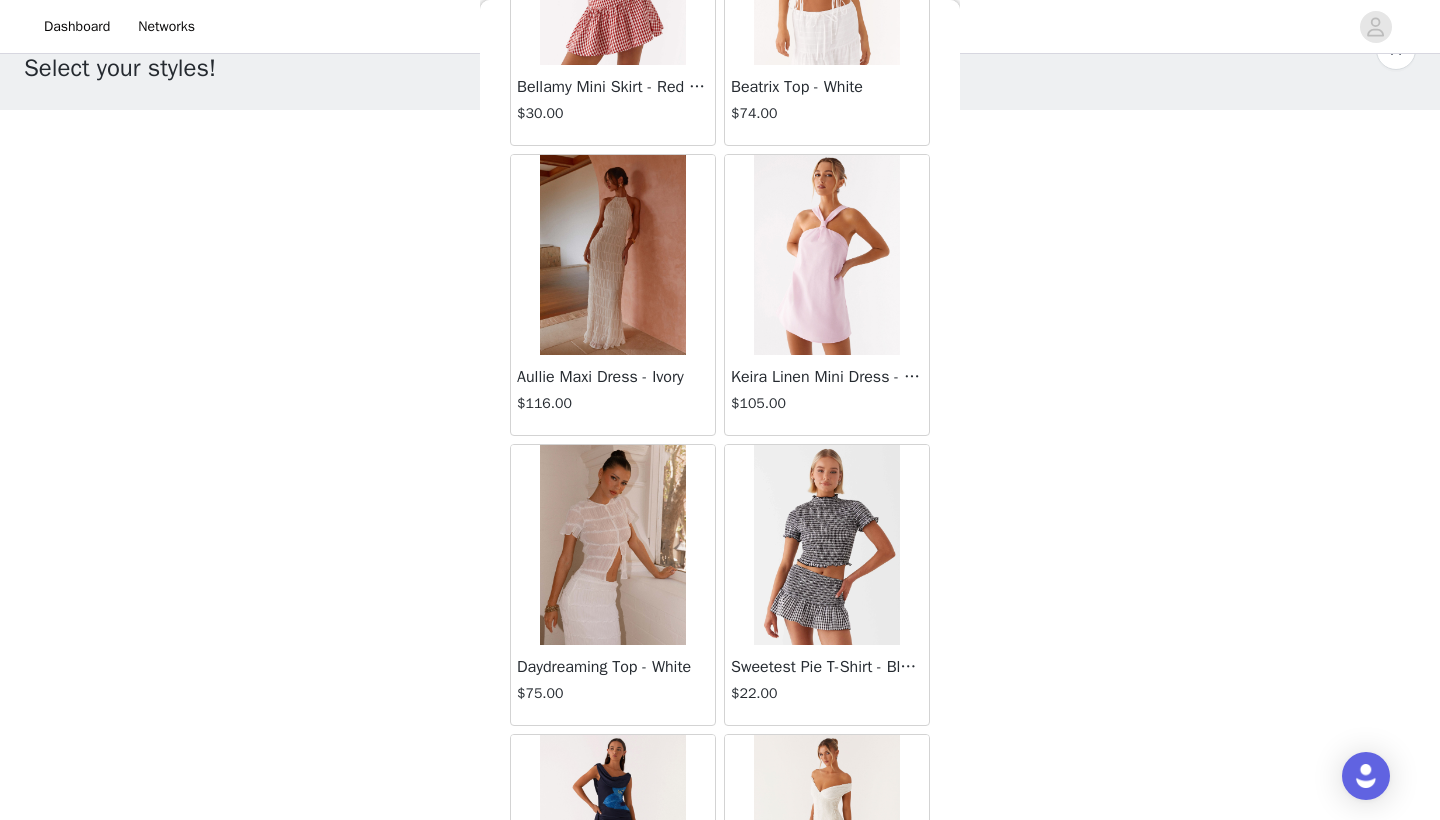 click at bounding box center (612, 255) 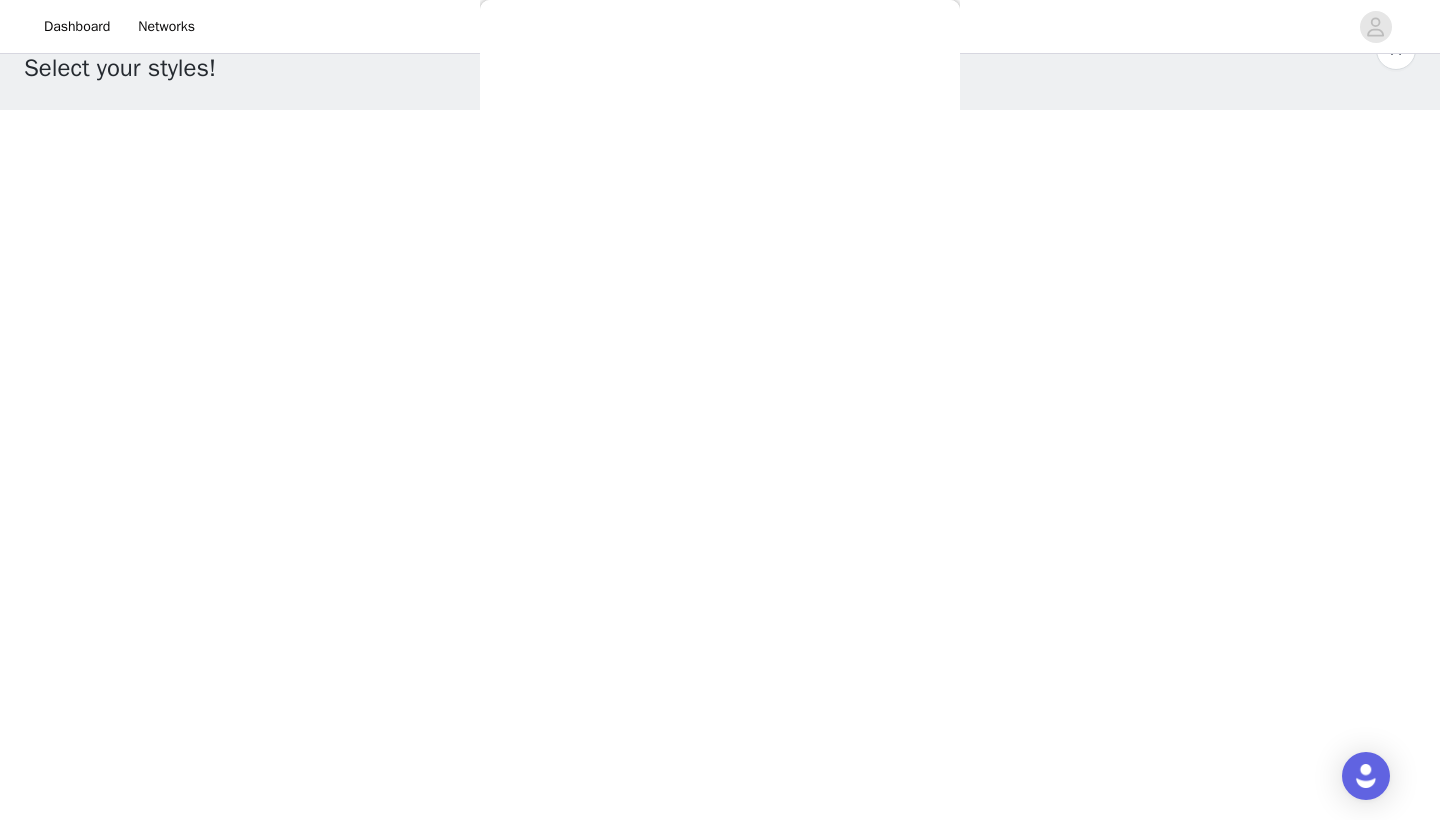 scroll, scrollTop: 0, scrollLeft: 0, axis: both 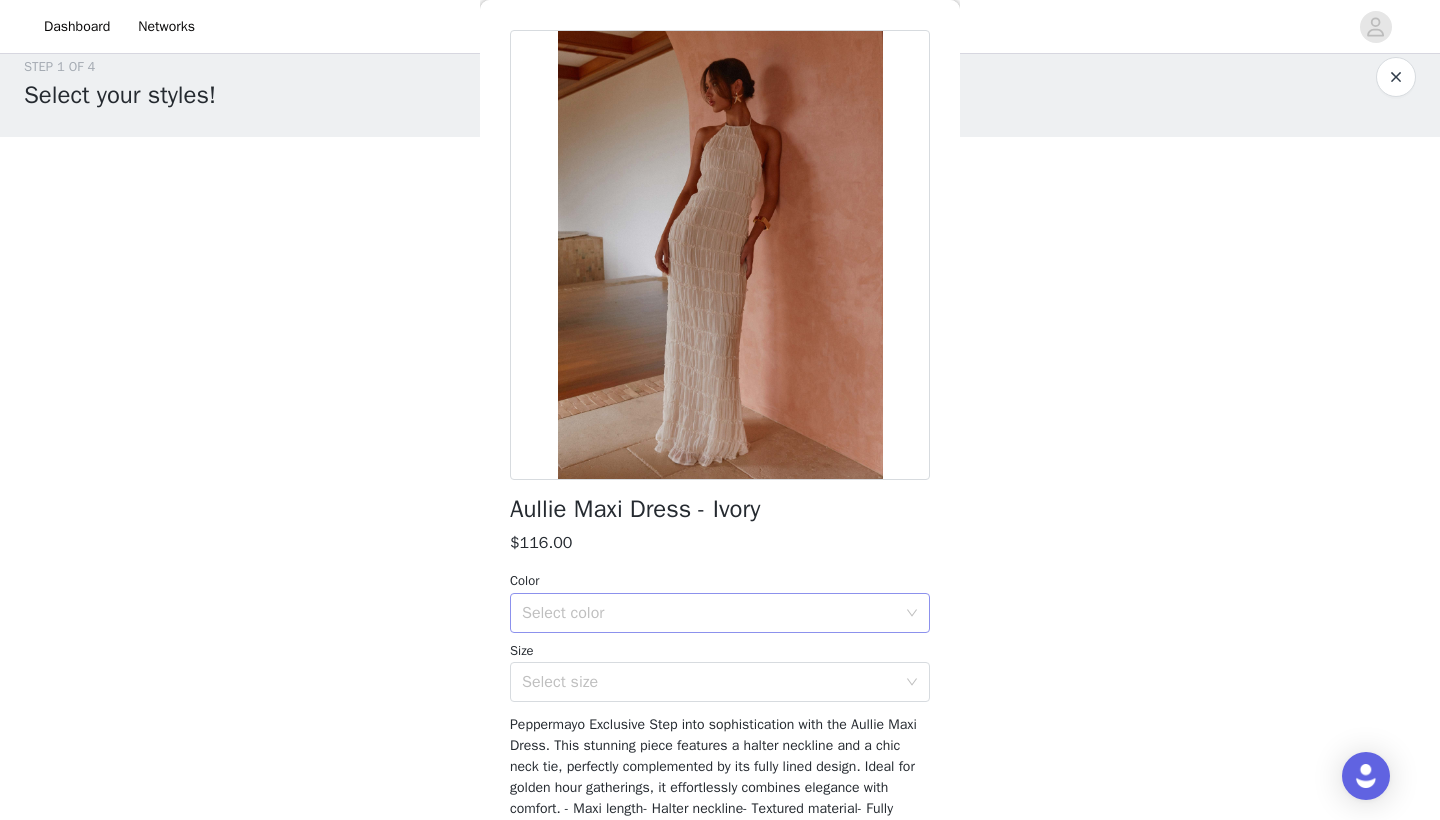 click on "Select color" at bounding box center [709, 613] 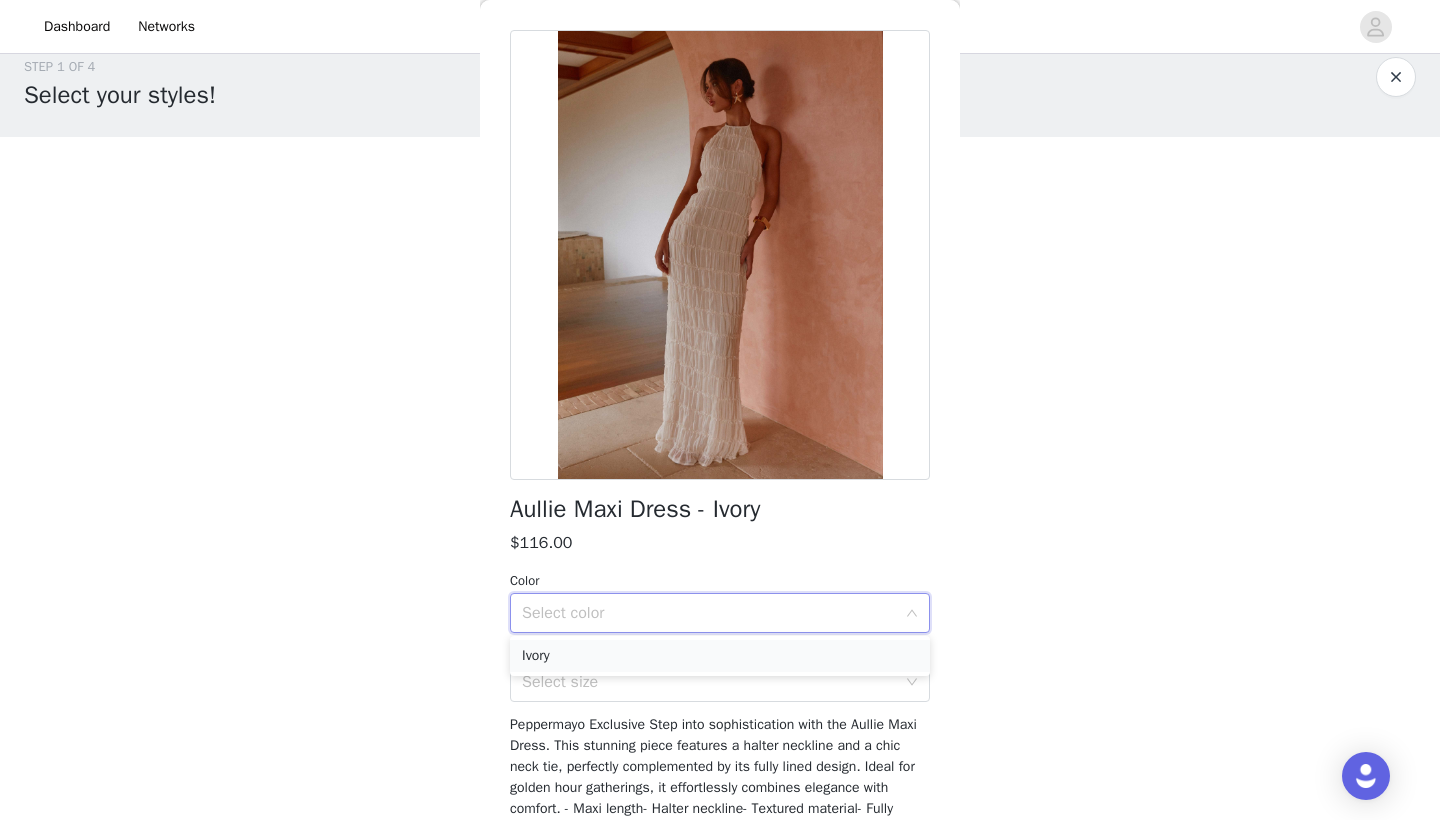 click on "Ivory" at bounding box center [720, 656] 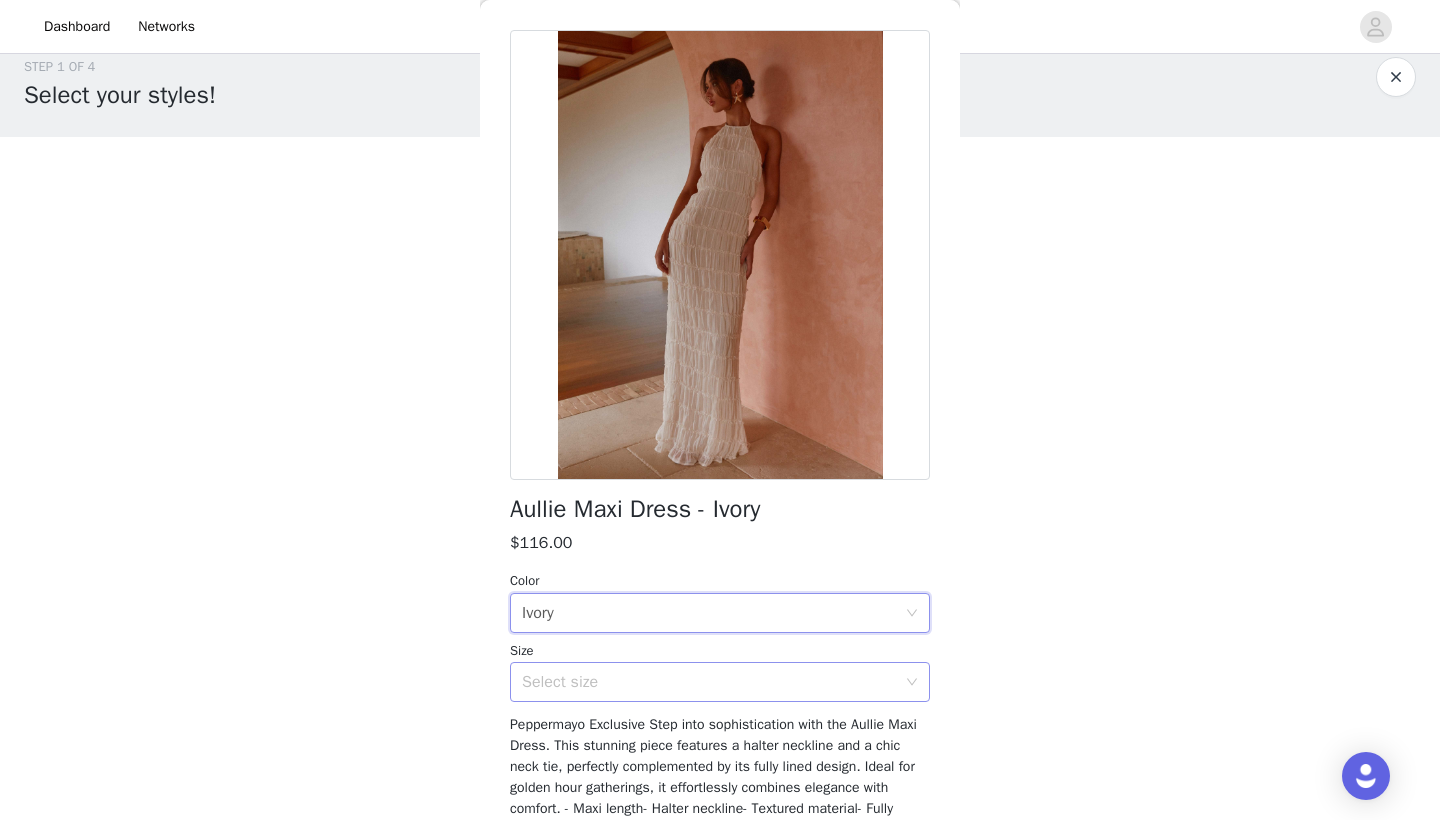 click on "Select size" at bounding box center [709, 682] 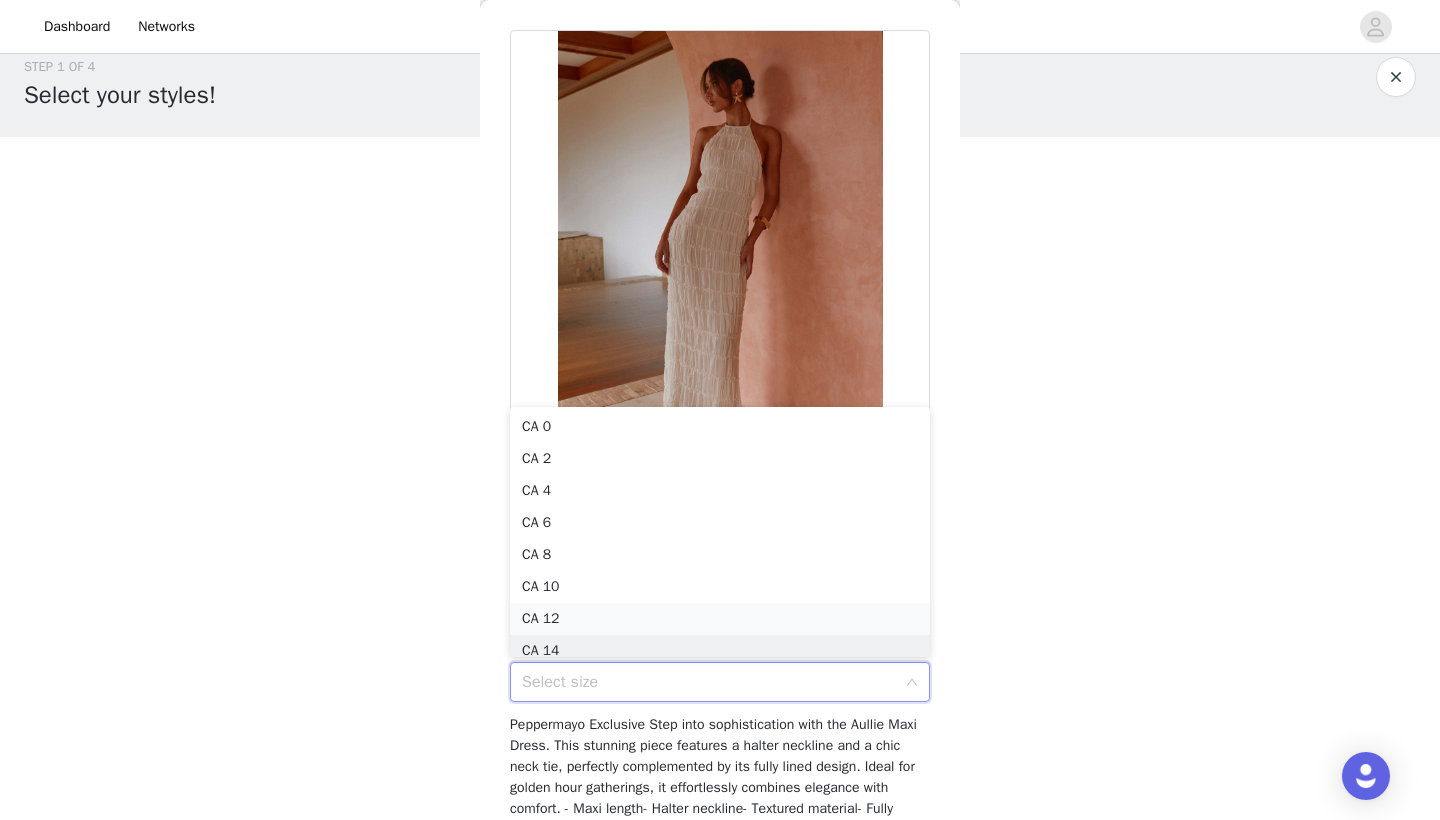 scroll, scrollTop: 10, scrollLeft: 0, axis: vertical 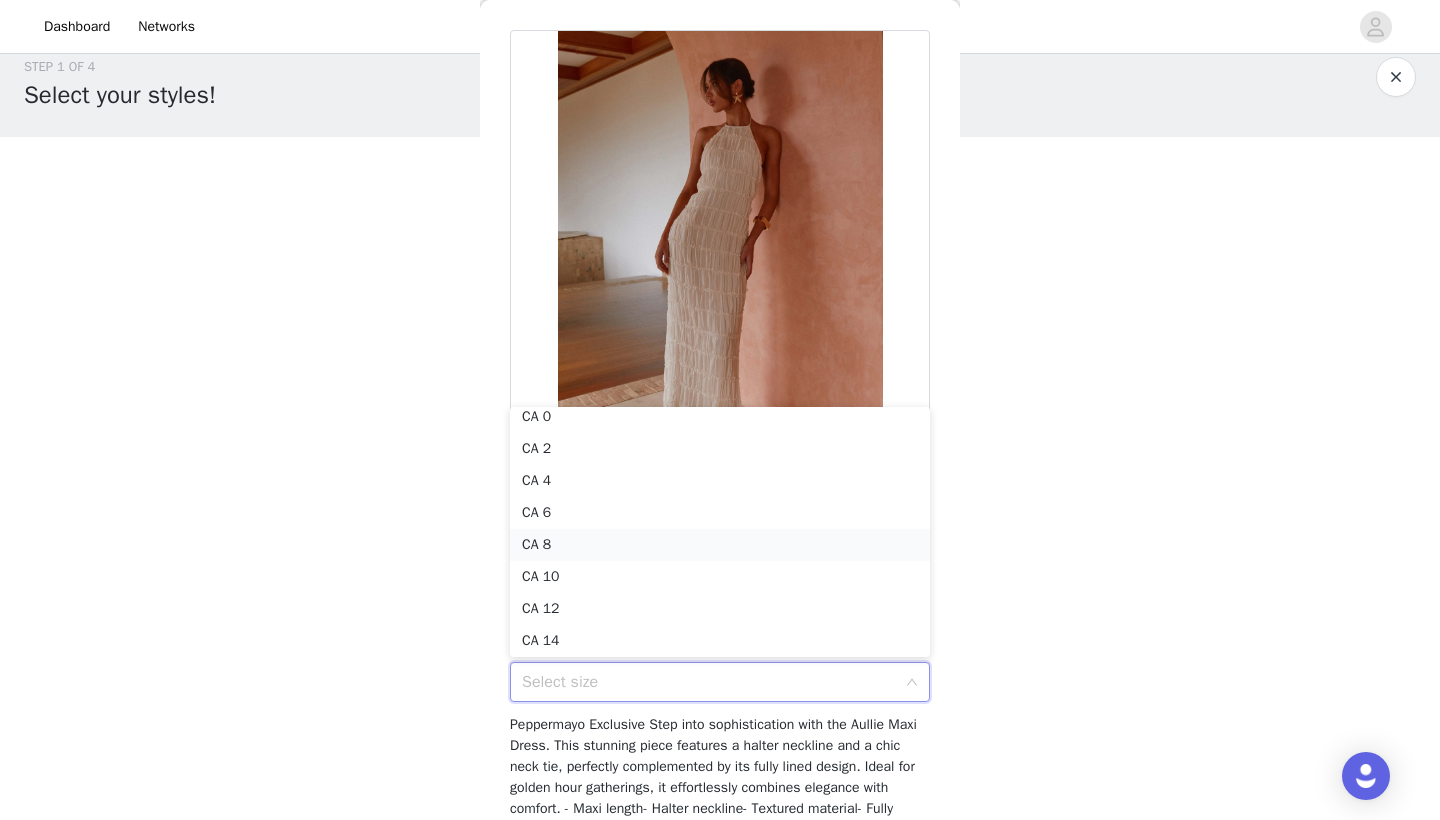 click on "CA 8" at bounding box center [720, 545] 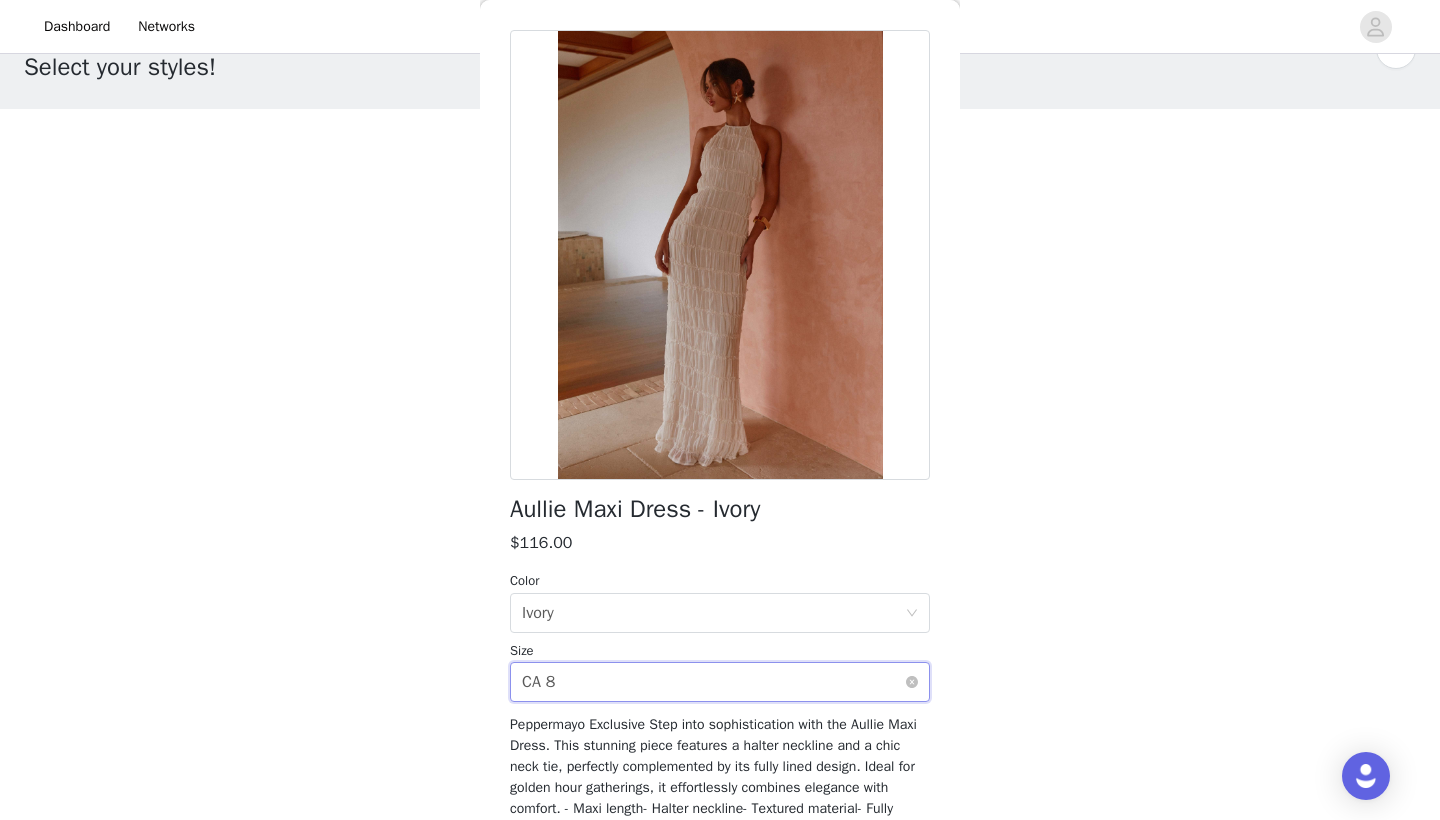 scroll, scrollTop: 52, scrollLeft: 0, axis: vertical 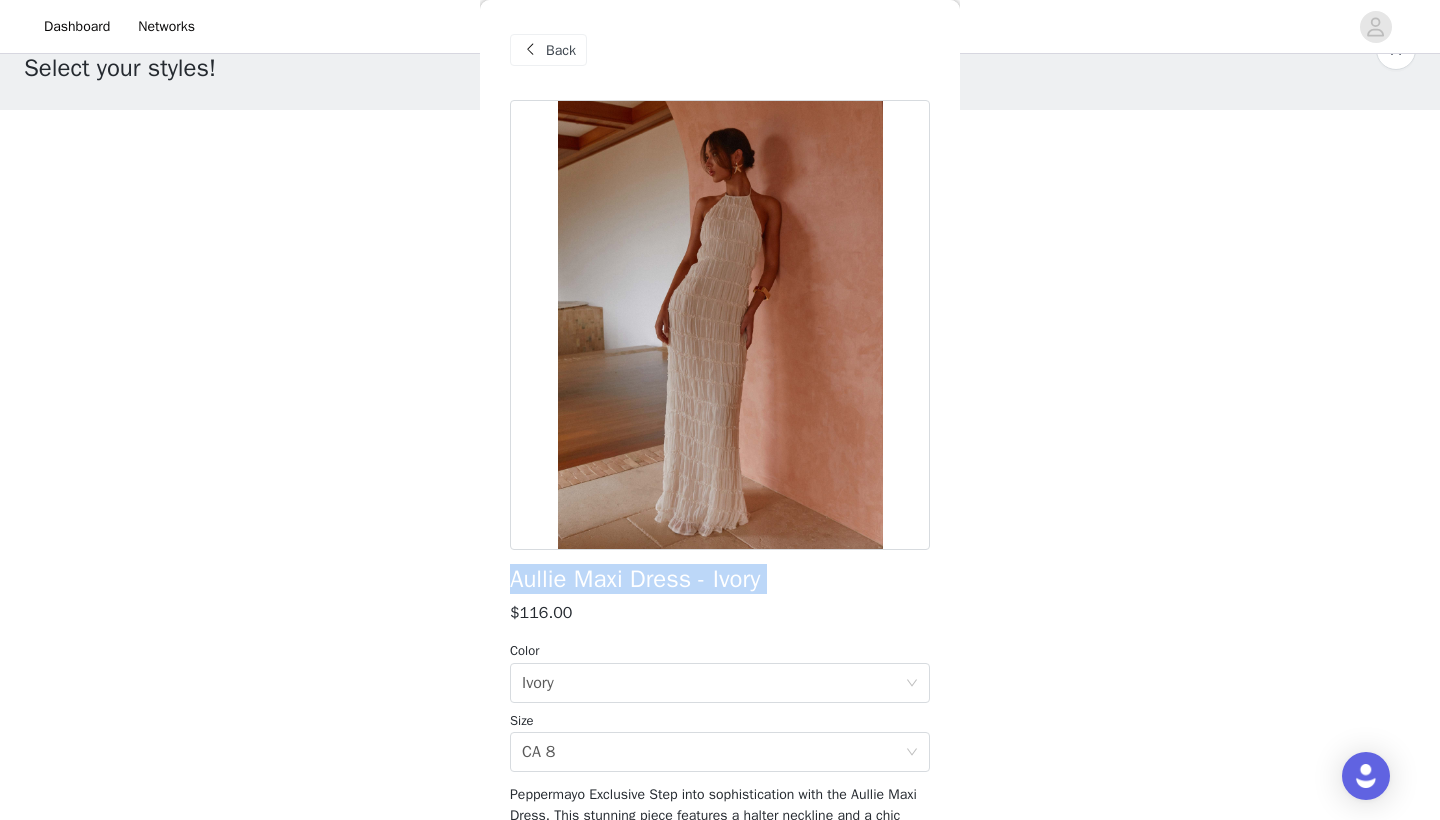 drag, startPoint x: 515, startPoint y: 582, endPoint x: 824, endPoint y: 599, distance: 309.4673 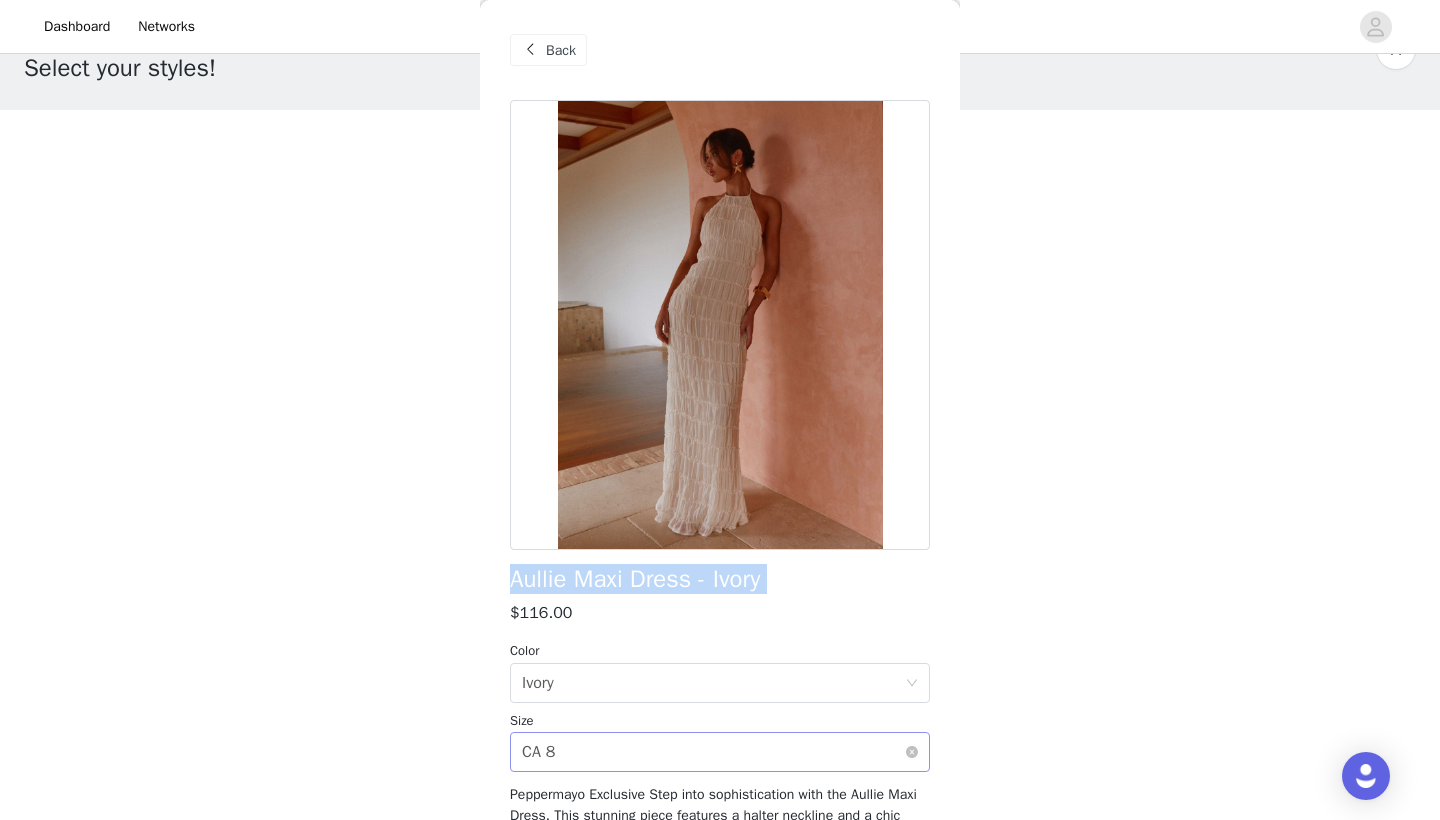 click on "Select size CA [SIZE]" at bounding box center [713, 752] 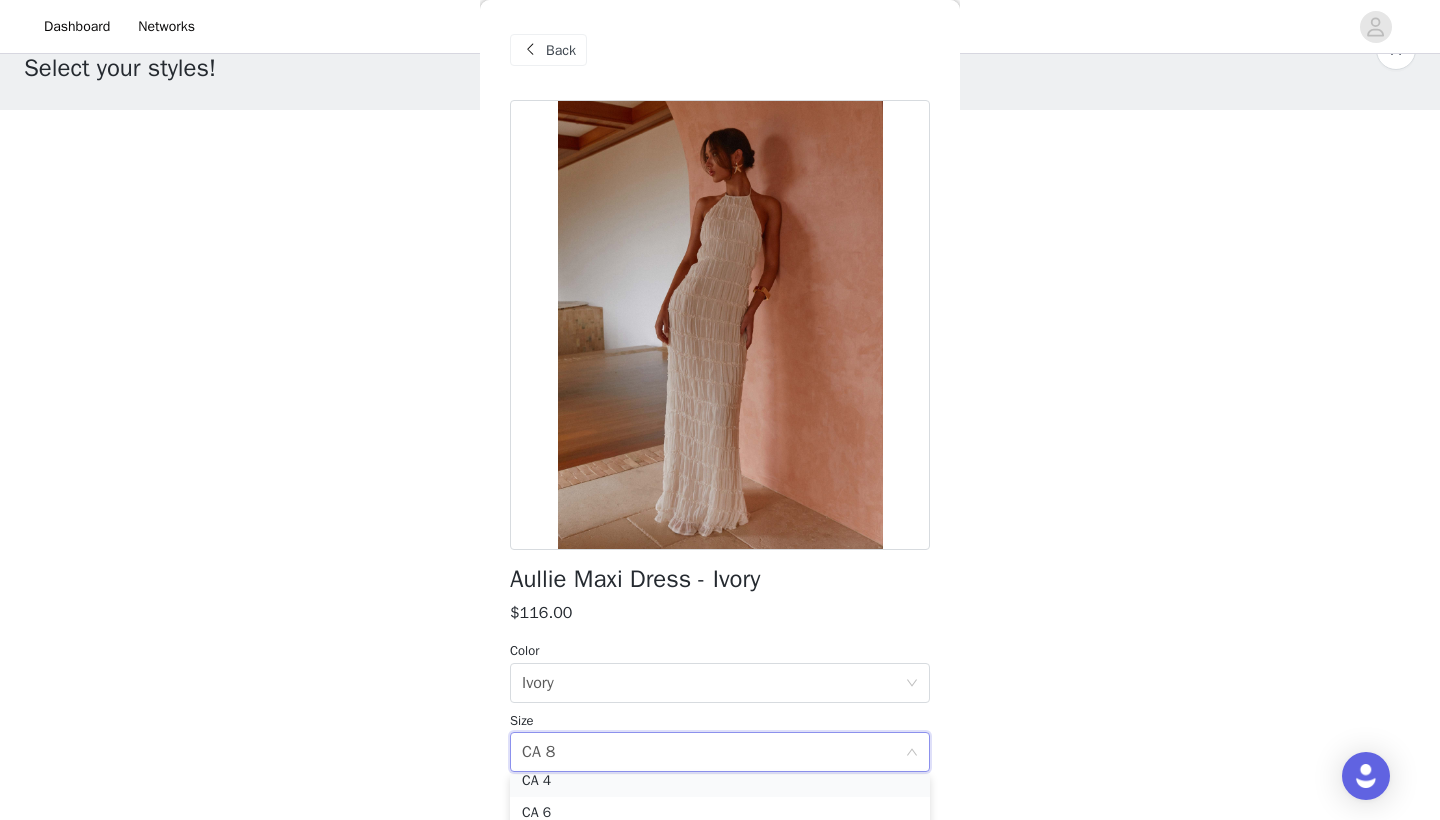 scroll, scrollTop: 68, scrollLeft: 0, axis: vertical 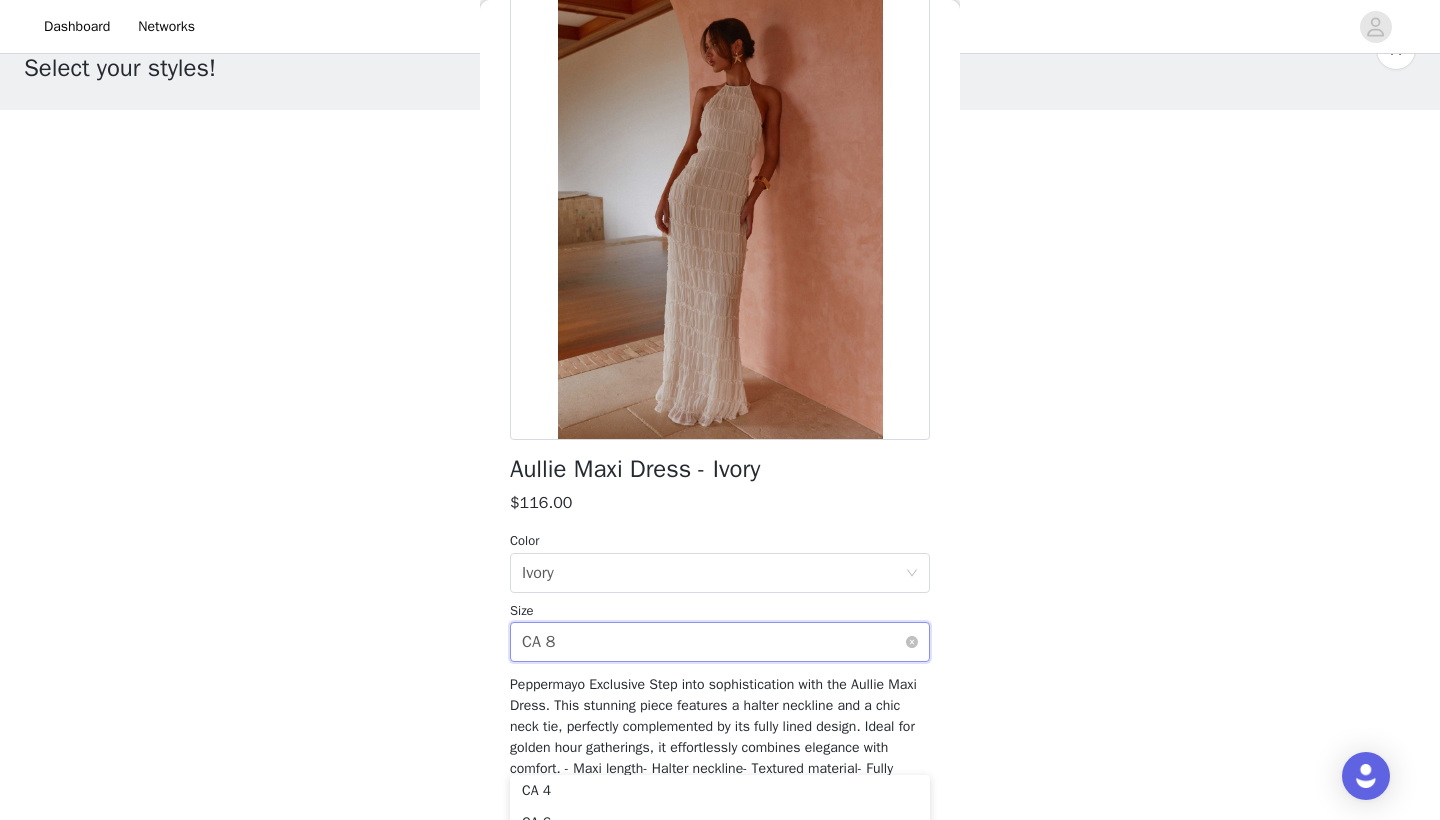 click on "Select size CA [SIZE]" at bounding box center (713, 642) 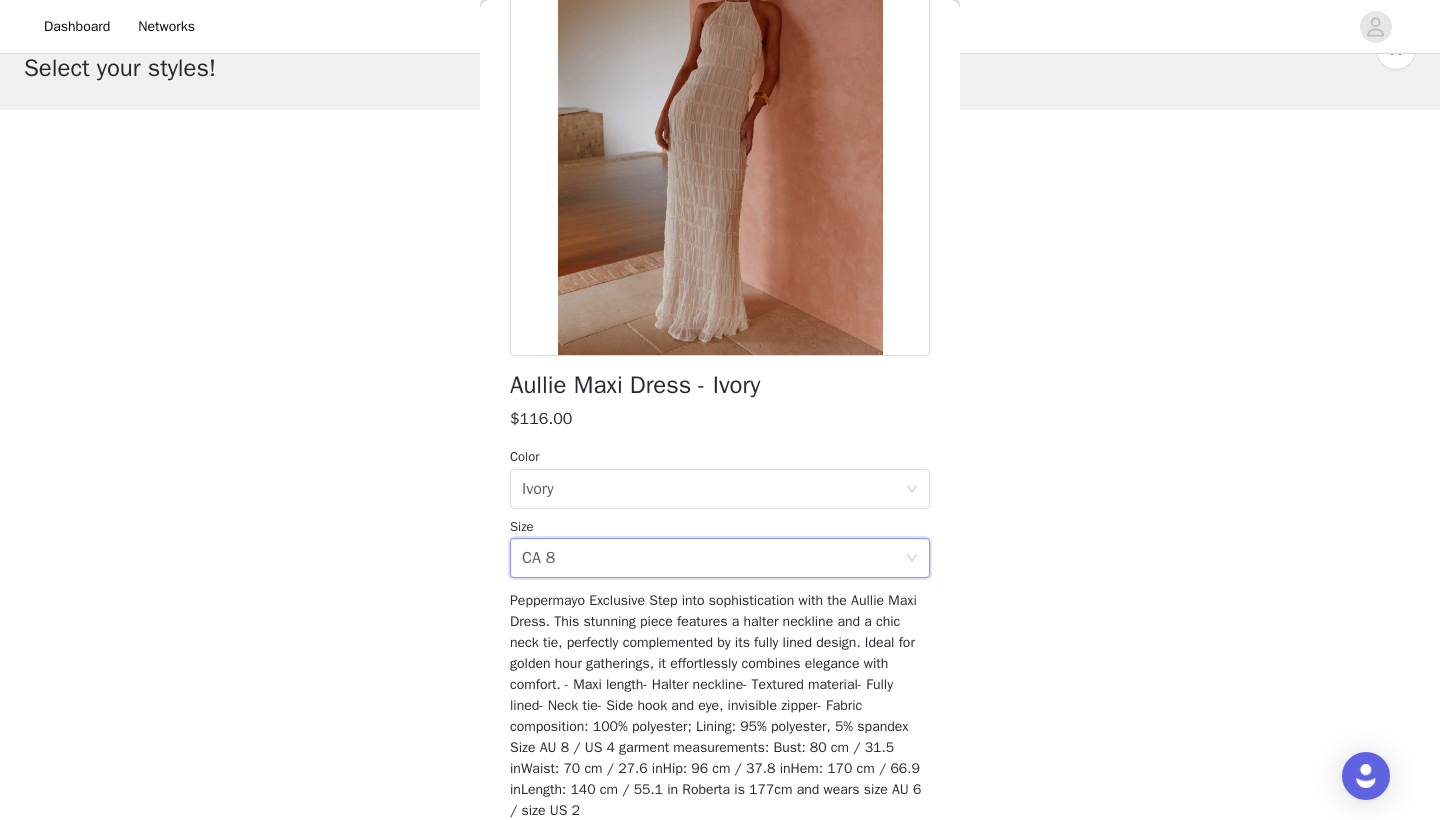scroll, scrollTop: 196, scrollLeft: 0, axis: vertical 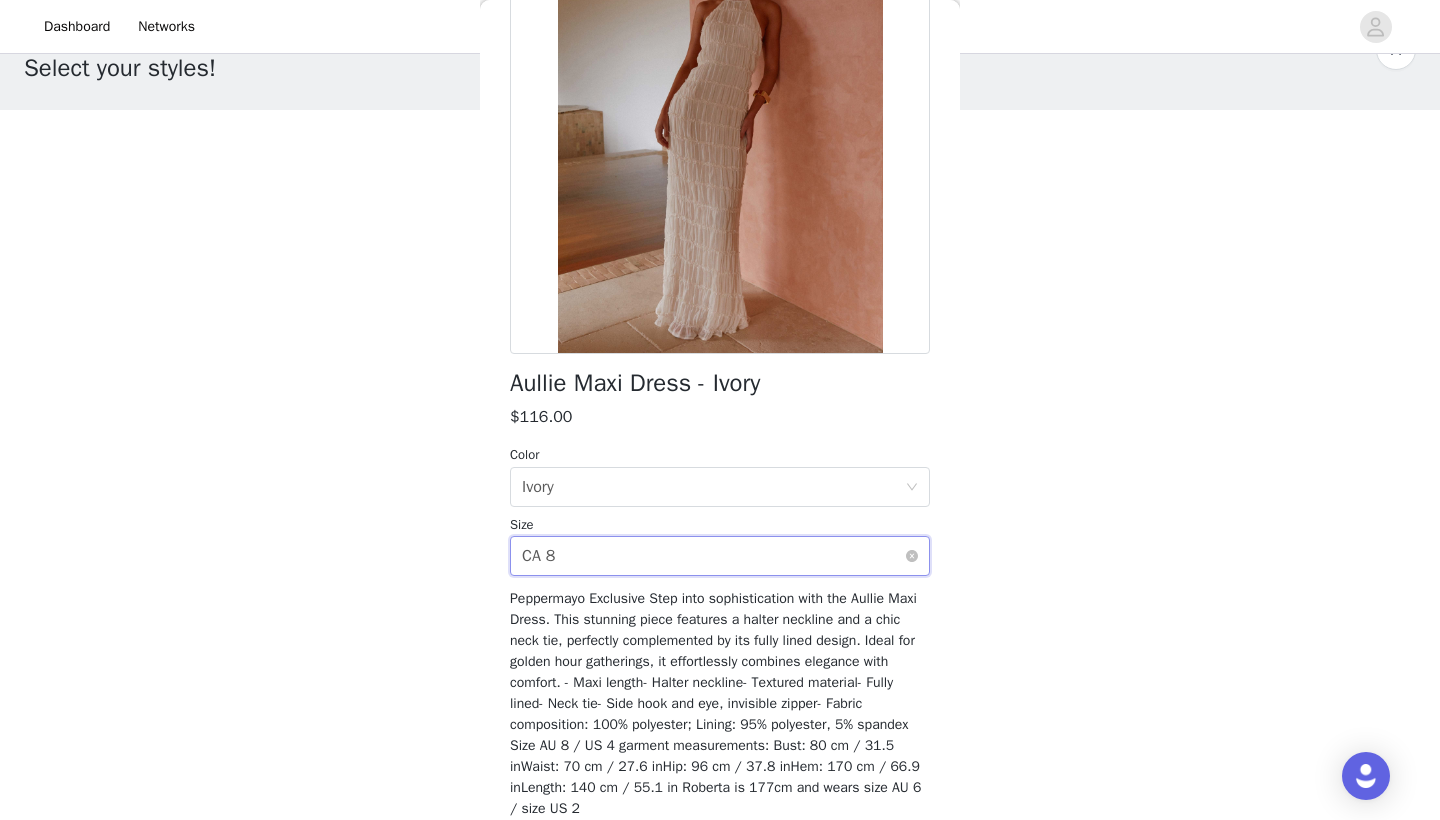 click on "Select size CA [SIZE]" at bounding box center (713, 556) 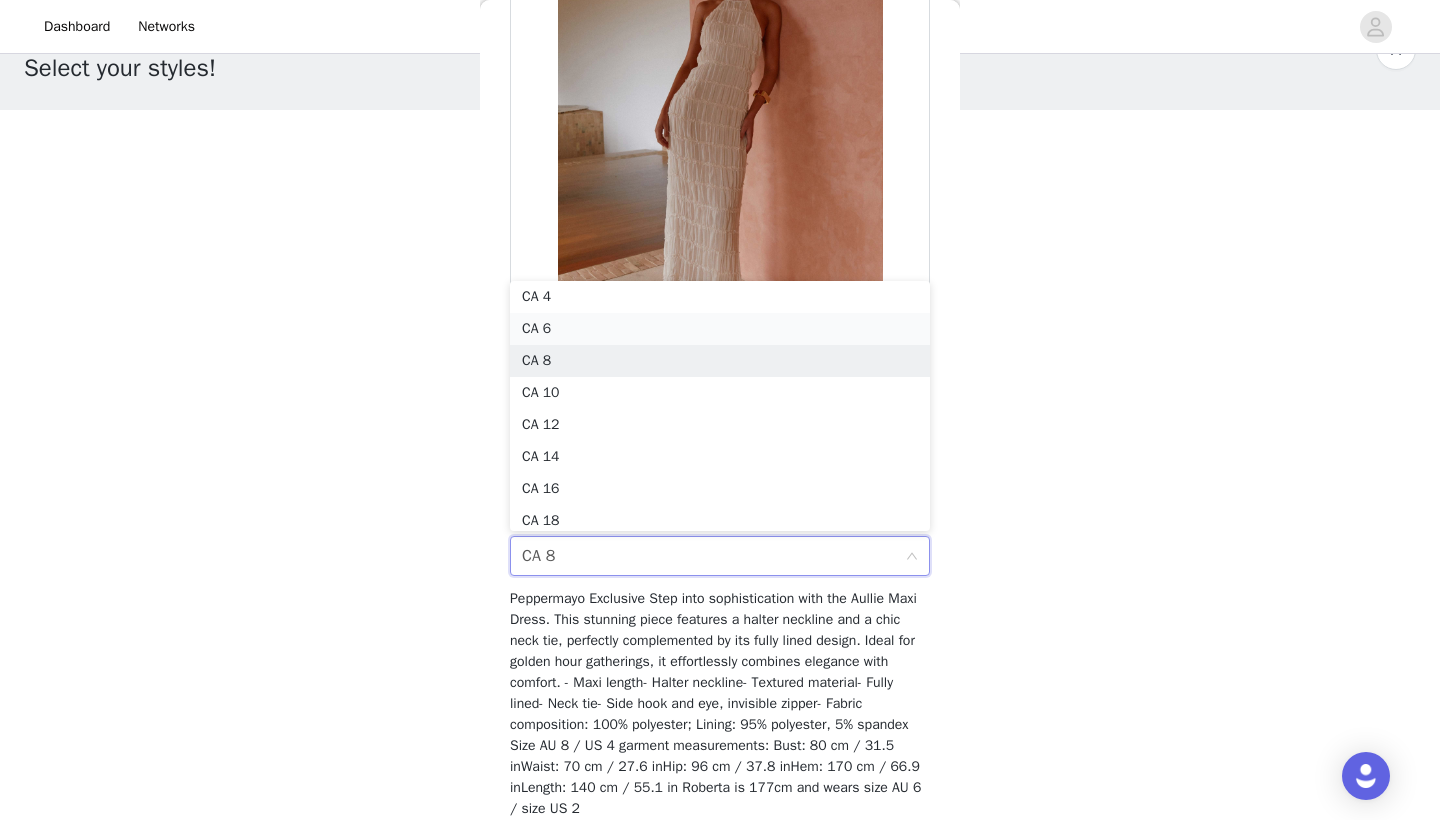click on "CA 6" at bounding box center [720, 329] 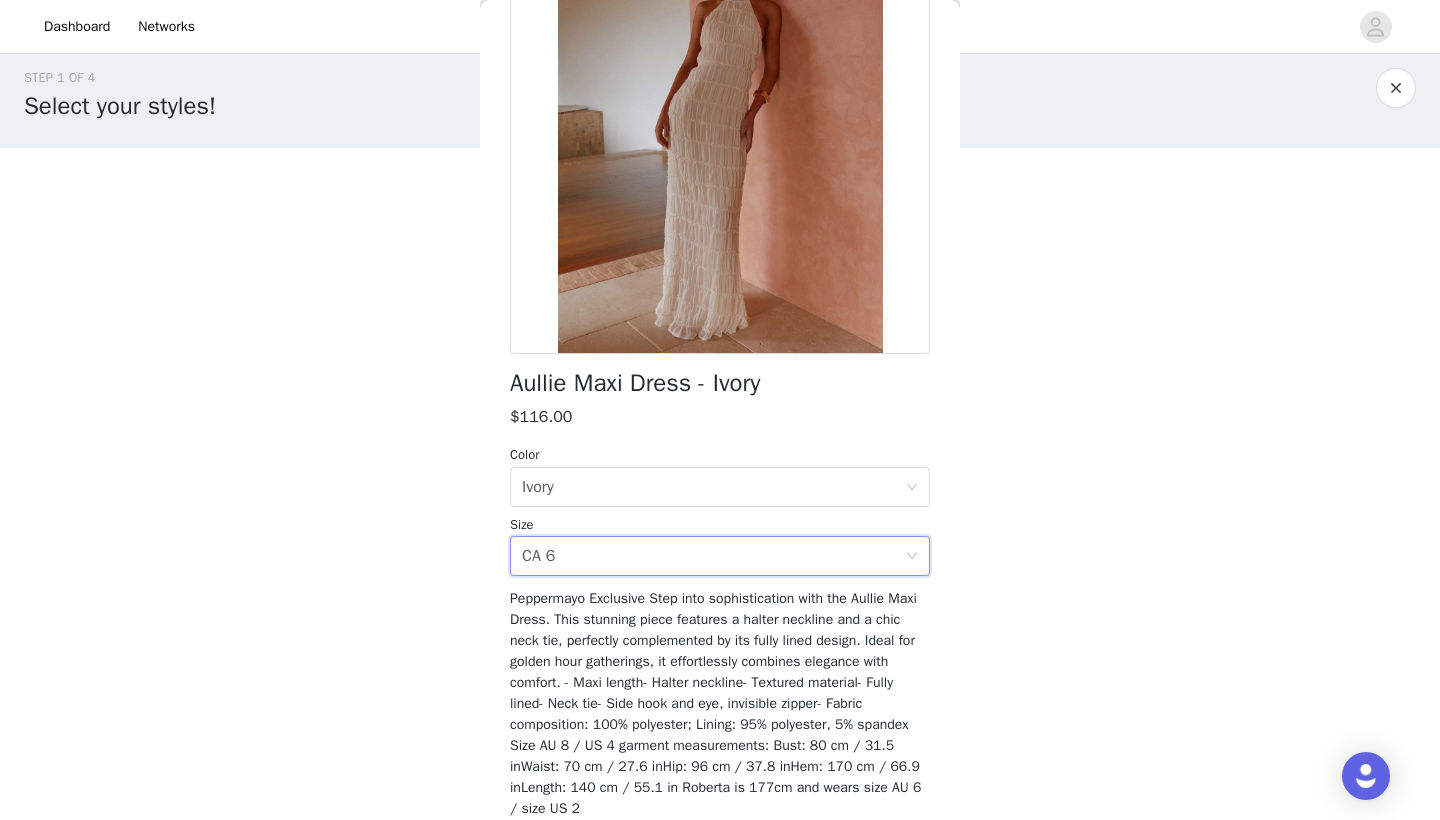 scroll, scrollTop: 0, scrollLeft: 0, axis: both 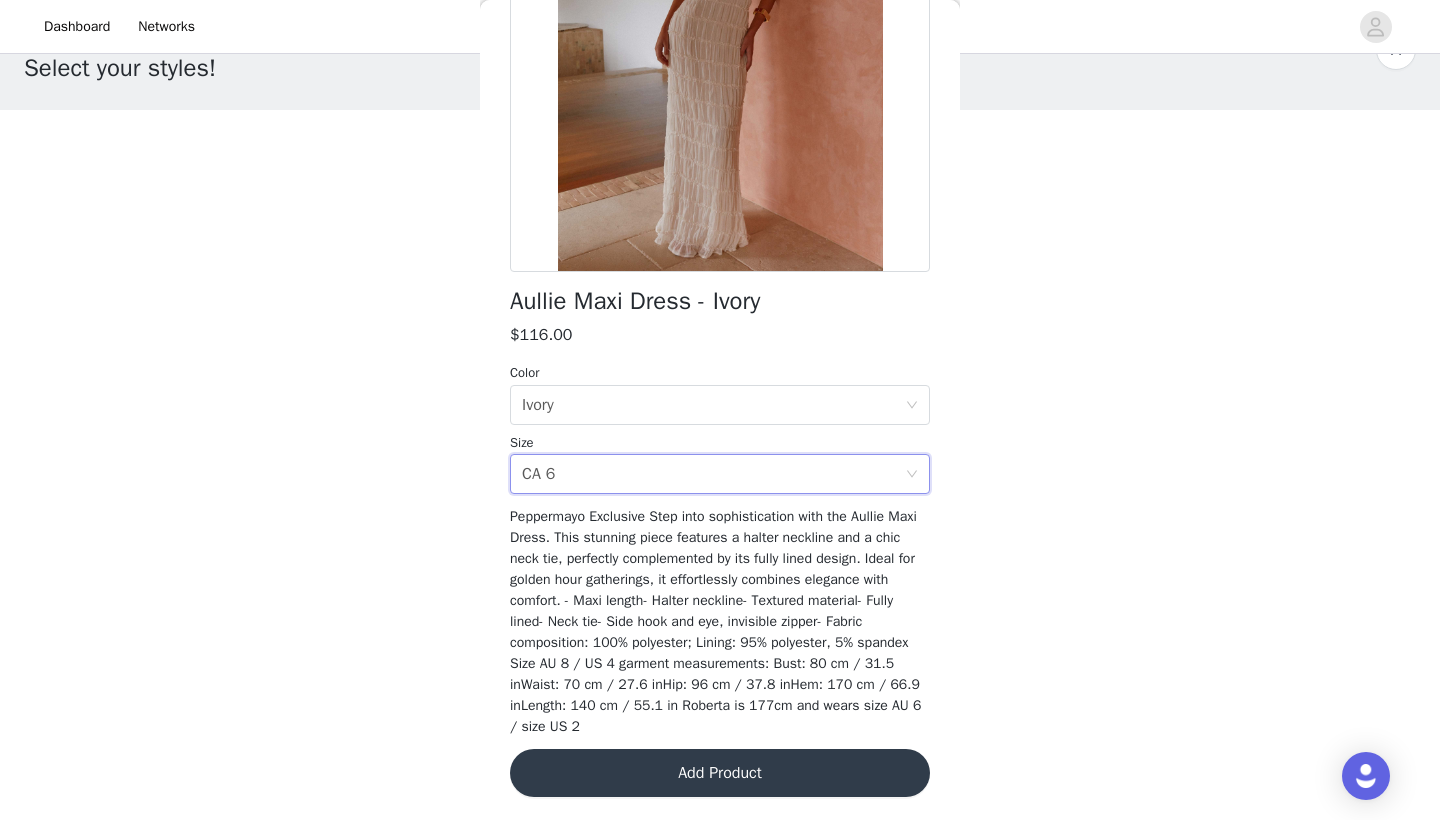 click on "Add Product" at bounding box center [720, 773] 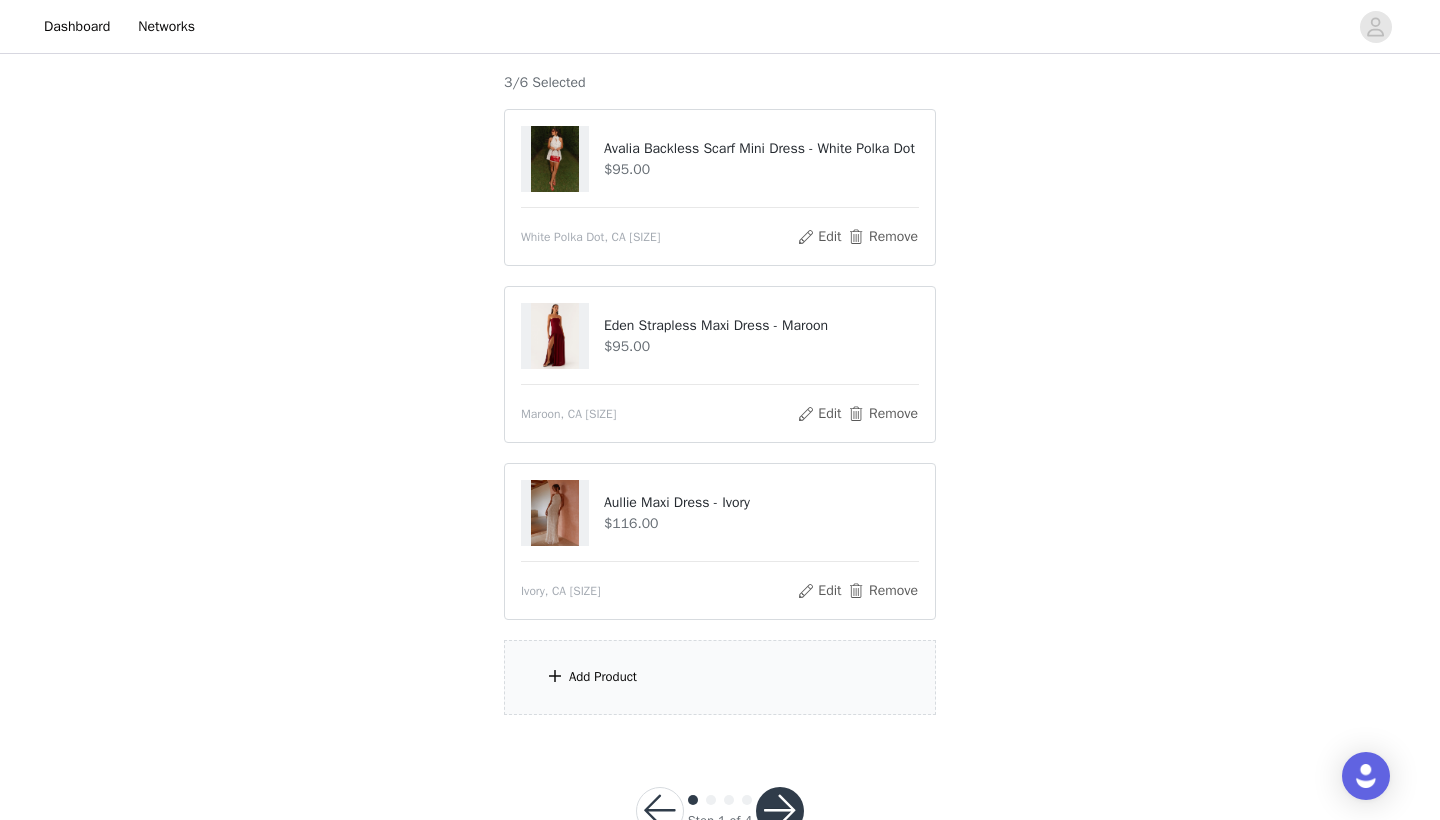scroll, scrollTop: 161, scrollLeft: 0, axis: vertical 